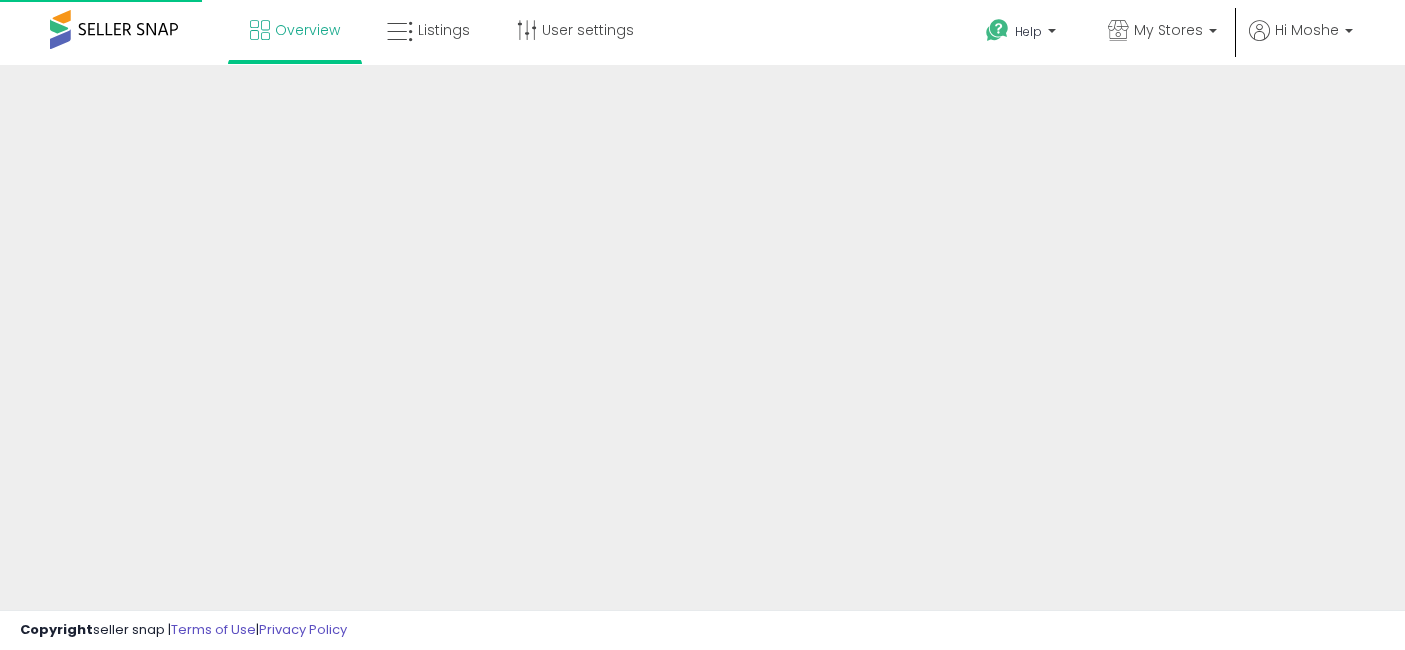 scroll, scrollTop: 0, scrollLeft: 0, axis: both 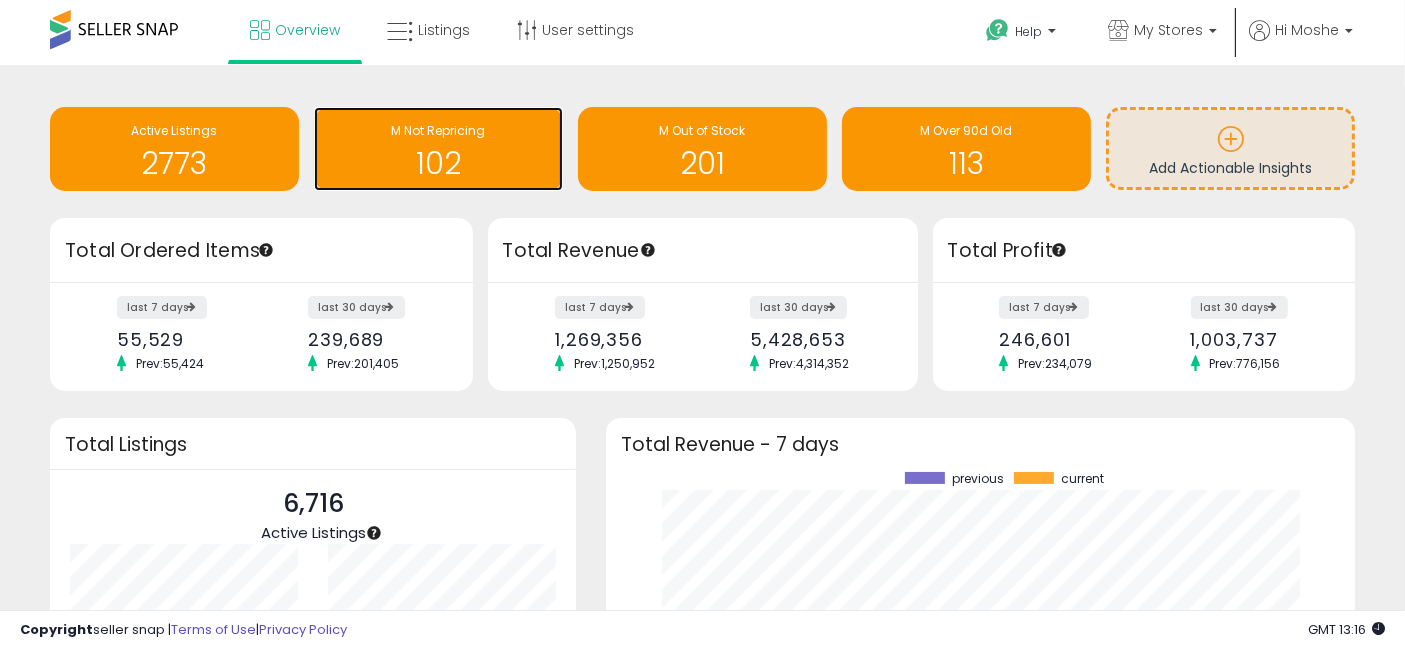 click on "102" at bounding box center [438, 163] 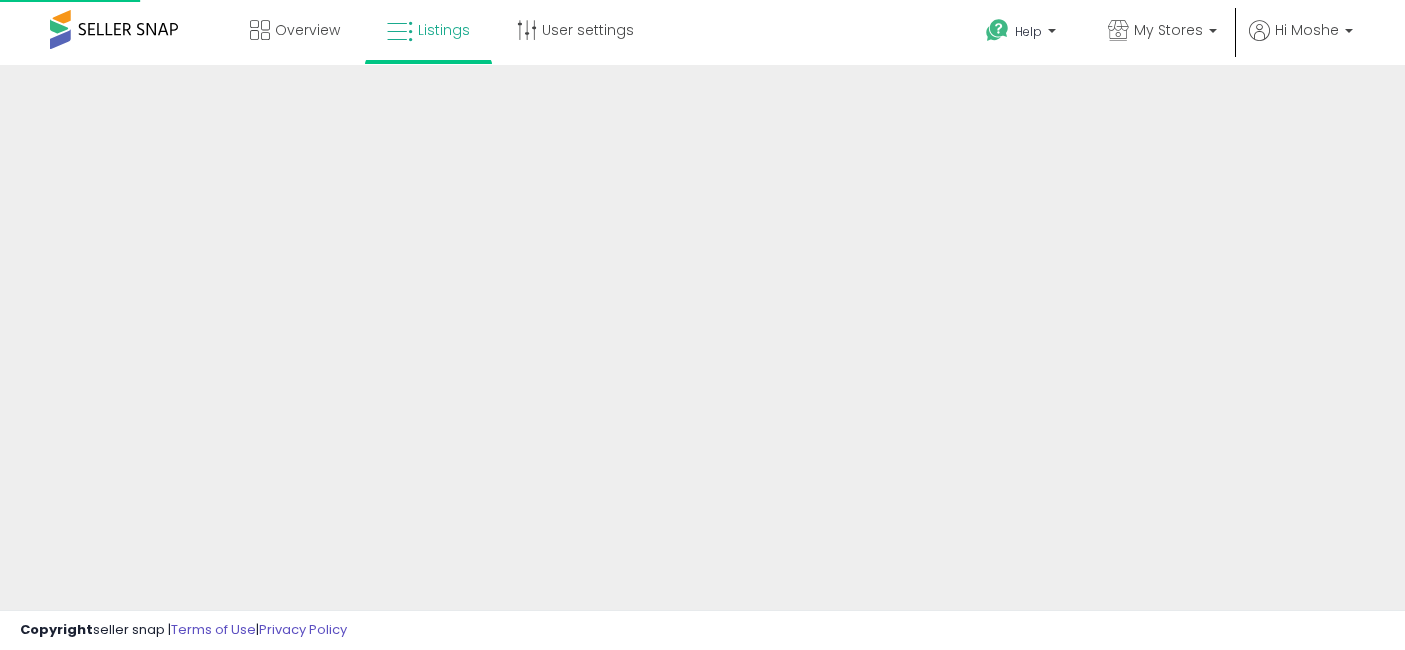 scroll, scrollTop: 0, scrollLeft: 0, axis: both 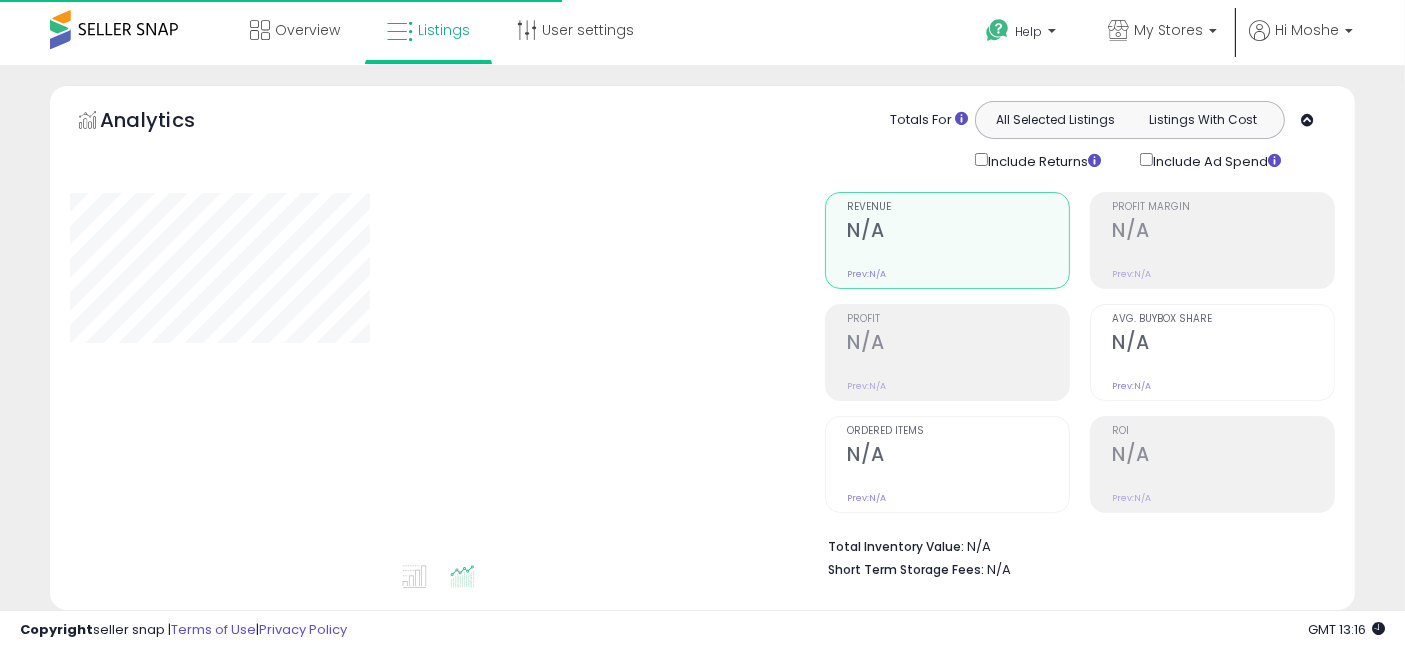 select on "**" 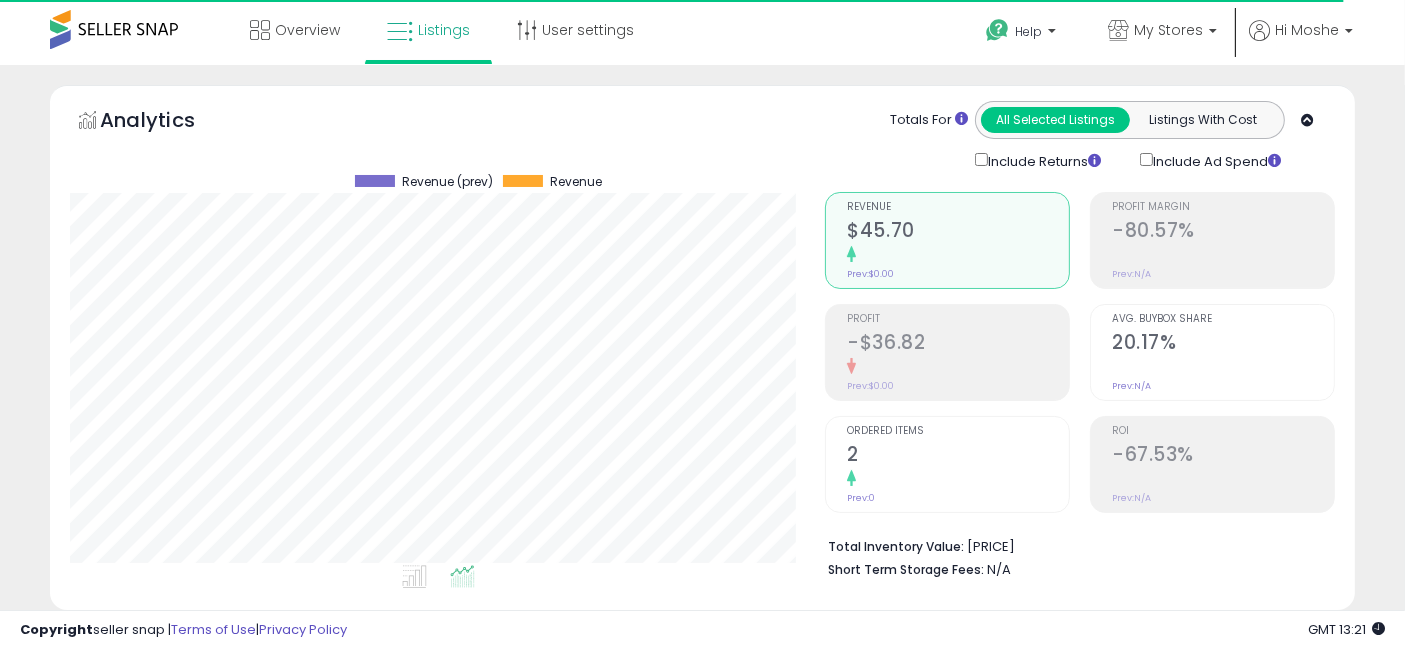 scroll, scrollTop: 422, scrollLeft: 0, axis: vertical 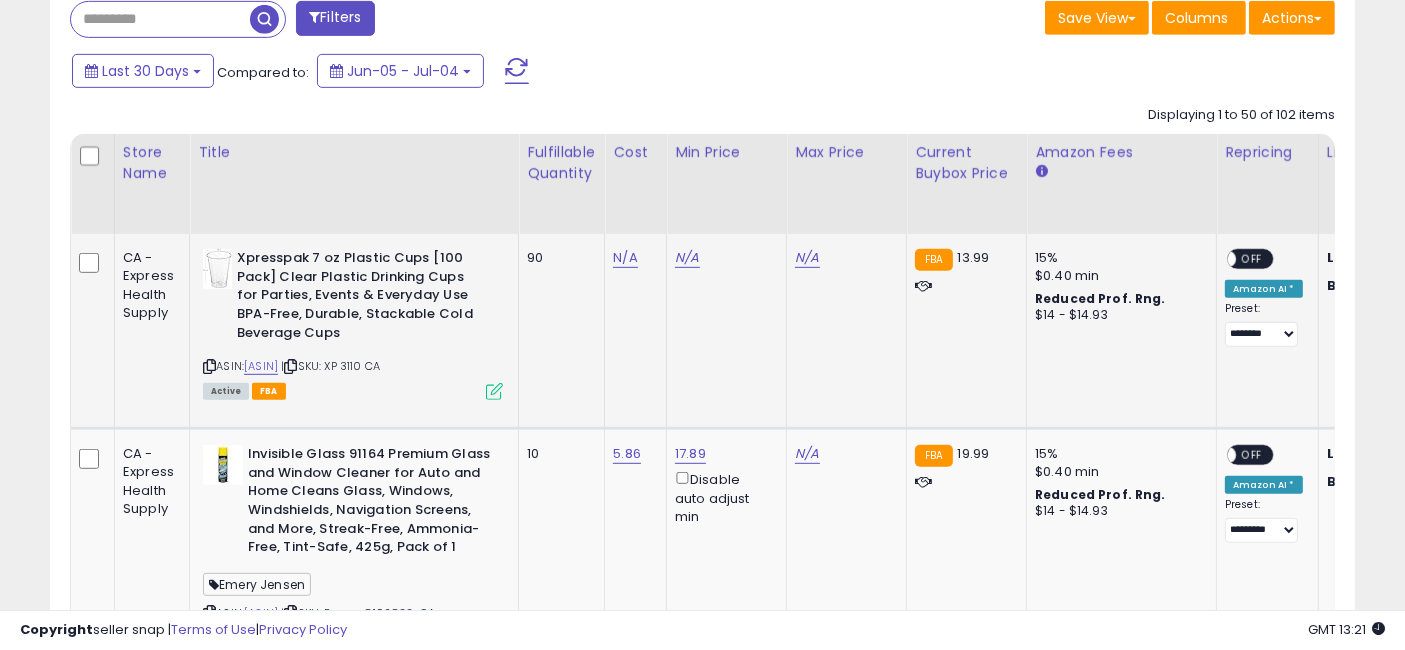 click at bounding box center (494, 391) 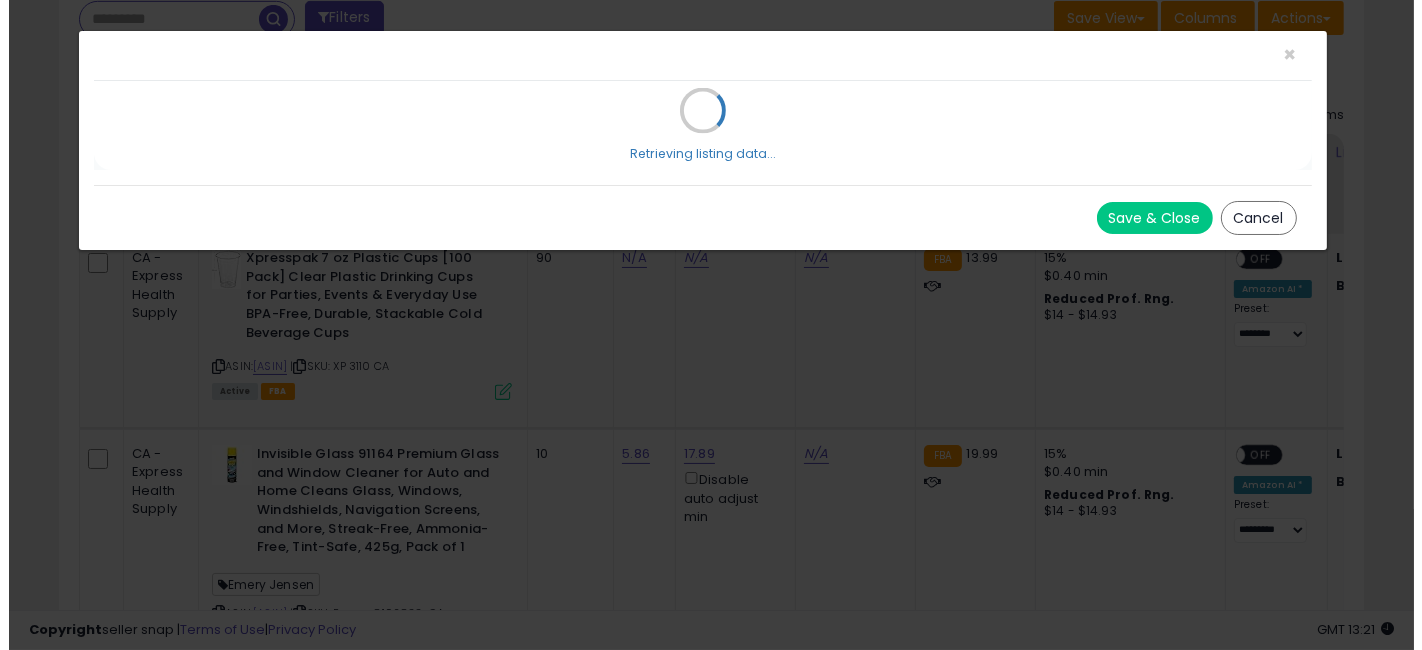 scroll, scrollTop: 999590, scrollLeft: 999234, axis: both 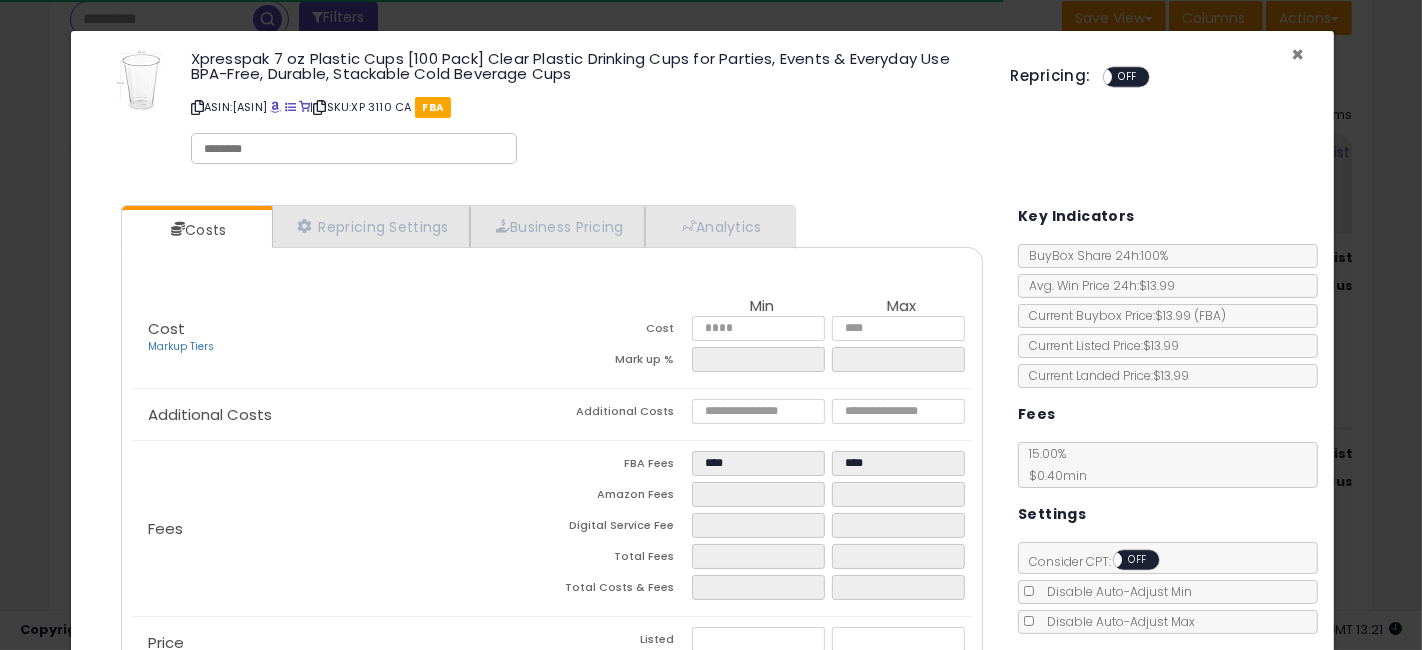click on "×" at bounding box center [1297, 54] 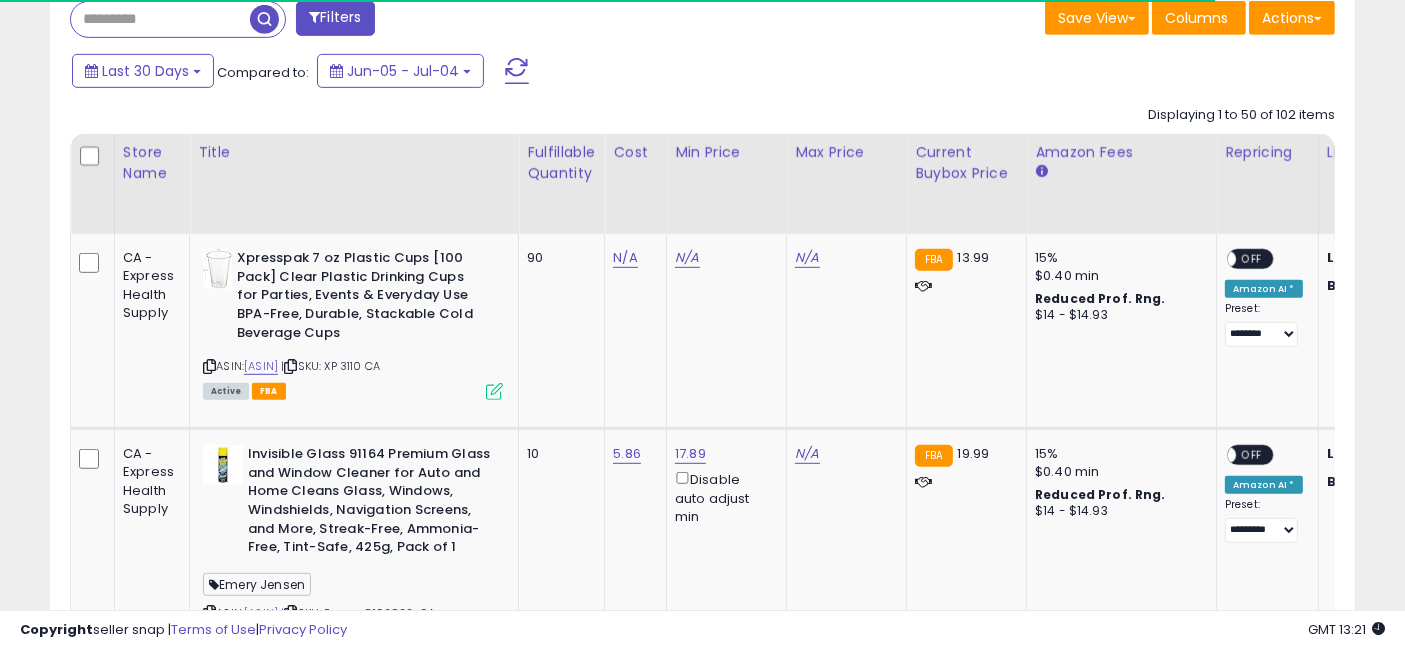 scroll, scrollTop: 410, scrollLeft: 755, axis: both 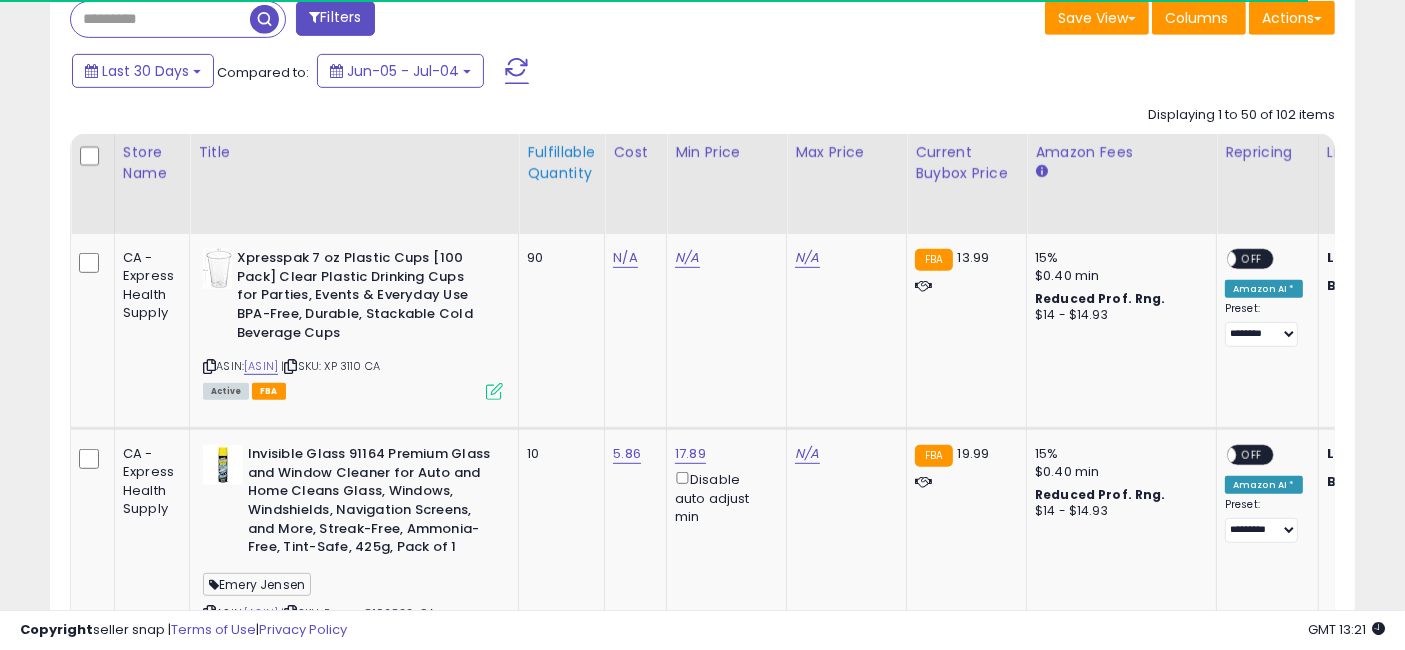 click on "Fulfillable Quantity" at bounding box center (561, 163) 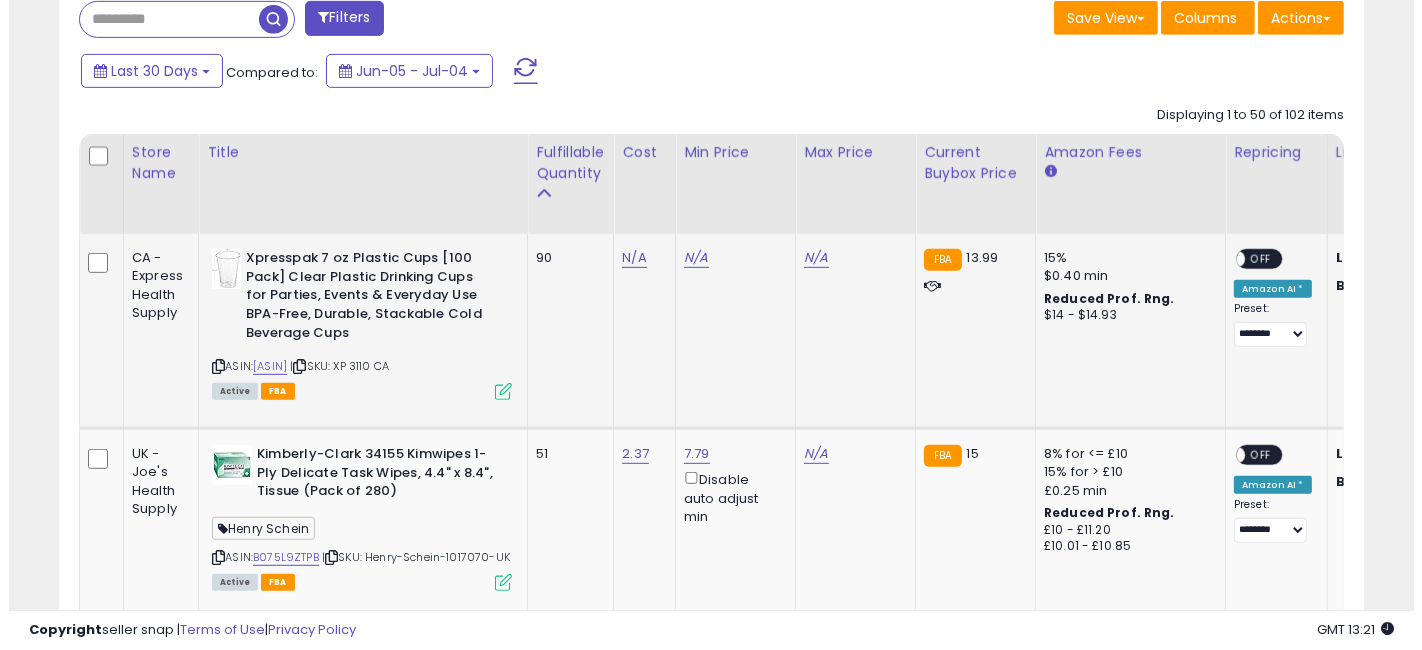 scroll, scrollTop: 1111, scrollLeft: 0, axis: vertical 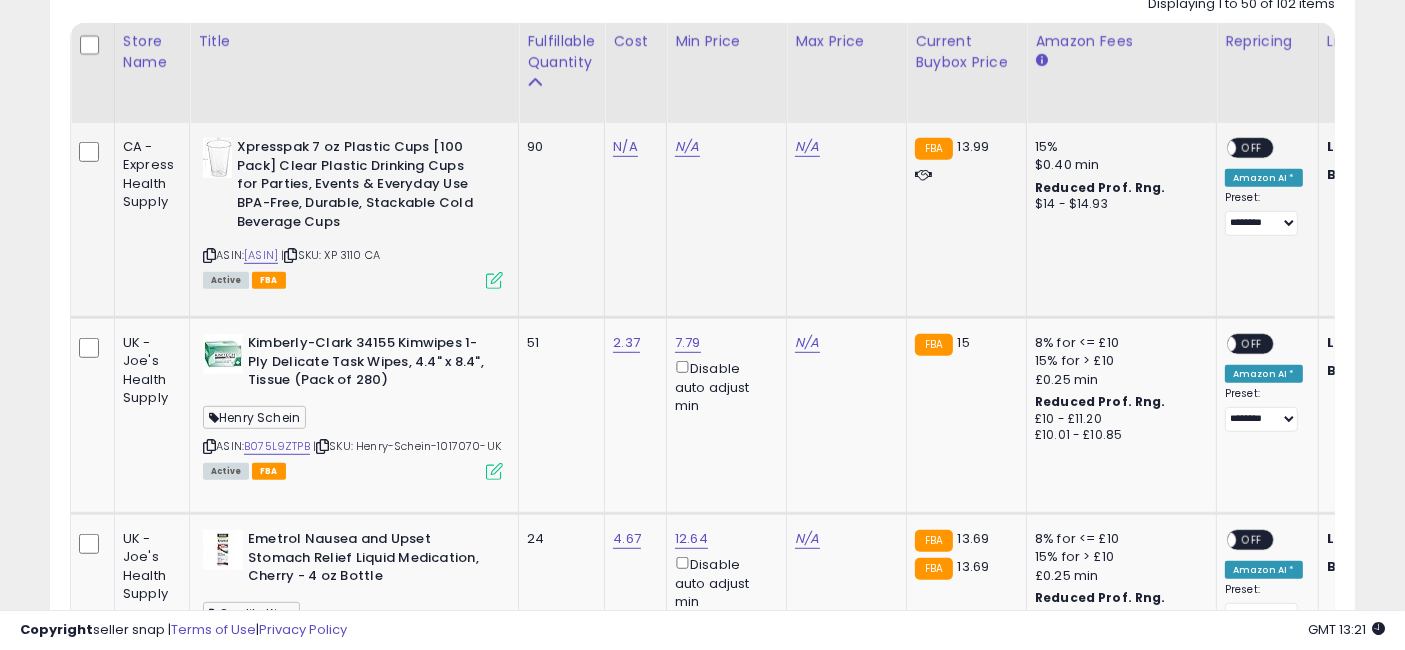 click at bounding box center (494, 280) 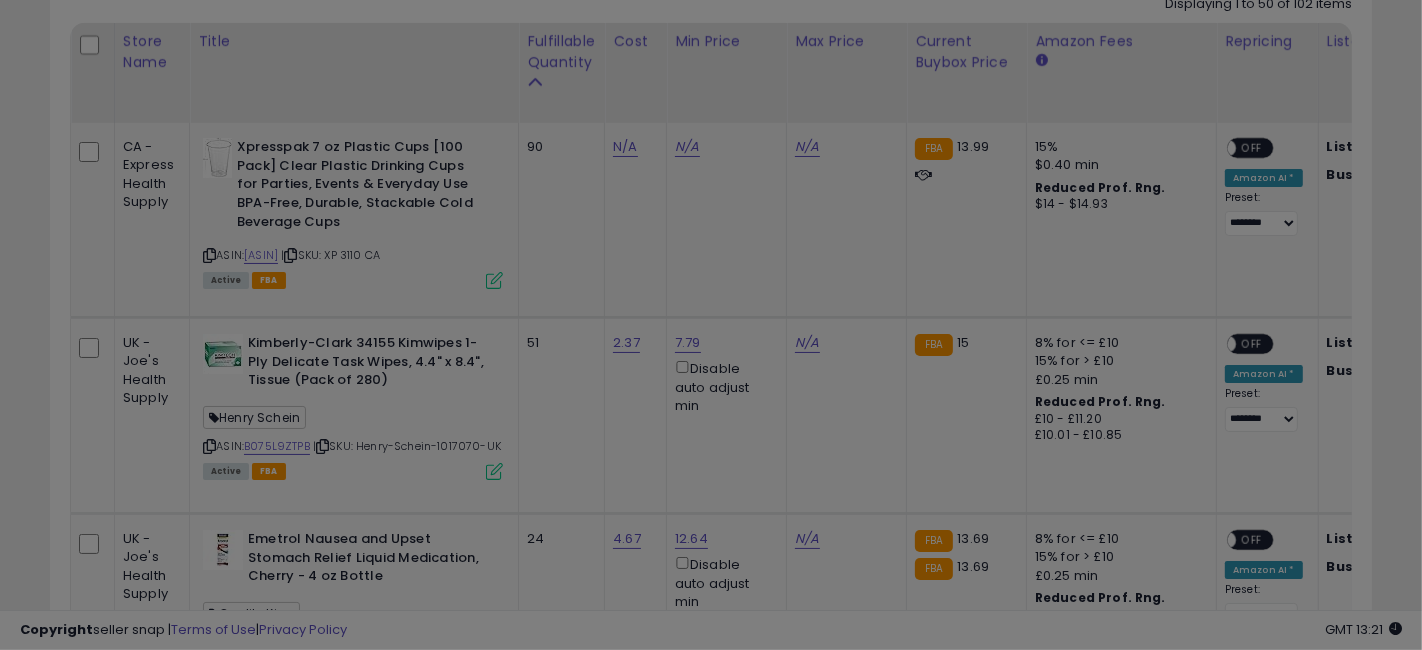 scroll, scrollTop: 999590, scrollLeft: 999234, axis: both 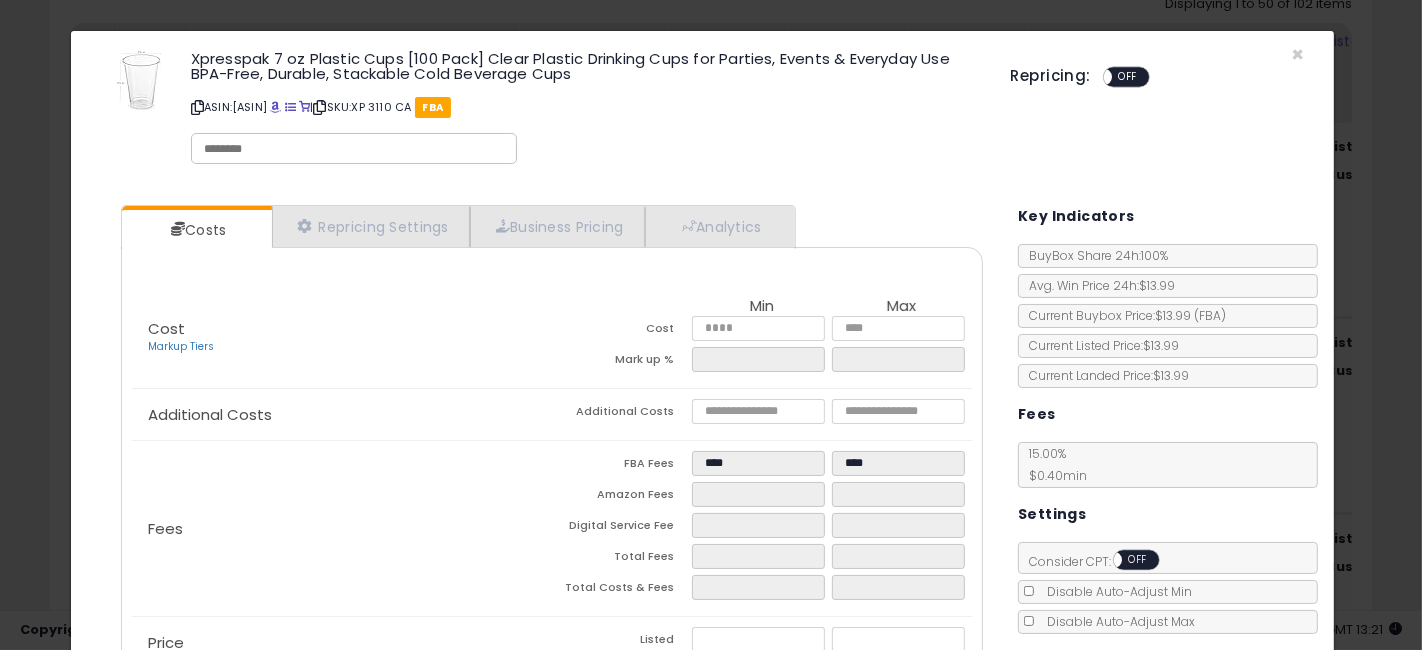 click at bounding box center (354, 149) 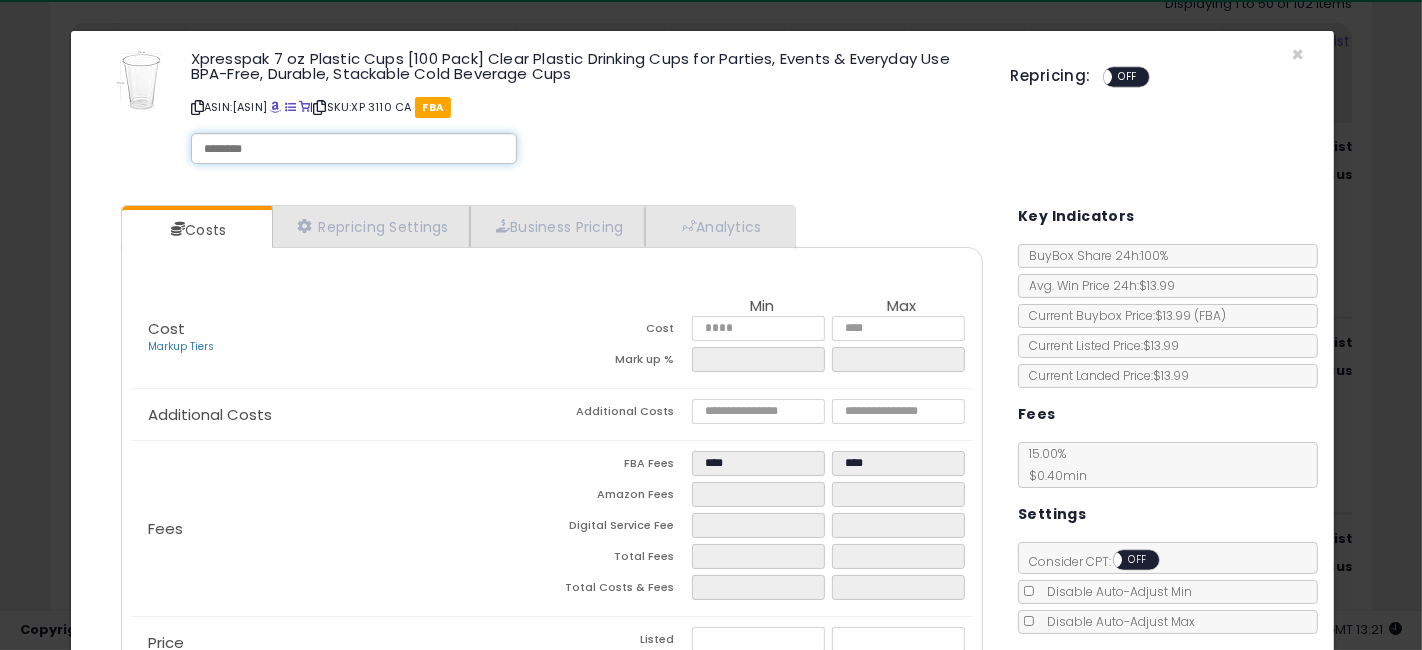 click at bounding box center (354, 149) 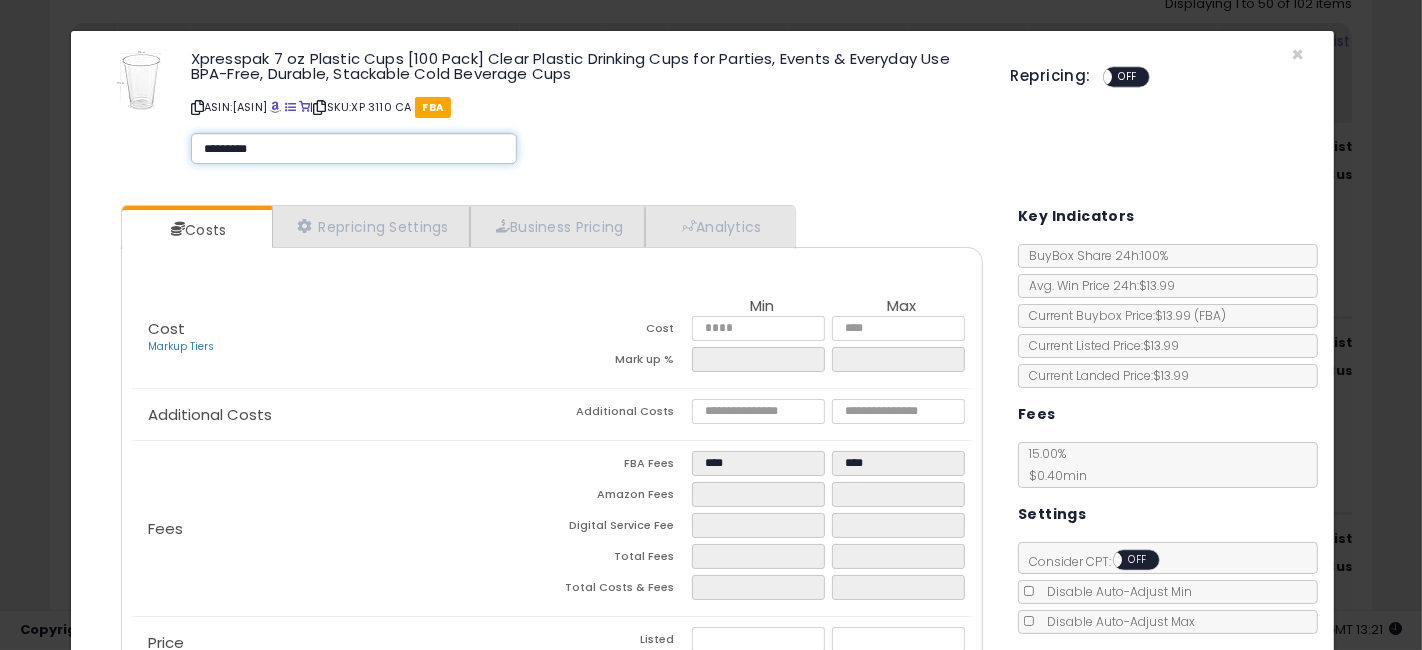 type on "*********" 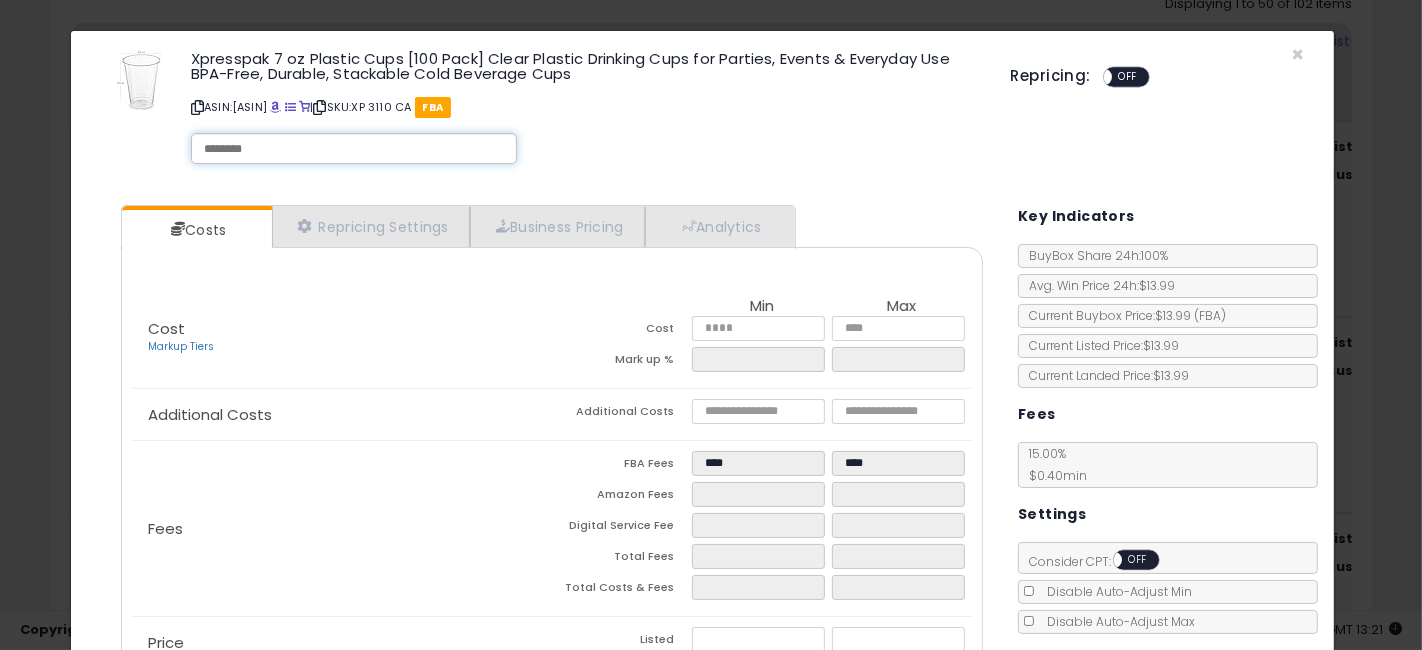 click on "ASIN:  [ASIN]
|
SKU:  XP 3110 CA
FBA" at bounding box center [586, 107] 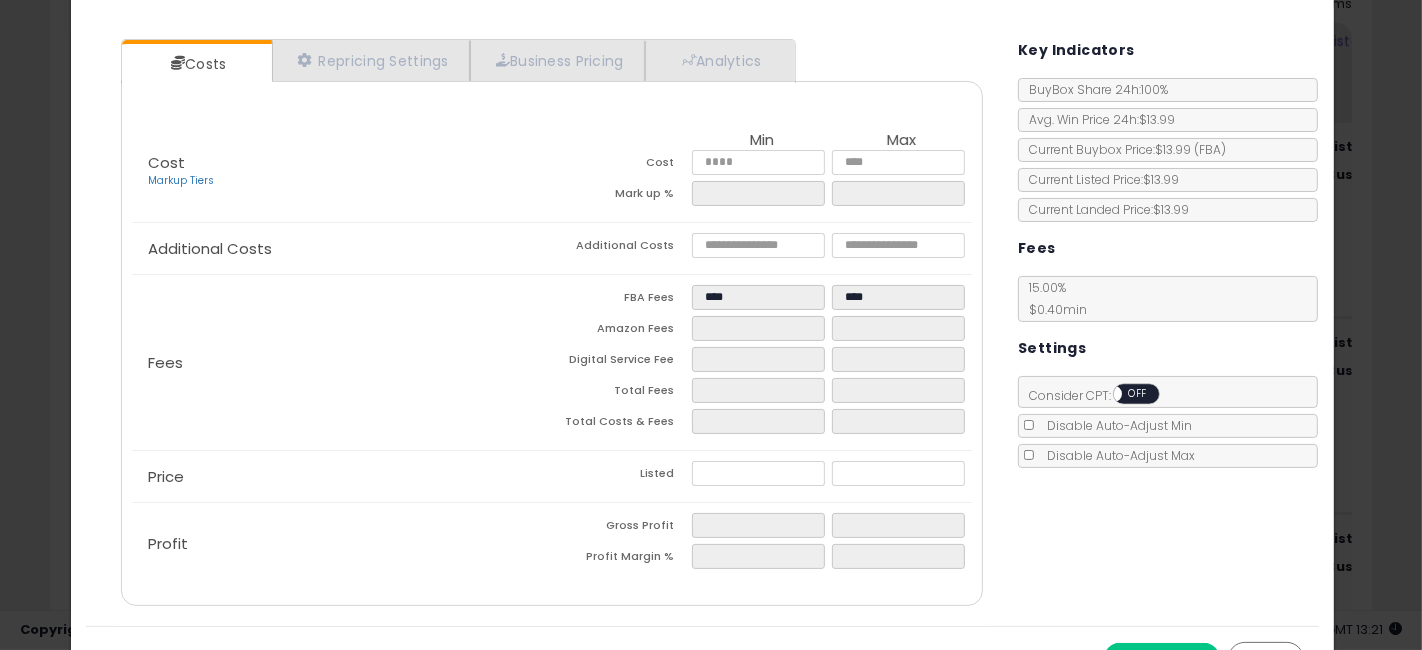 scroll, scrollTop: 202, scrollLeft: 0, axis: vertical 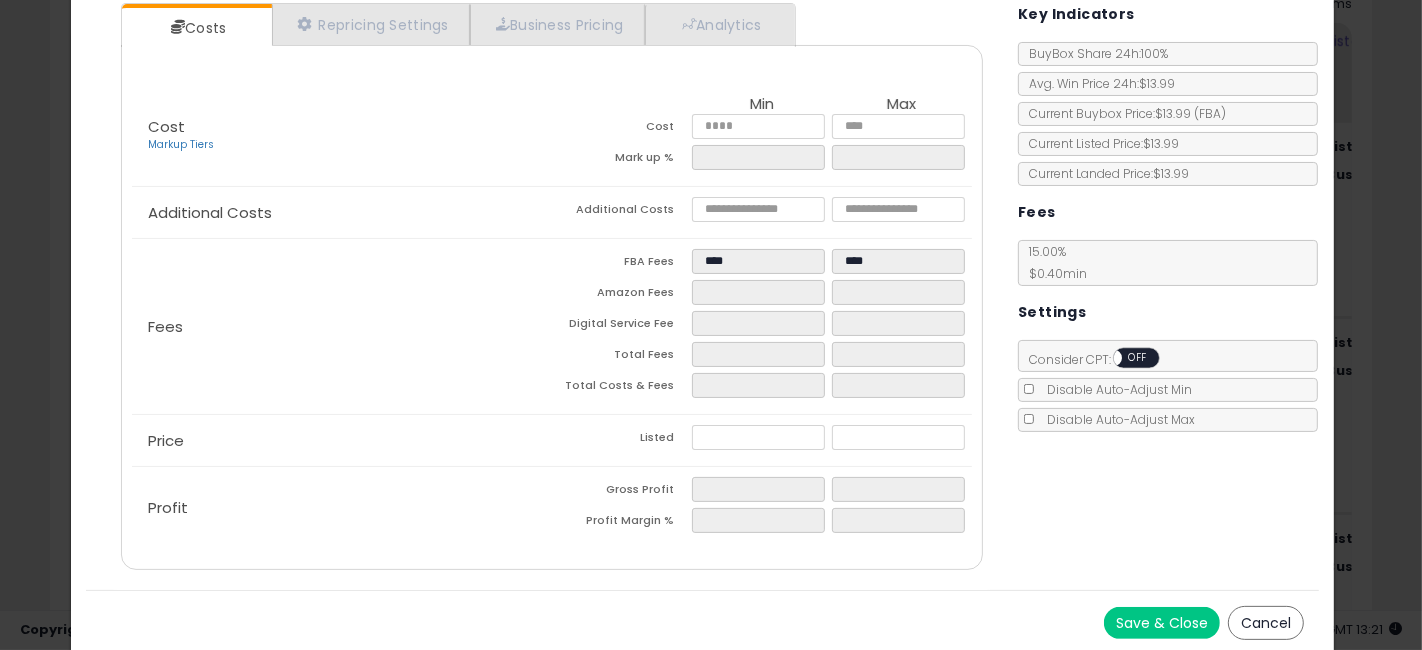 click on "Save & Close" at bounding box center (1162, 623) 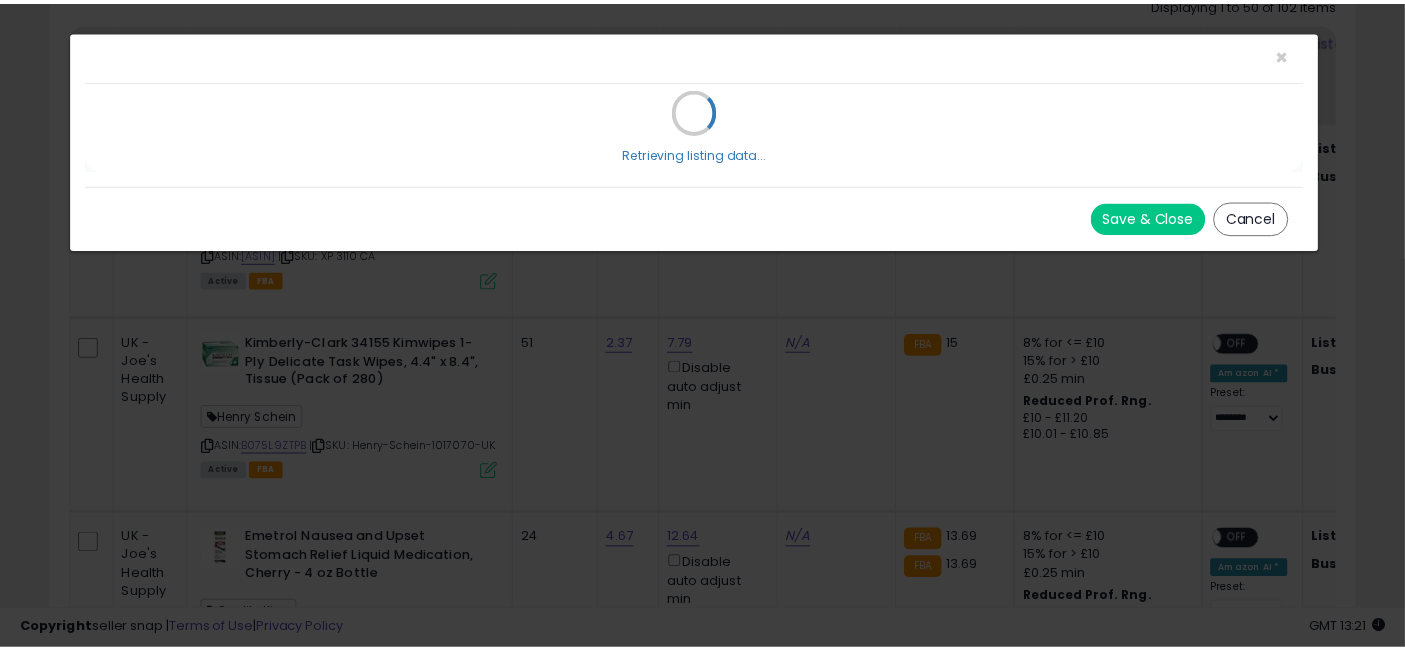 scroll, scrollTop: 0, scrollLeft: 0, axis: both 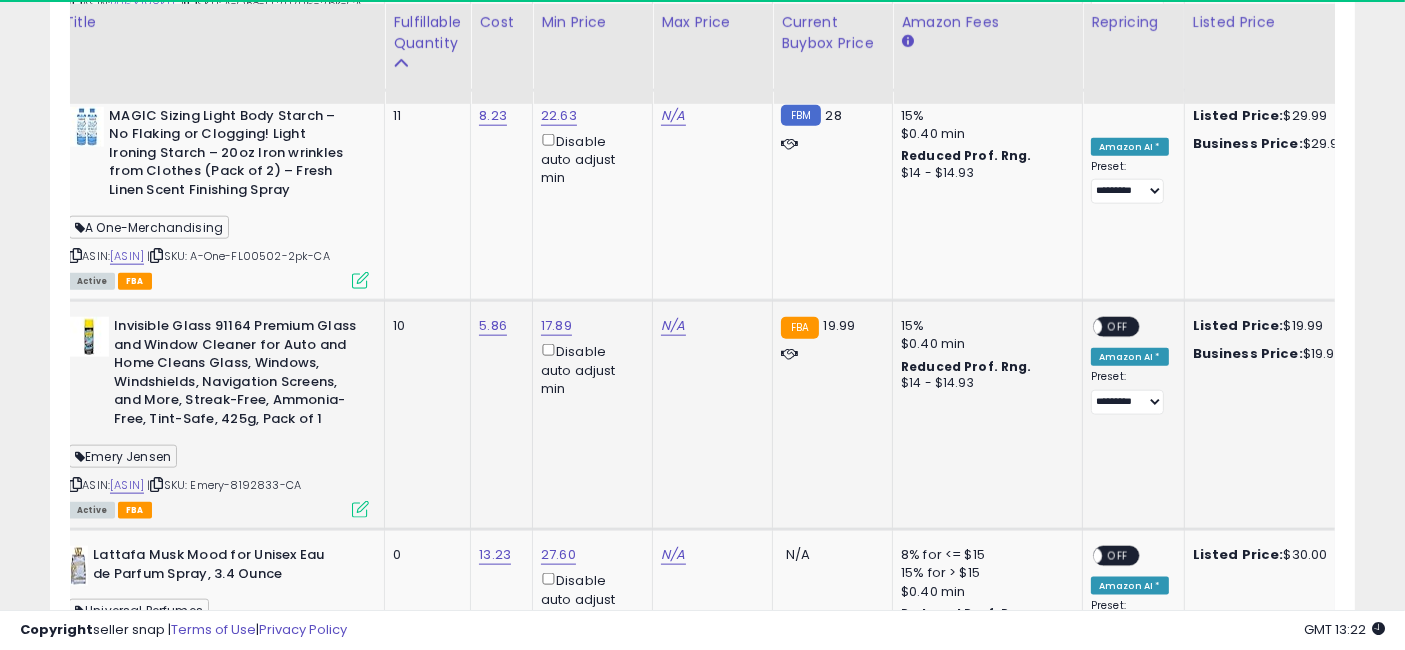 drag, startPoint x: 611, startPoint y: 449, endPoint x: 671, endPoint y: 449, distance: 60 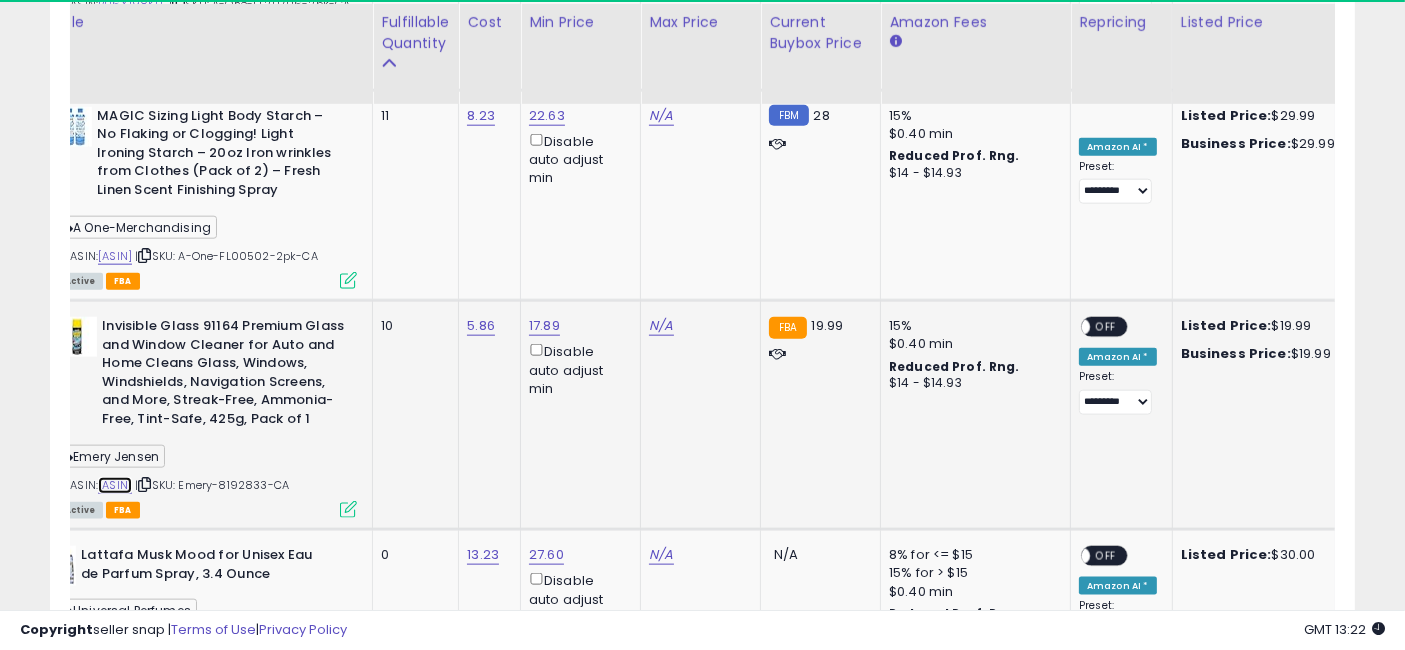 click on "[ASIN]" at bounding box center (115, 485) 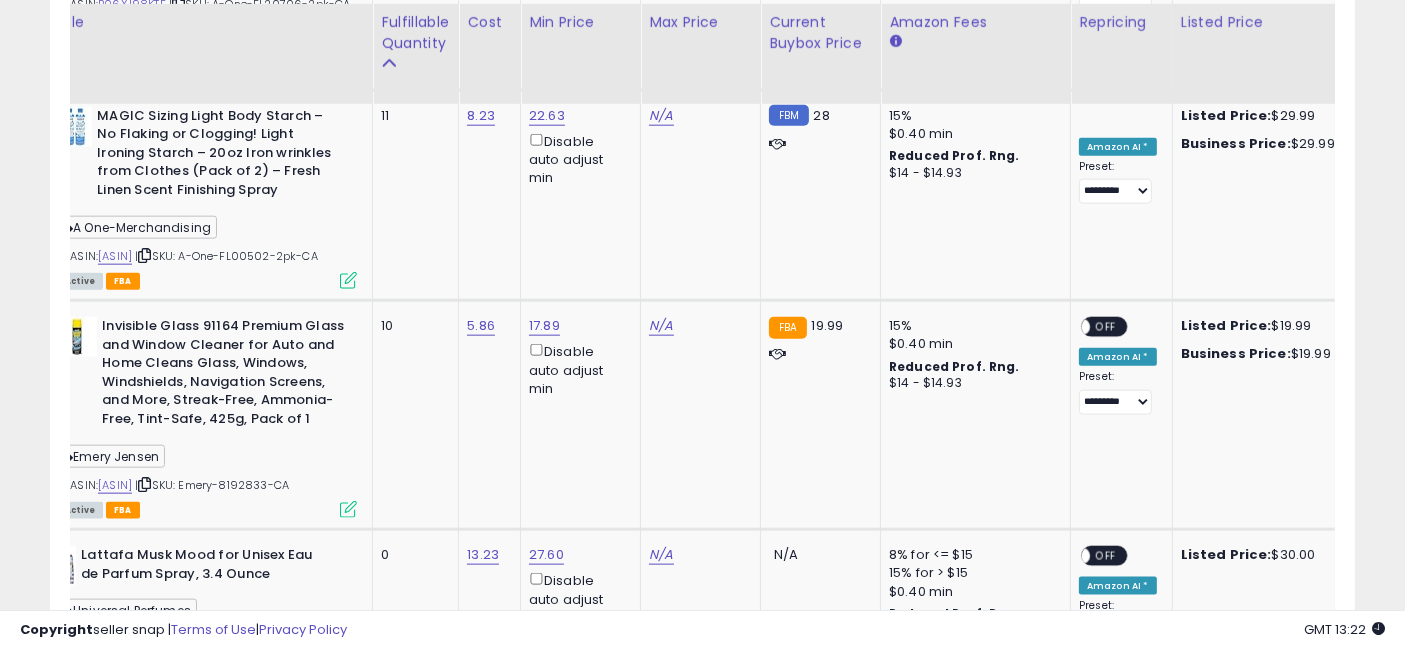 scroll, scrollTop: 0, scrollLeft: 357, axis: horizontal 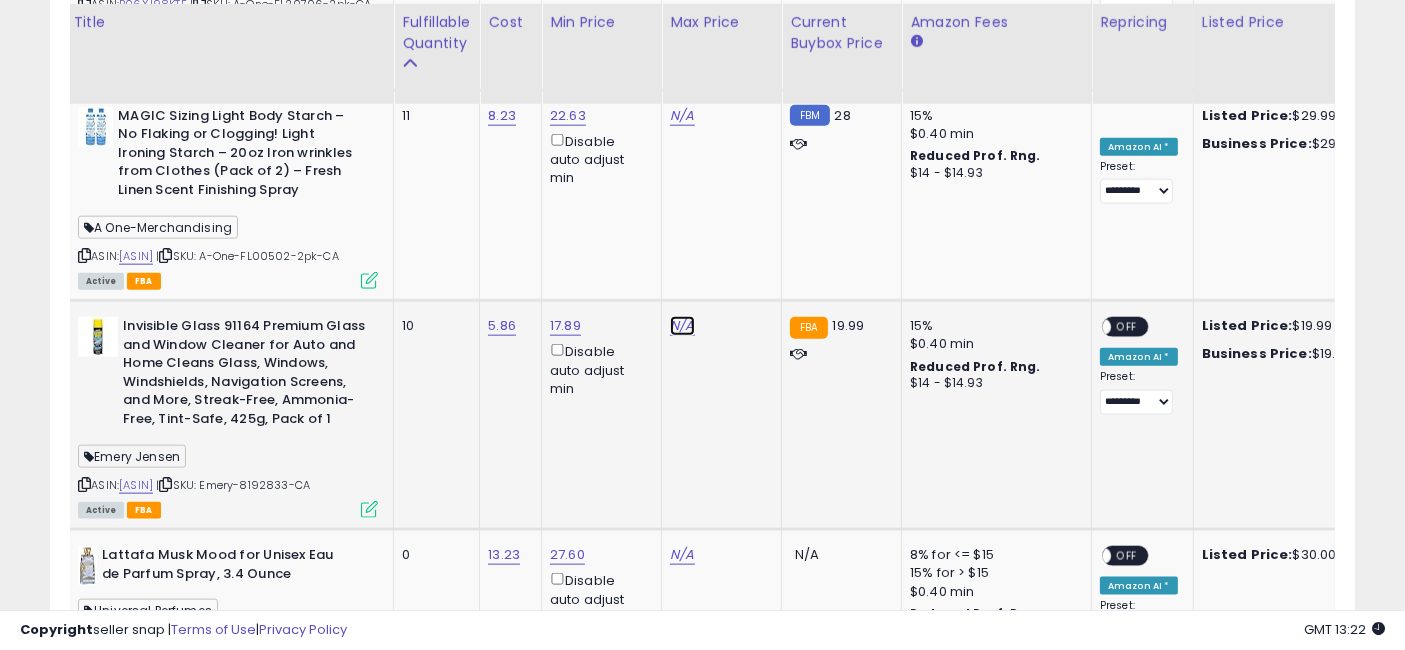 click on "N/A" at bounding box center (682, -1075) 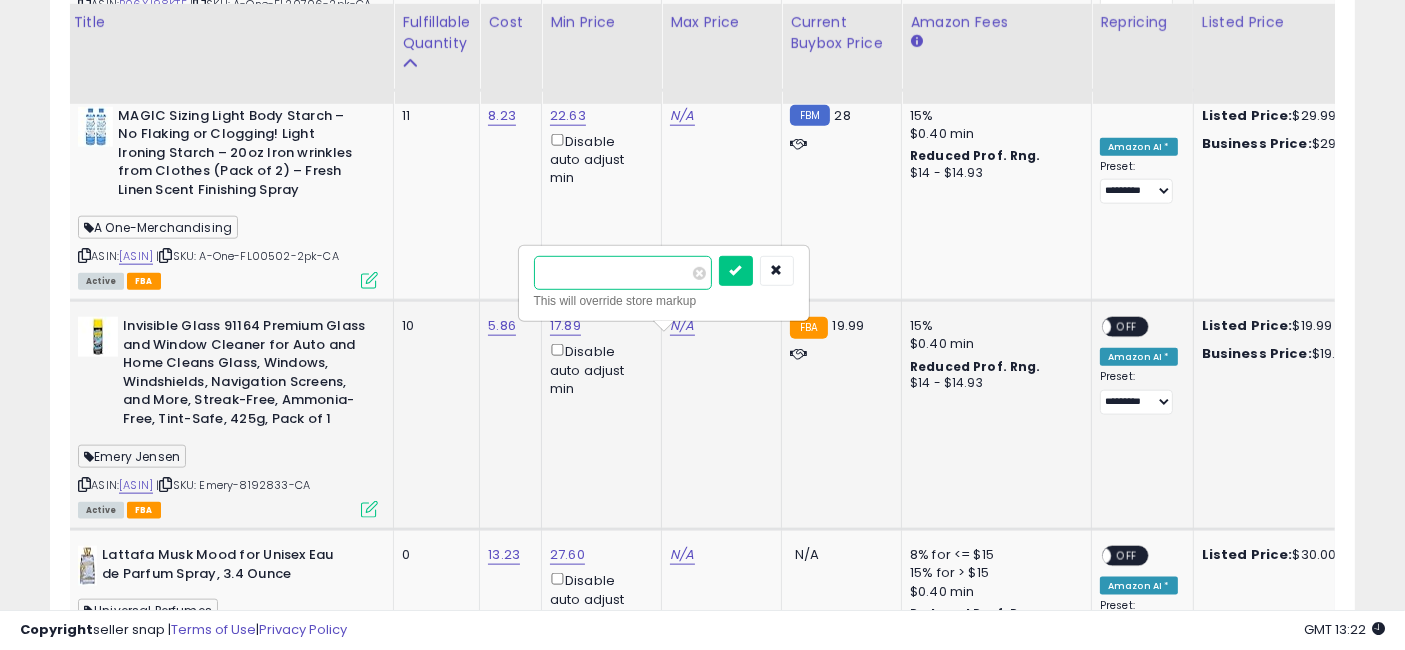 click at bounding box center (623, 273) 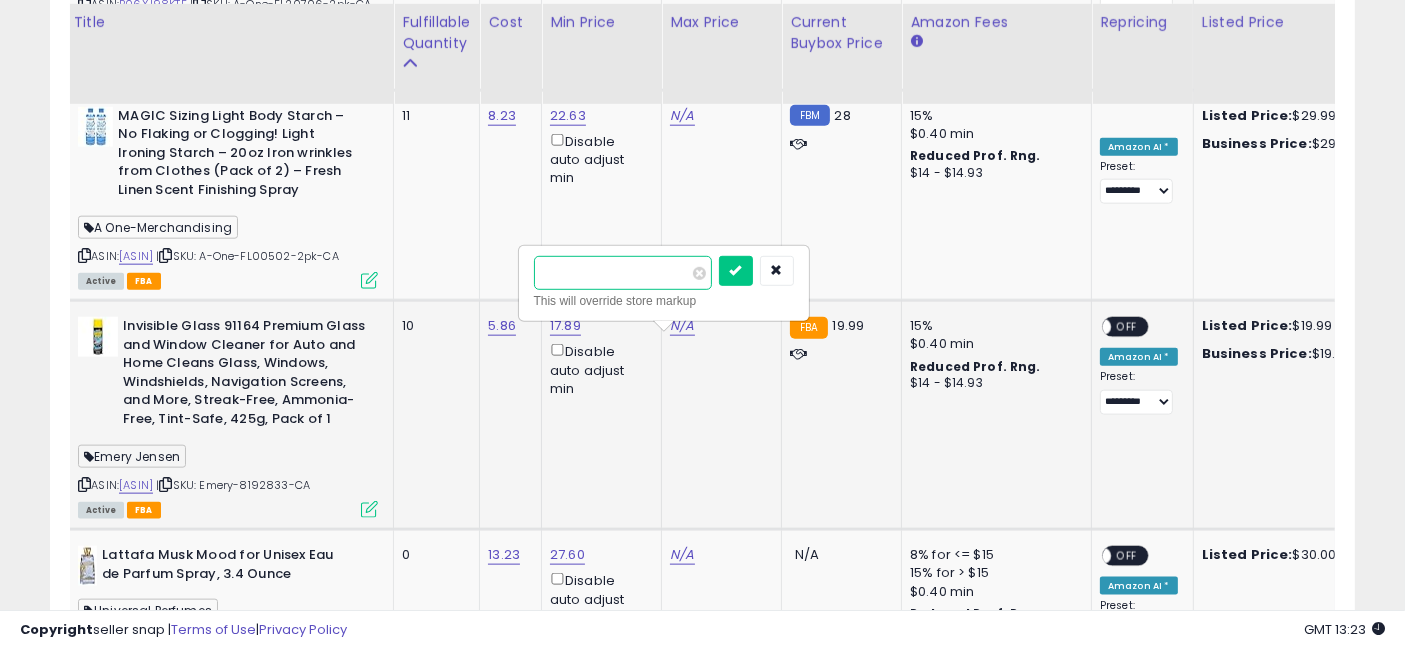 type on "*****" 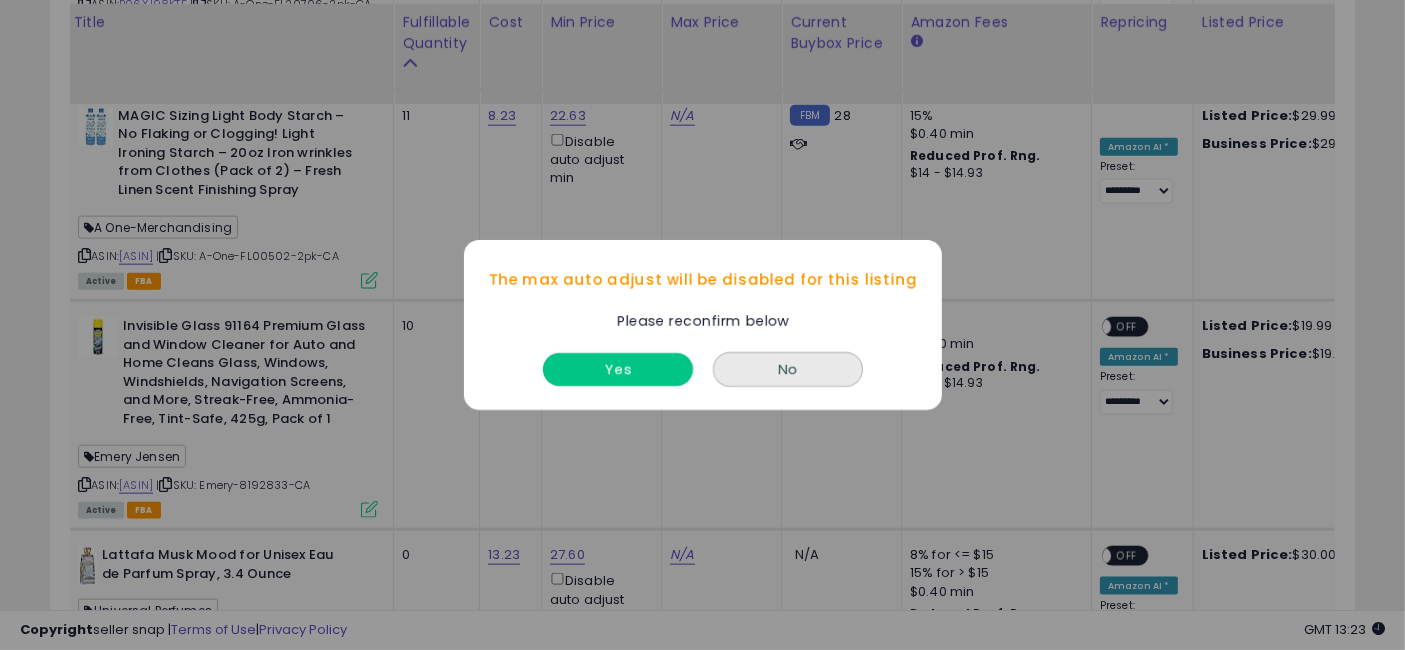 click on "Yes" at bounding box center [618, 369] 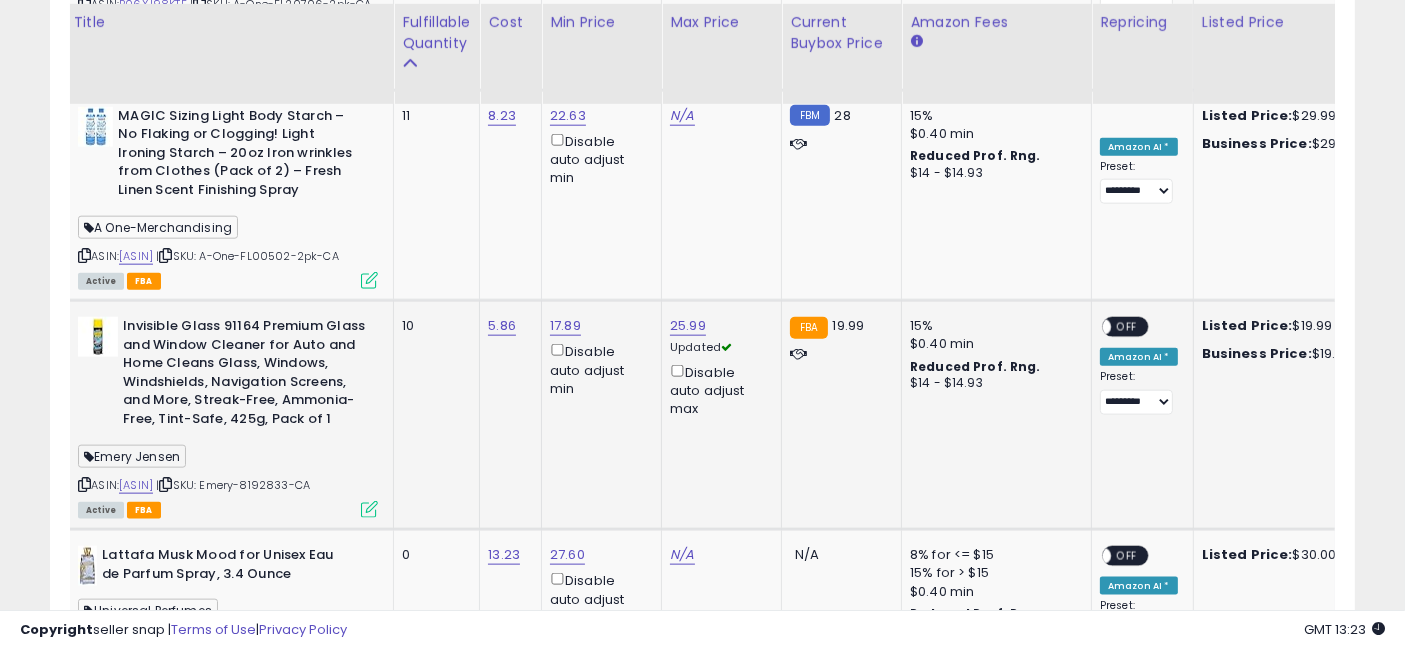 click on "OFF" at bounding box center [1127, 327] 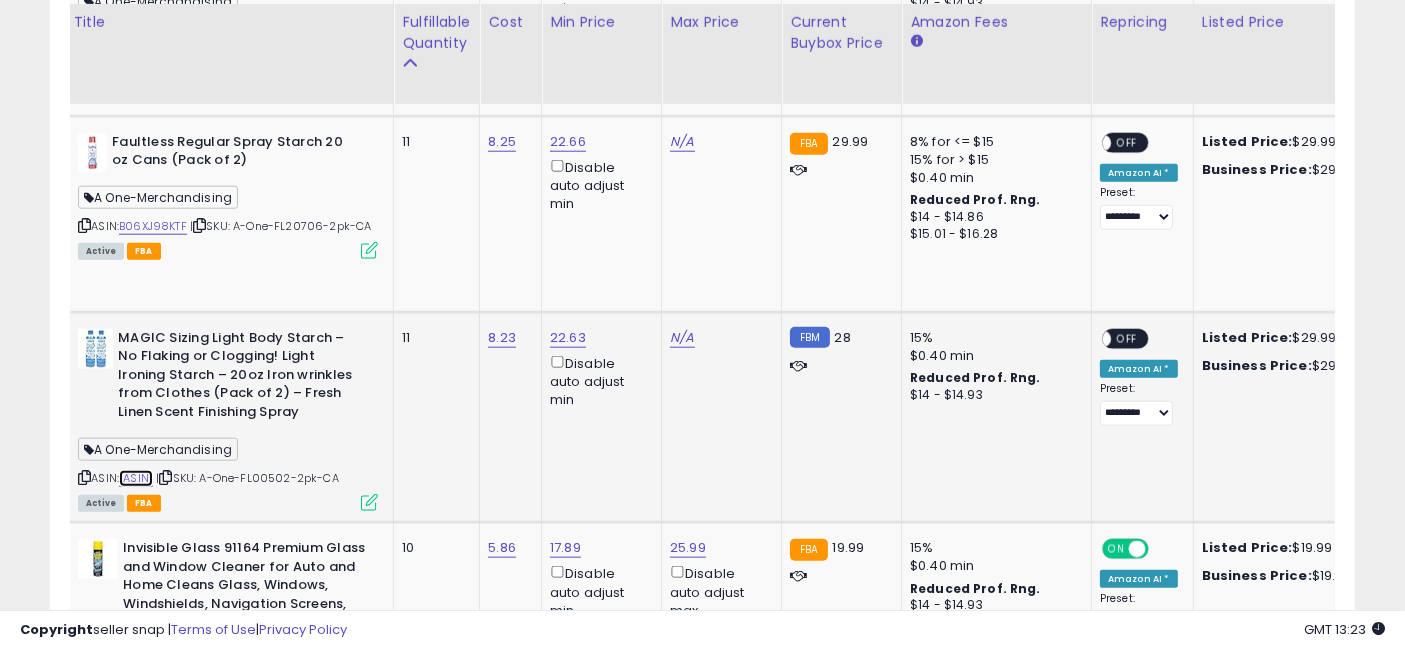 click on "[ASIN]" at bounding box center [136, 478] 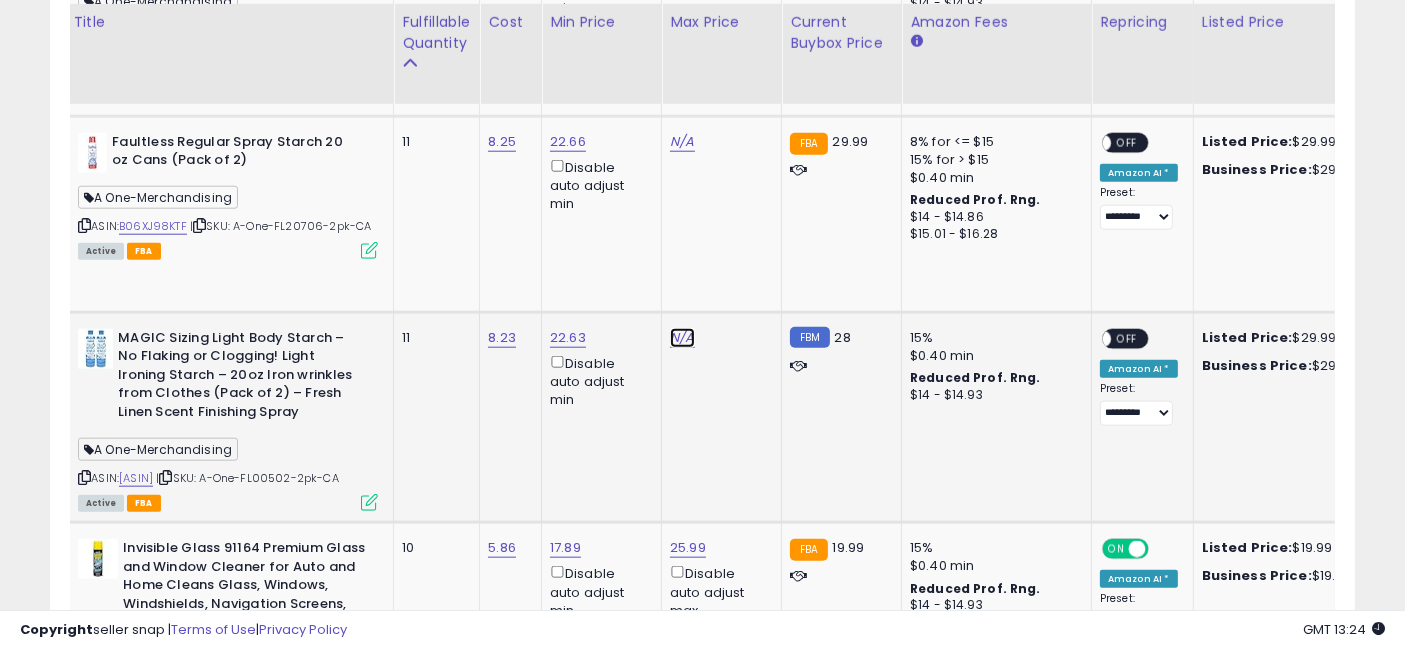 click on "N/A" at bounding box center (682, -853) 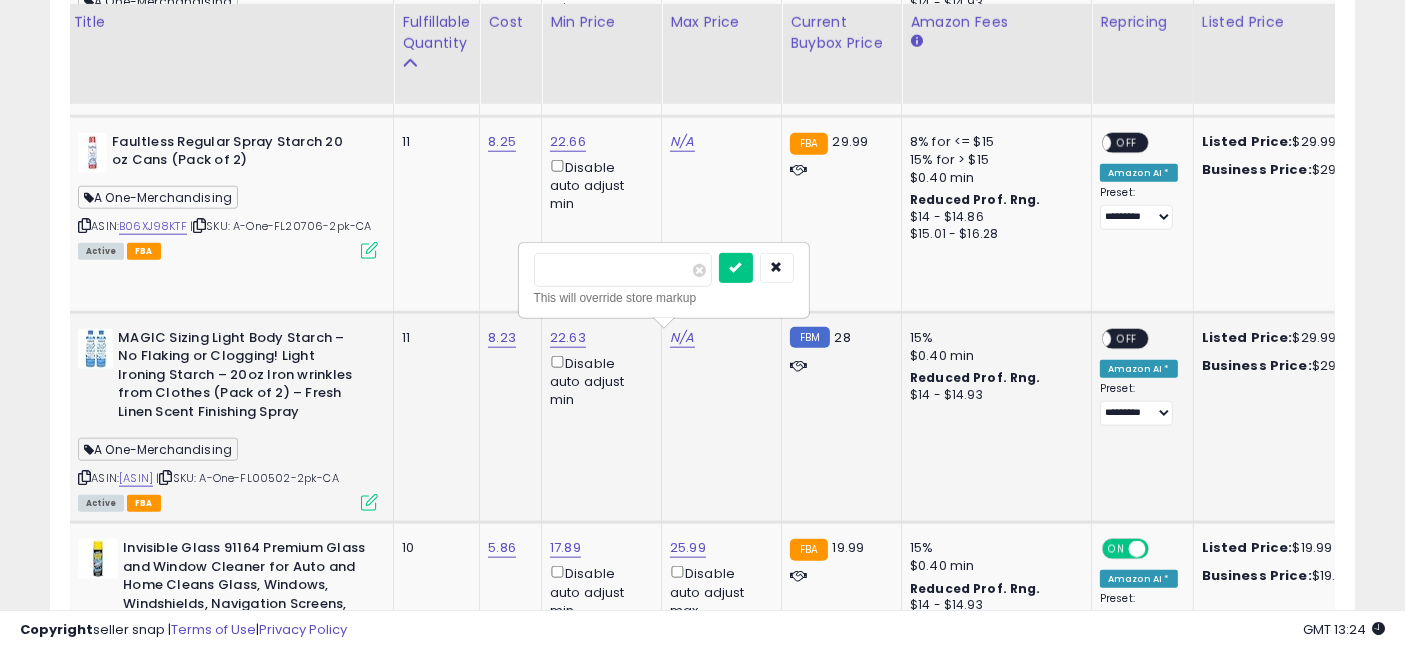 click at bounding box center [623, 270] 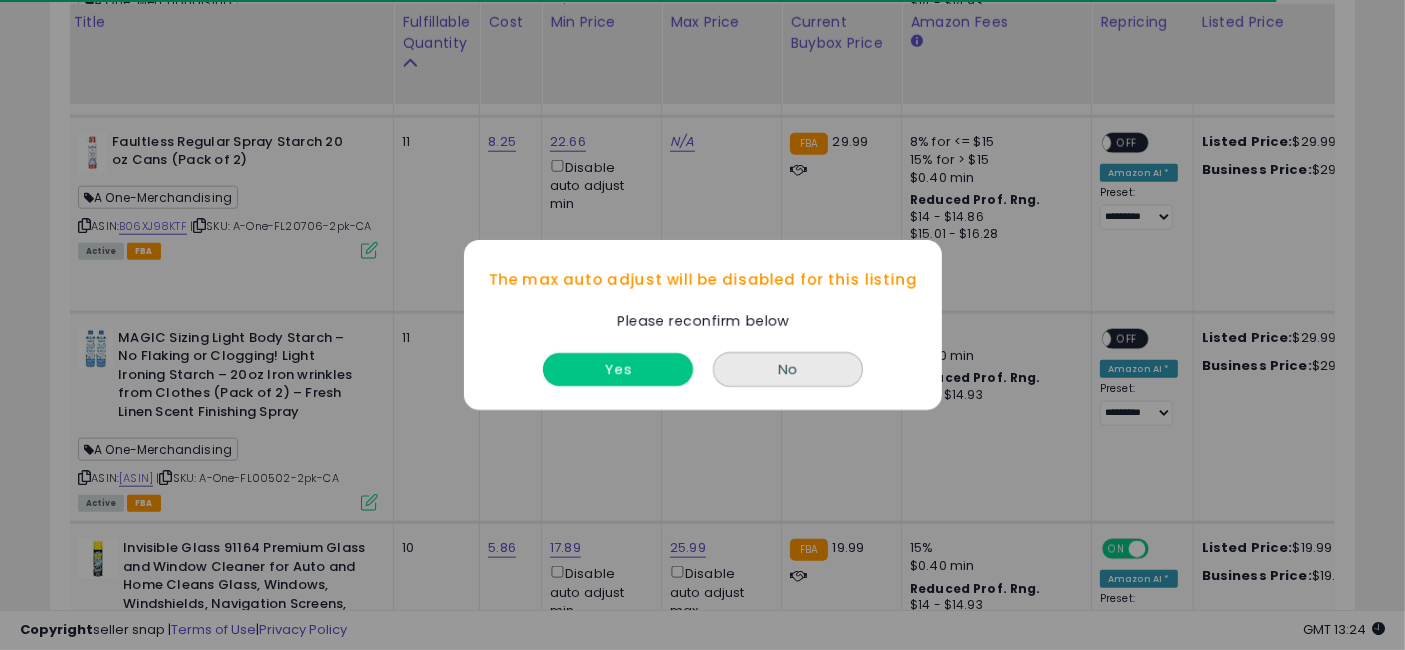 click on "Yes" at bounding box center (618, 369) 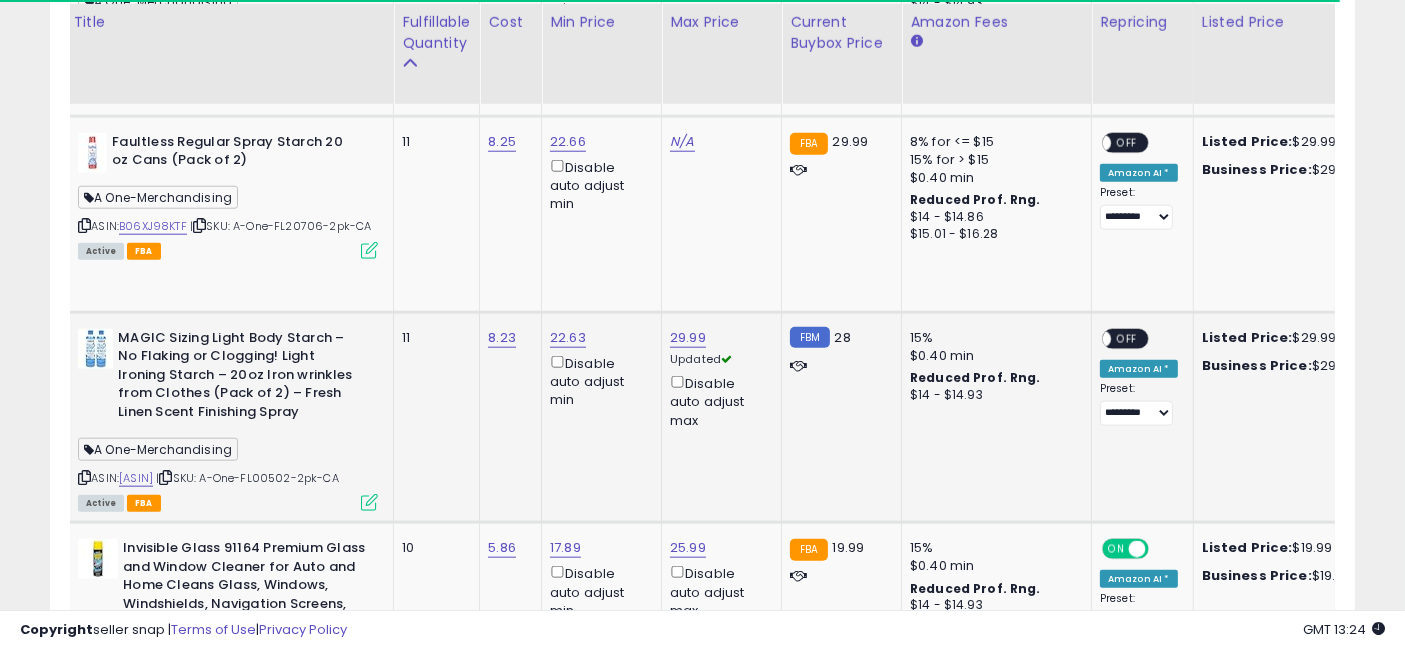 click on "OFF" at bounding box center (1127, 338) 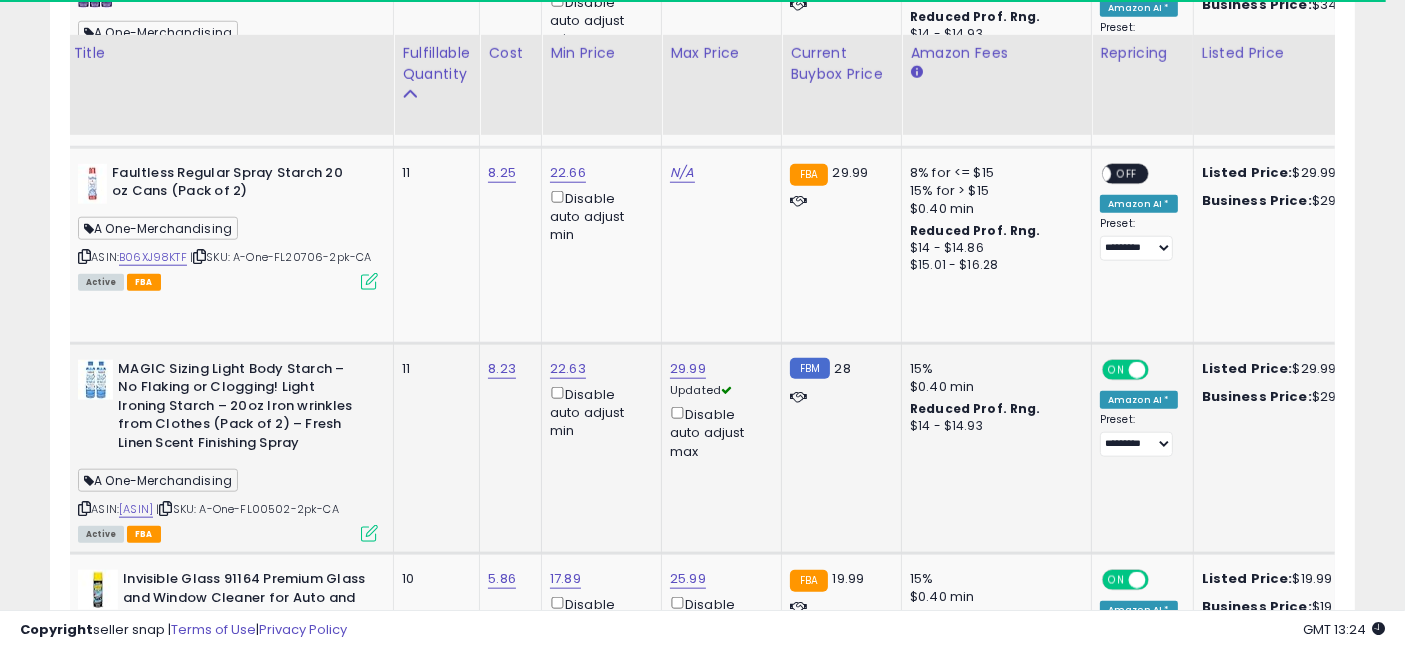 scroll, scrollTop: 2000, scrollLeft: 0, axis: vertical 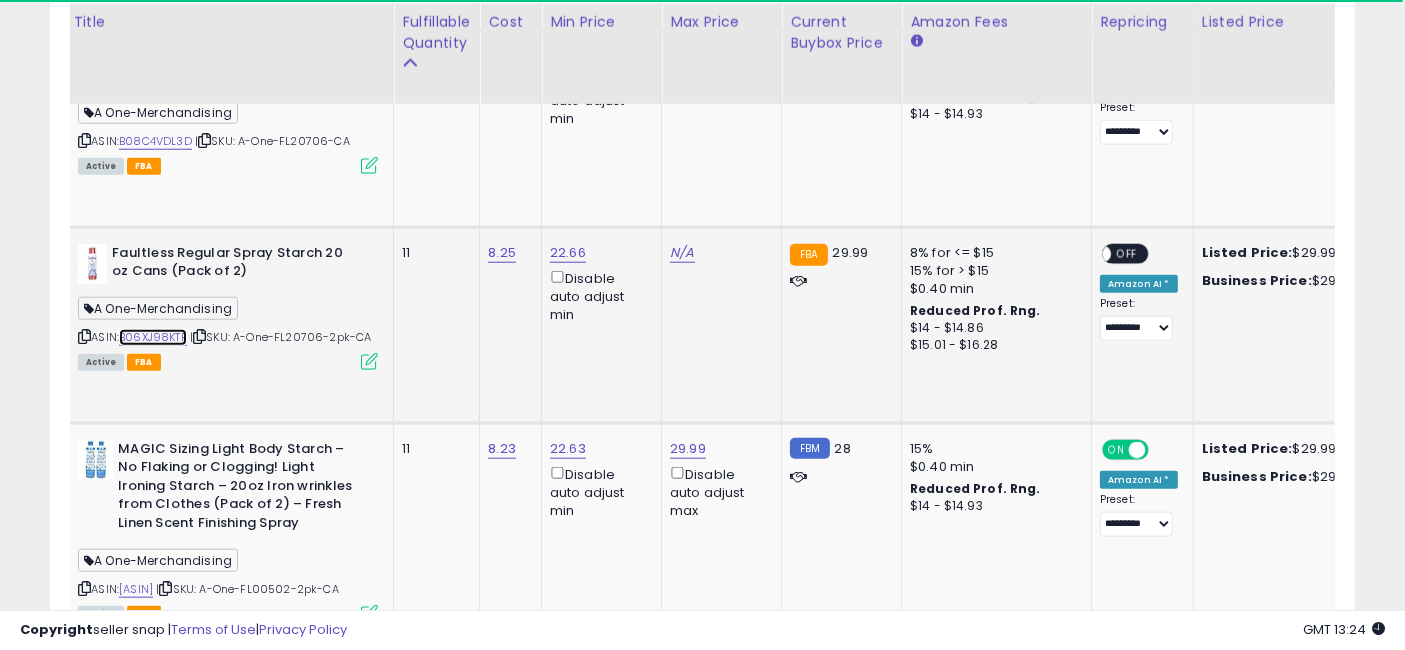 click on "B06XJ98KTF" at bounding box center [153, 337] 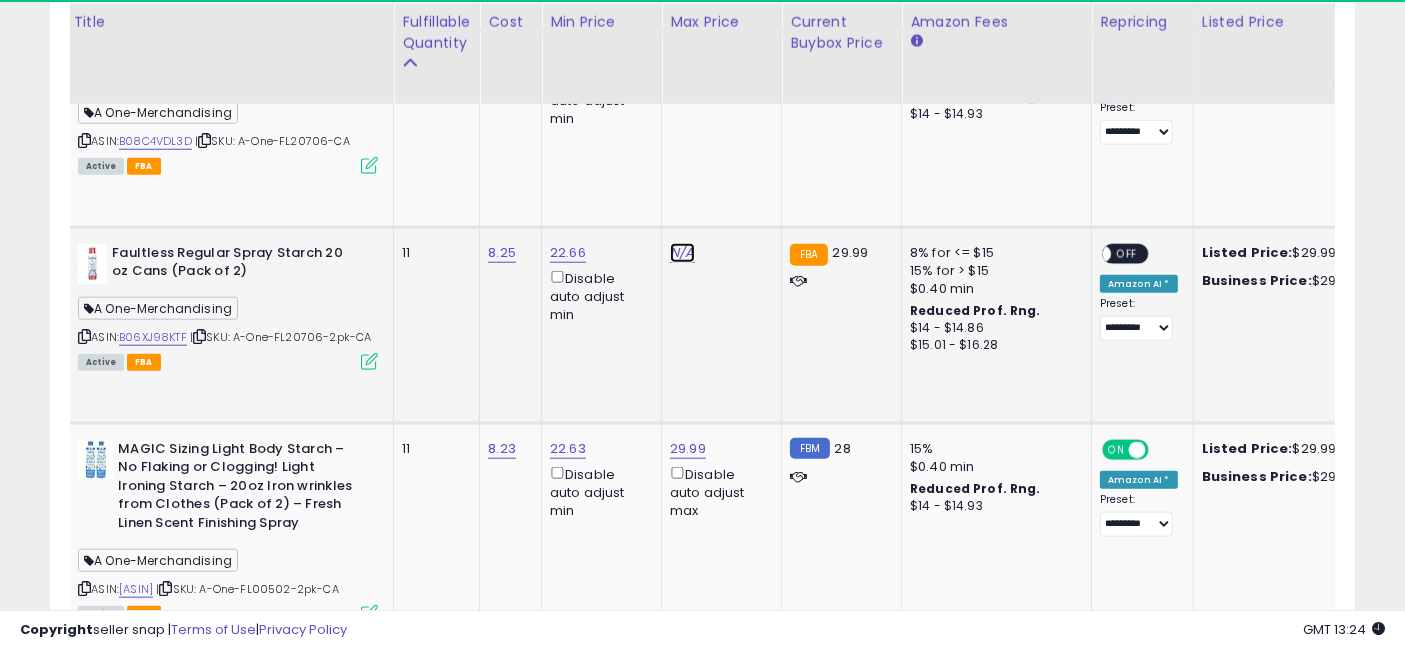 click on "N/A" at bounding box center (682, -742) 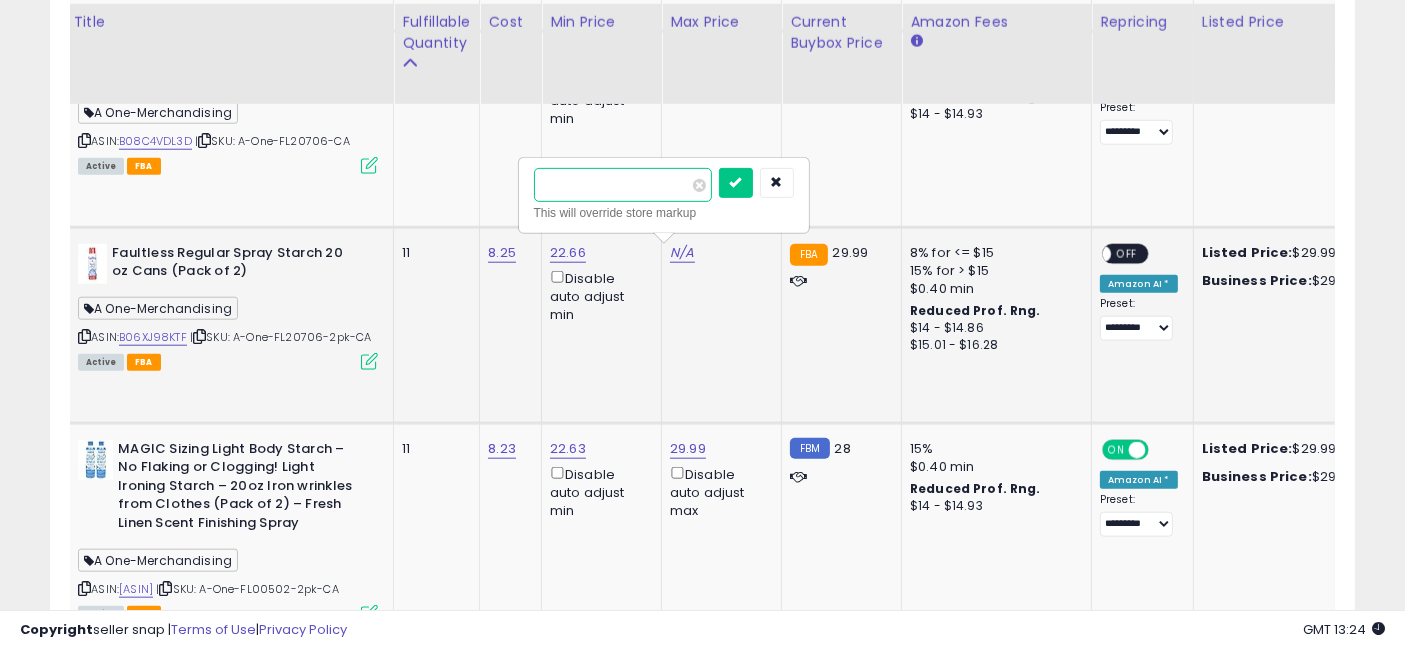 click at bounding box center [623, 185] 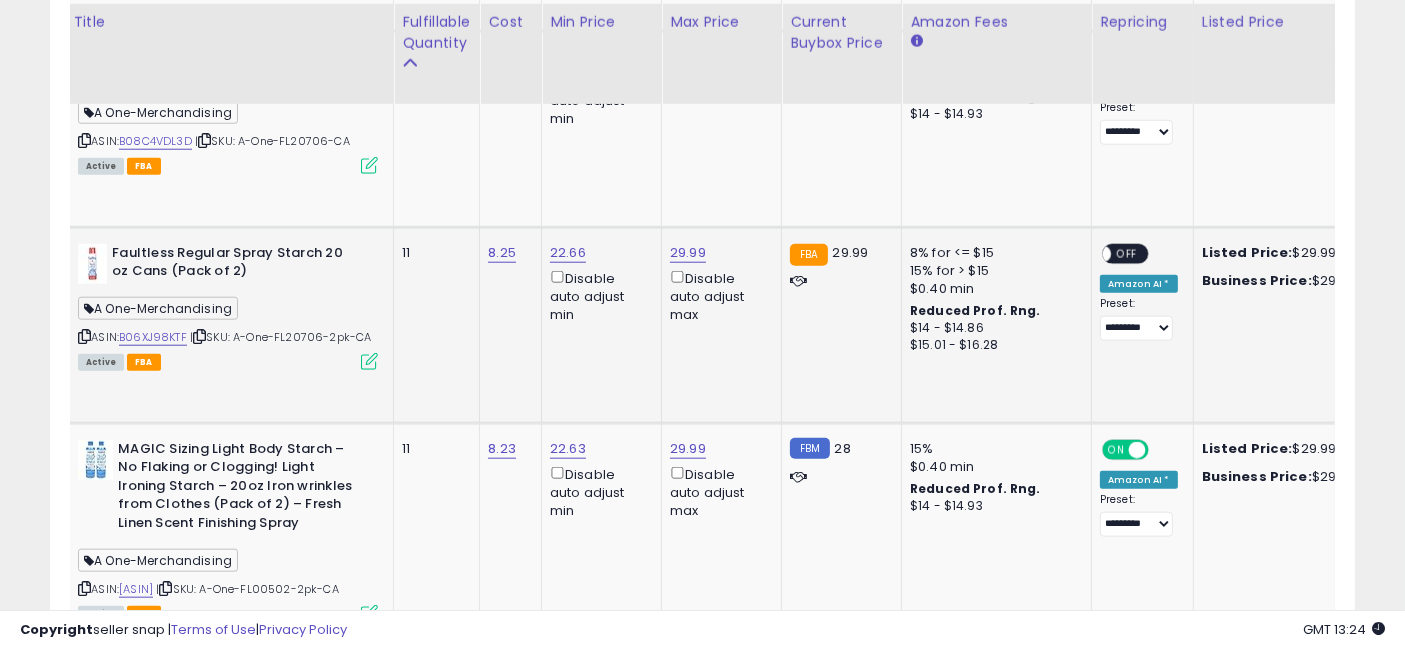 click on "OFF" at bounding box center (1127, 253) 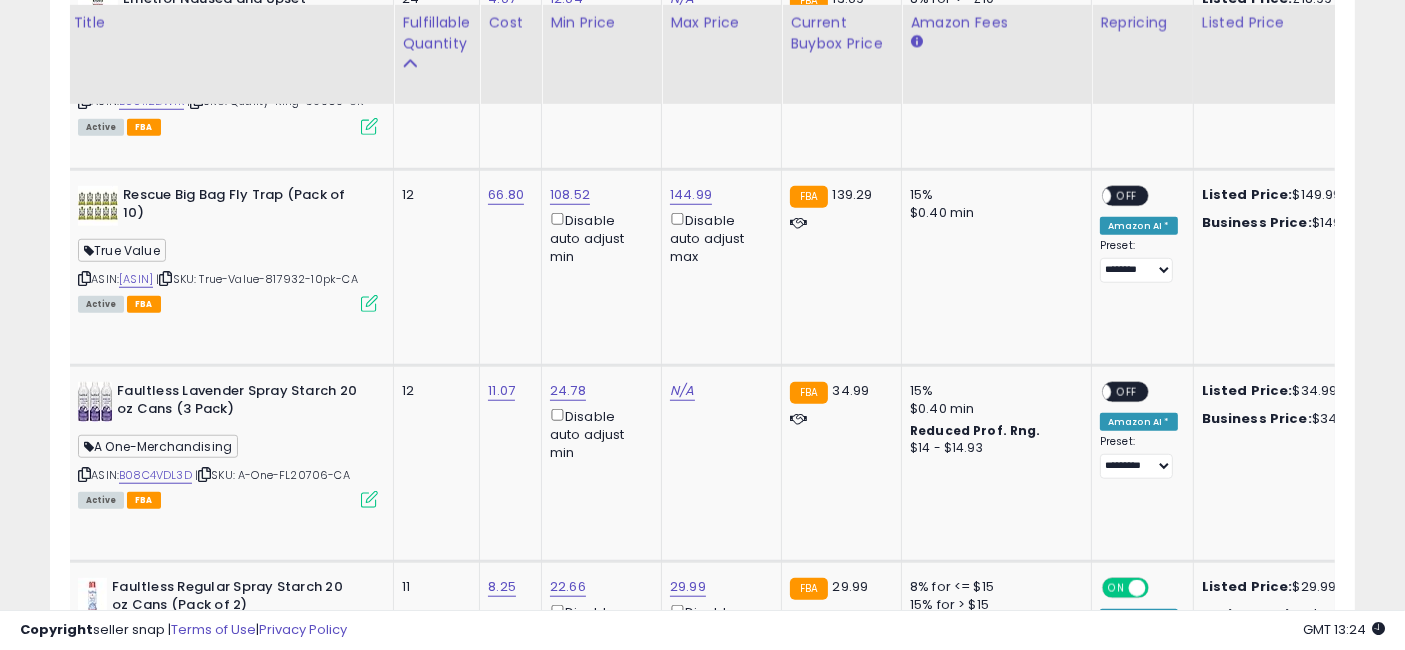scroll, scrollTop: 1777, scrollLeft: 0, axis: vertical 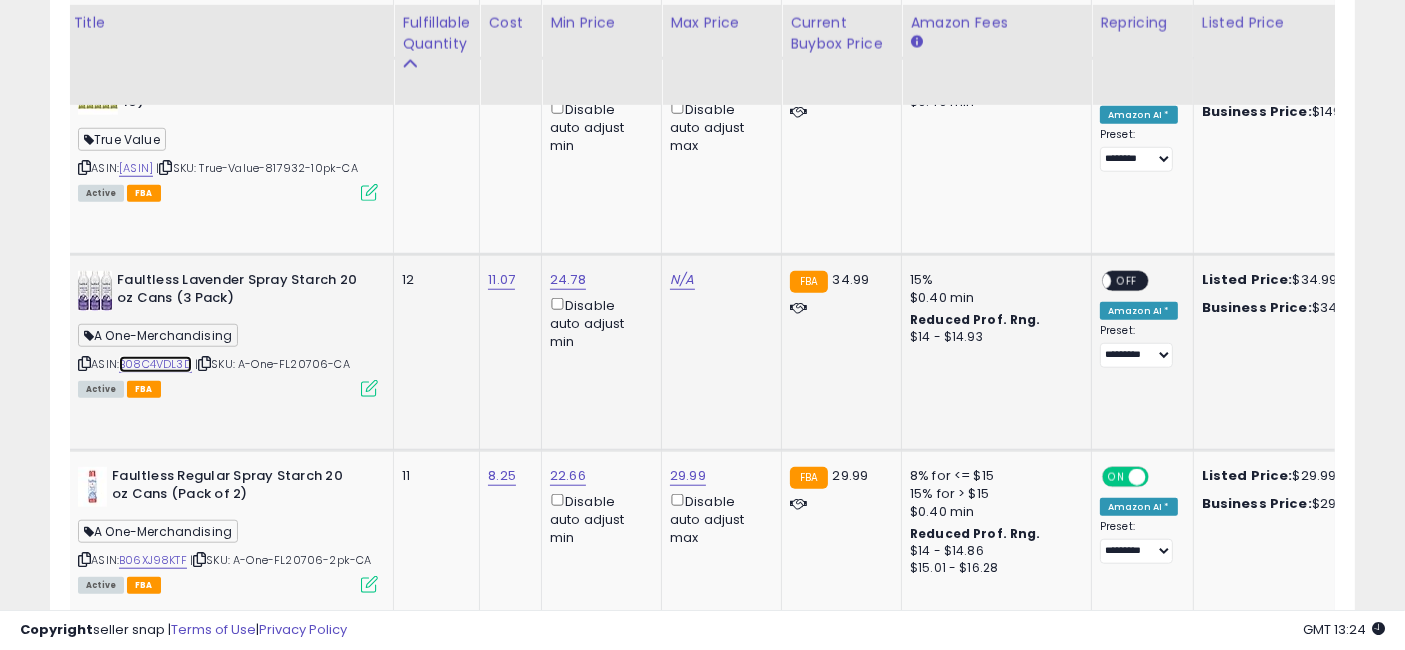 click on "B08C4VDL3D" at bounding box center [155, 364] 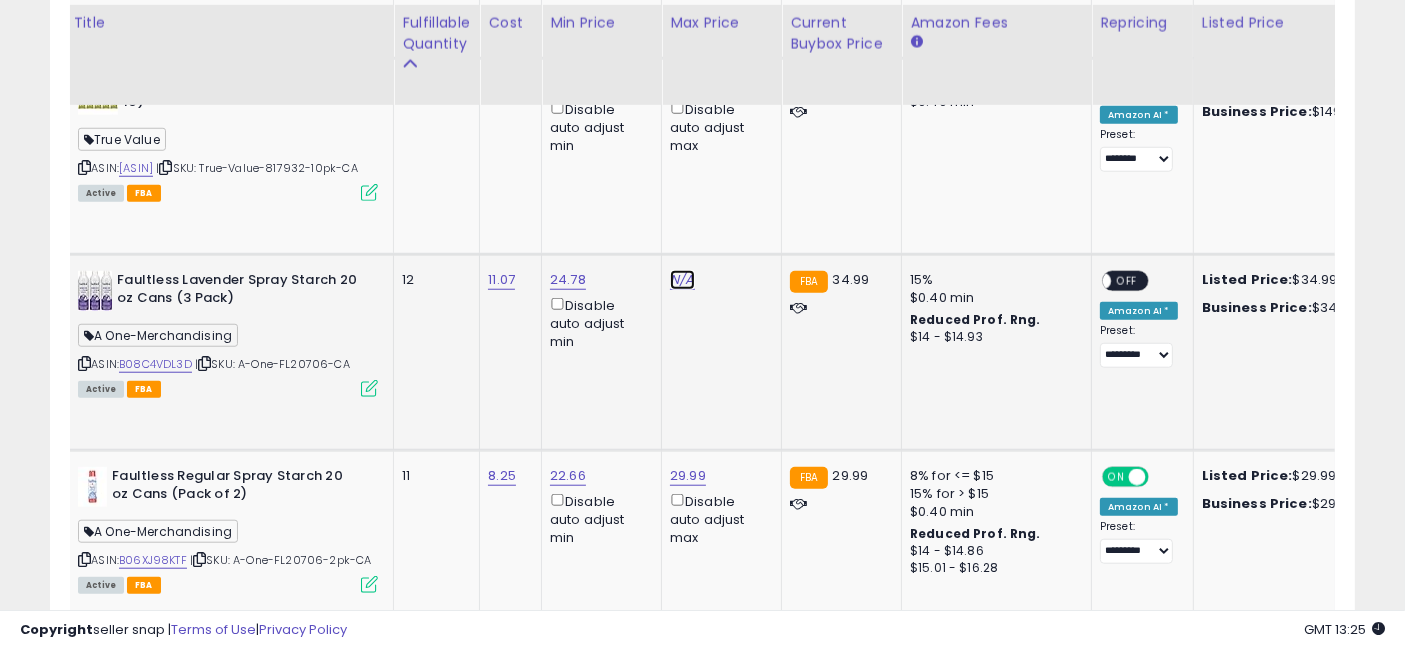 click on "N/A" at bounding box center (682, -519) 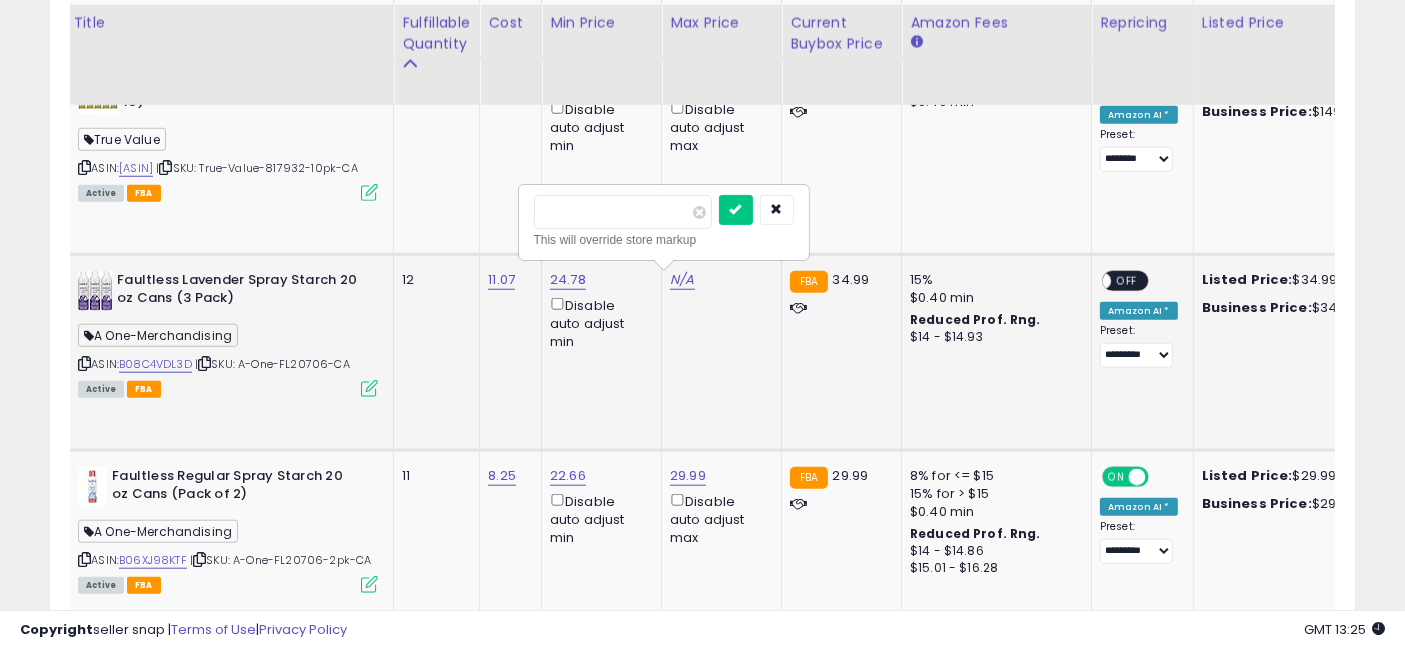 click at bounding box center [623, 212] 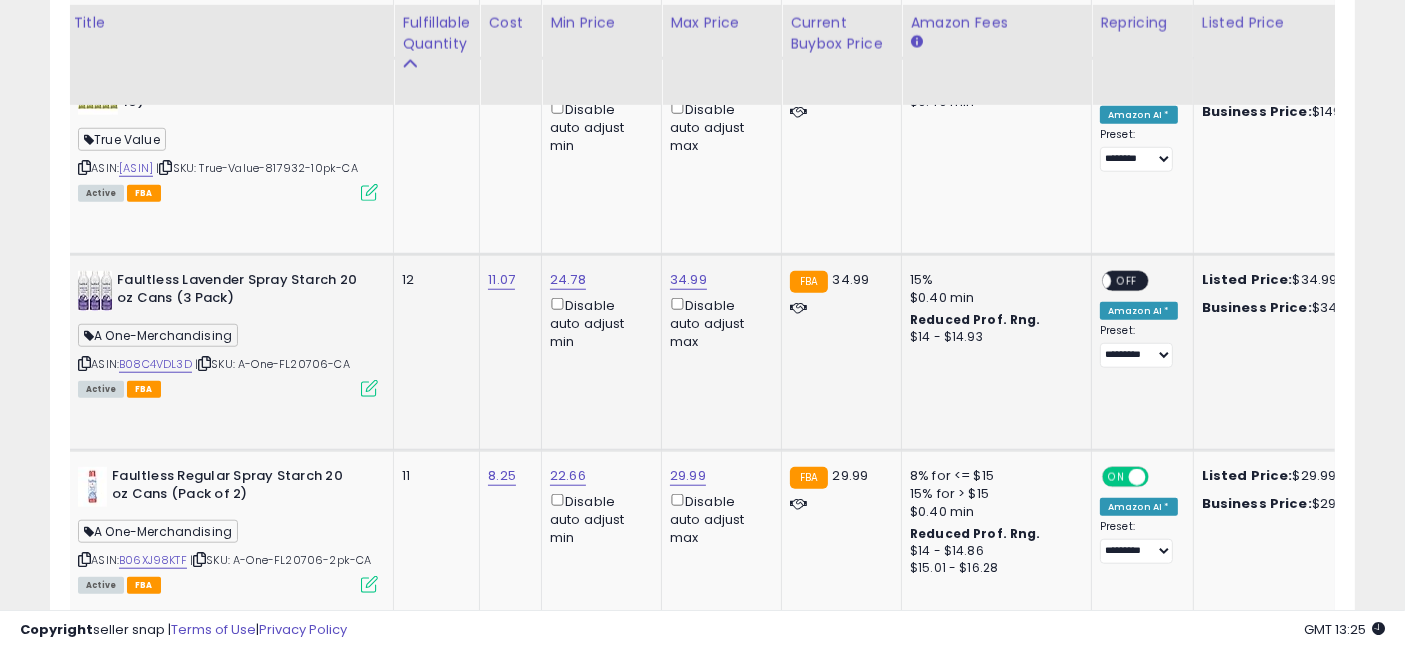 click on "OFF" at bounding box center (1127, 280) 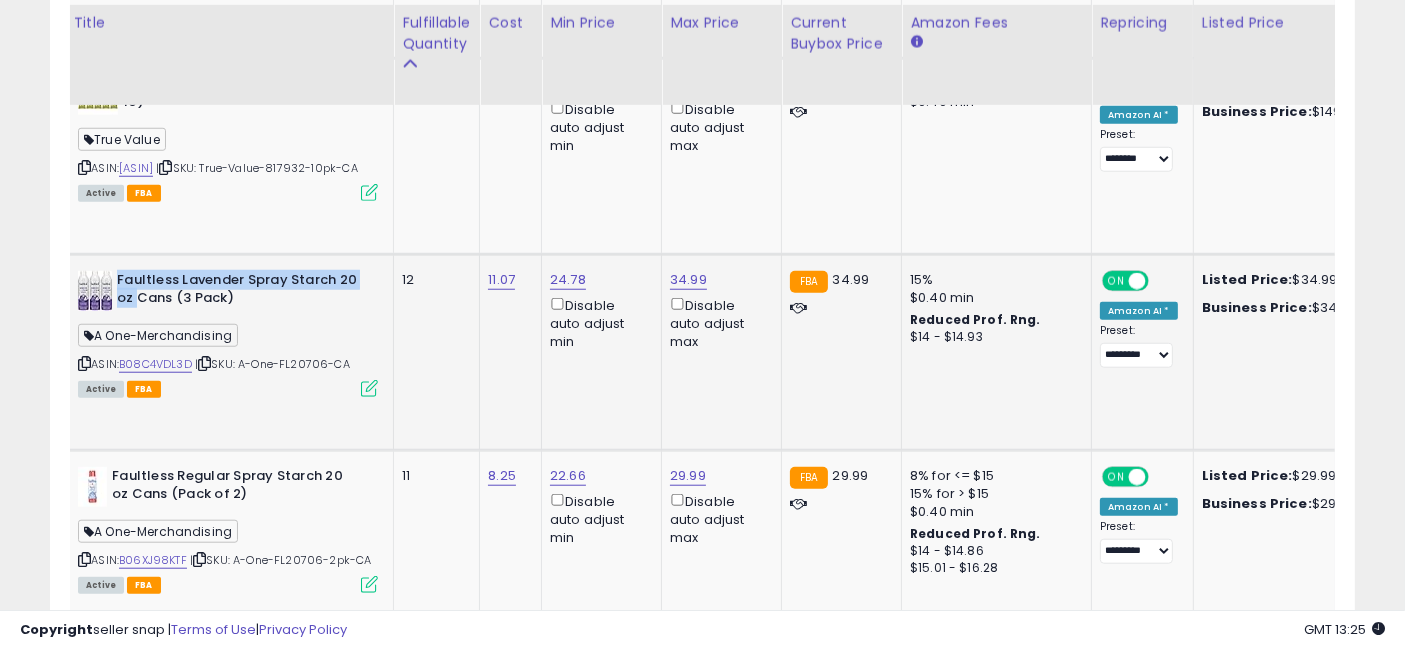 drag, startPoint x: 114, startPoint y: 272, endPoint x: 134, endPoint y: 295, distance: 30.479502 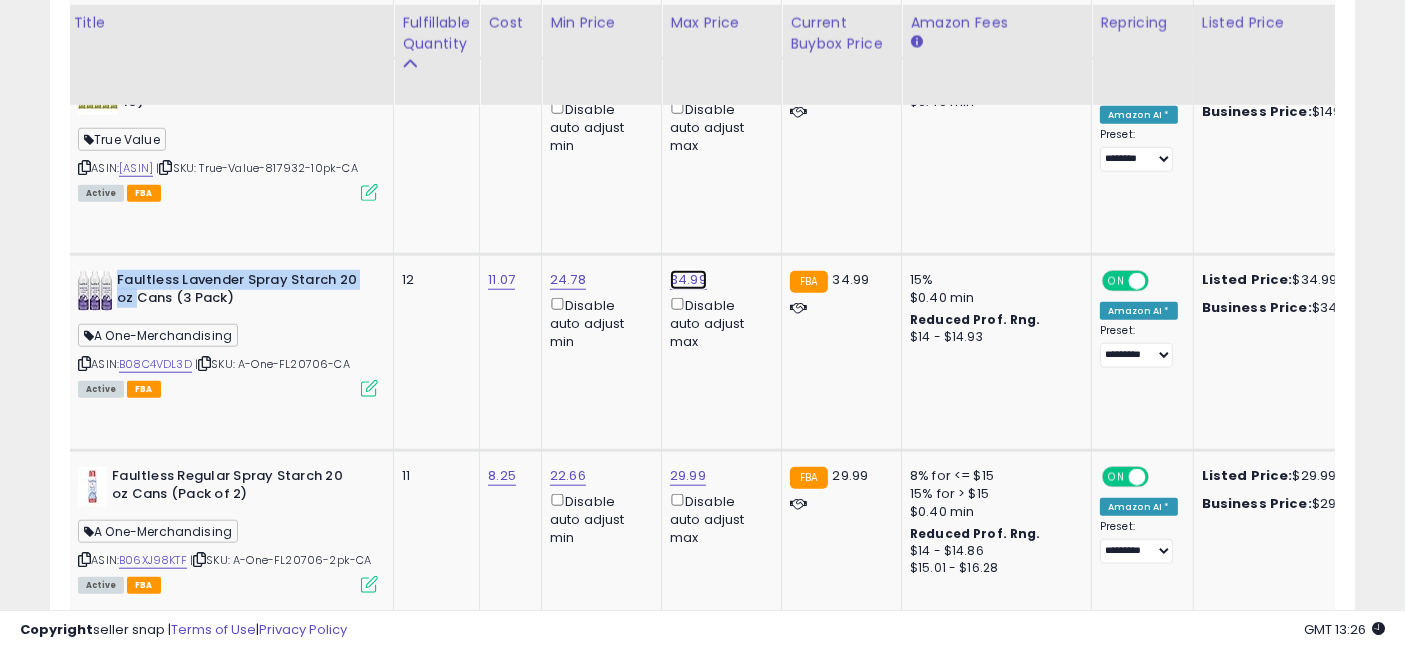 click on "34.99" at bounding box center (682, -519) 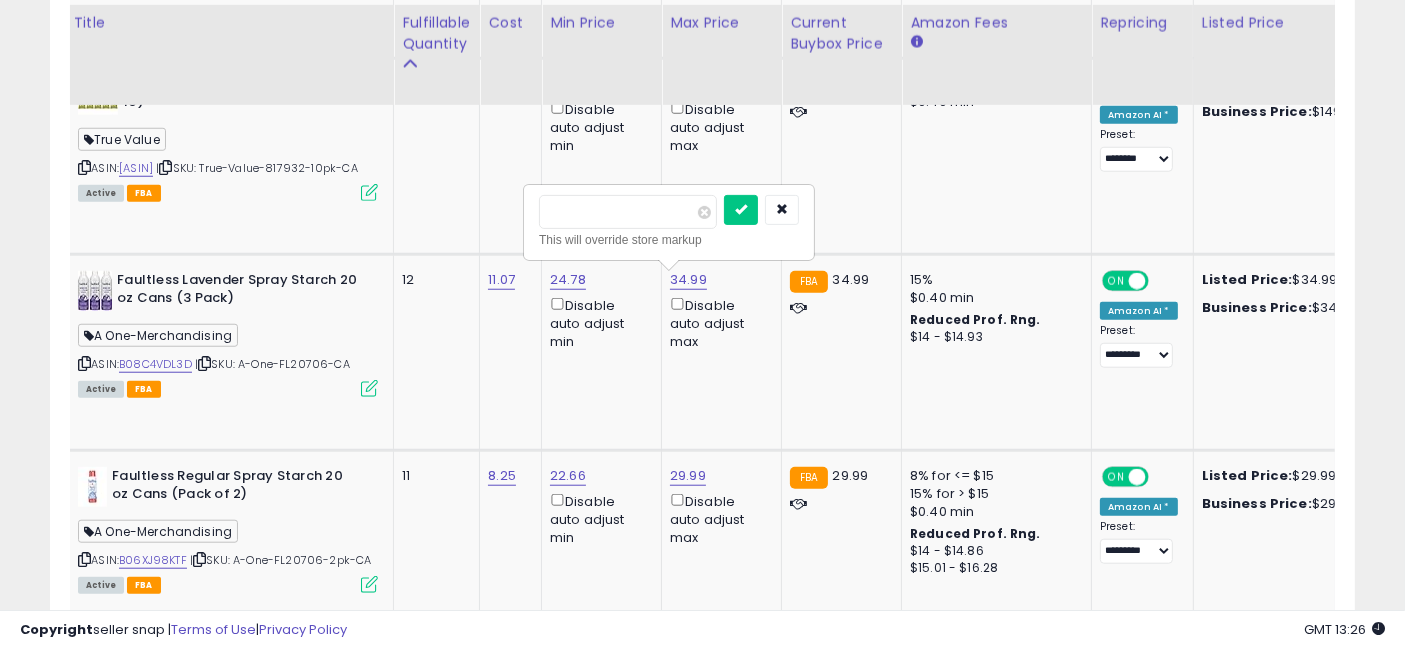 click on "*****" at bounding box center (628, 212) 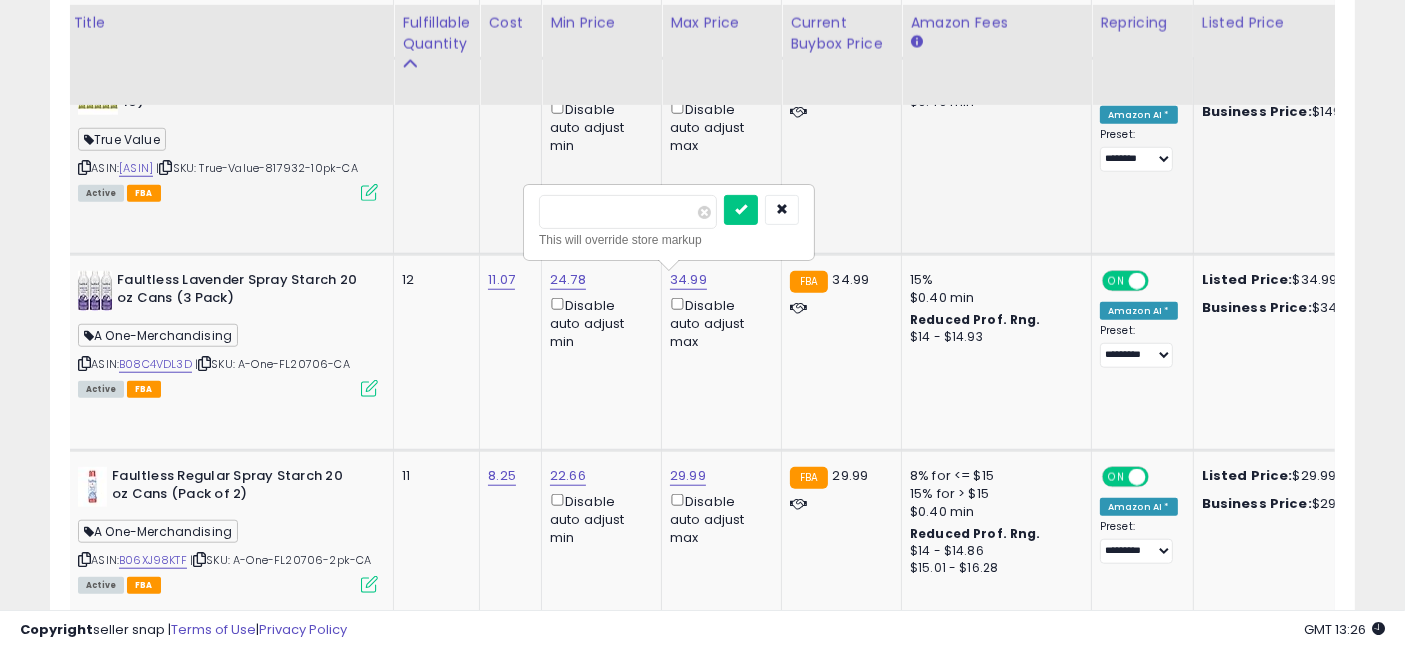 type on "*****" 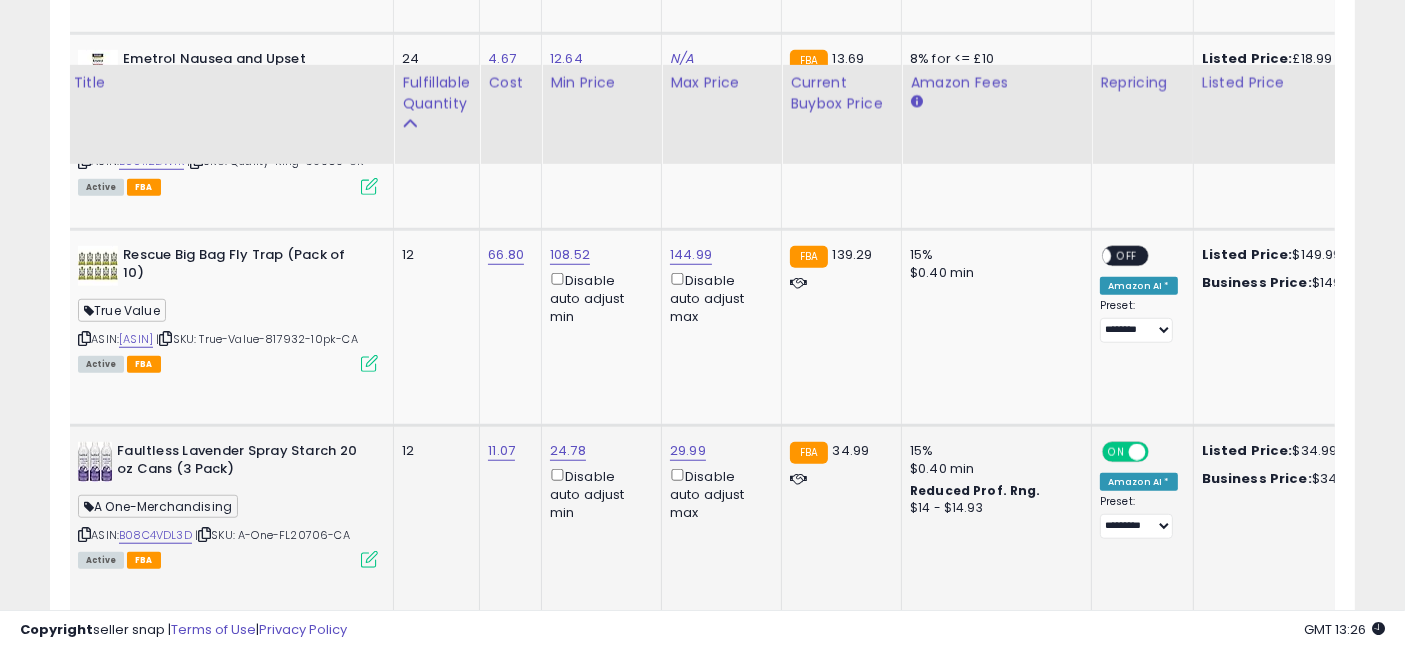 scroll, scrollTop: 1555, scrollLeft: 0, axis: vertical 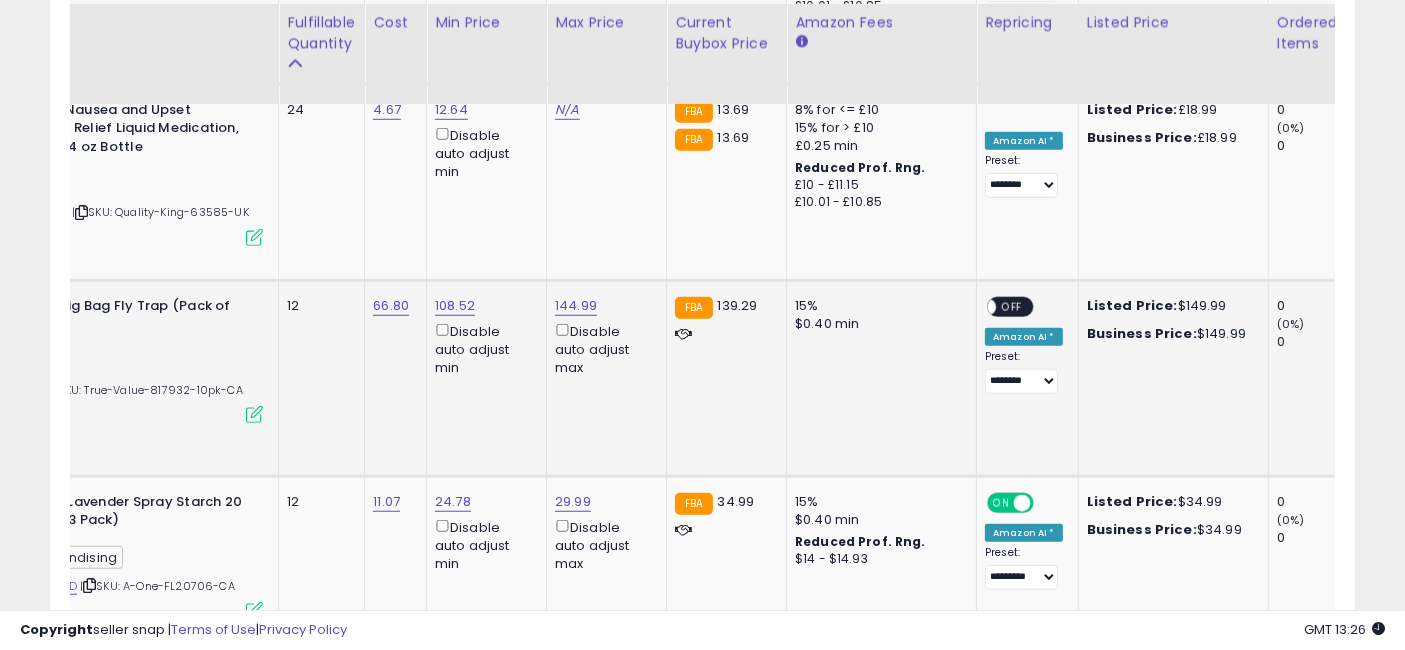 drag, startPoint x: 600, startPoint y: 399, endPoint x: 715, endPoint y: 415, distance: 116.10771 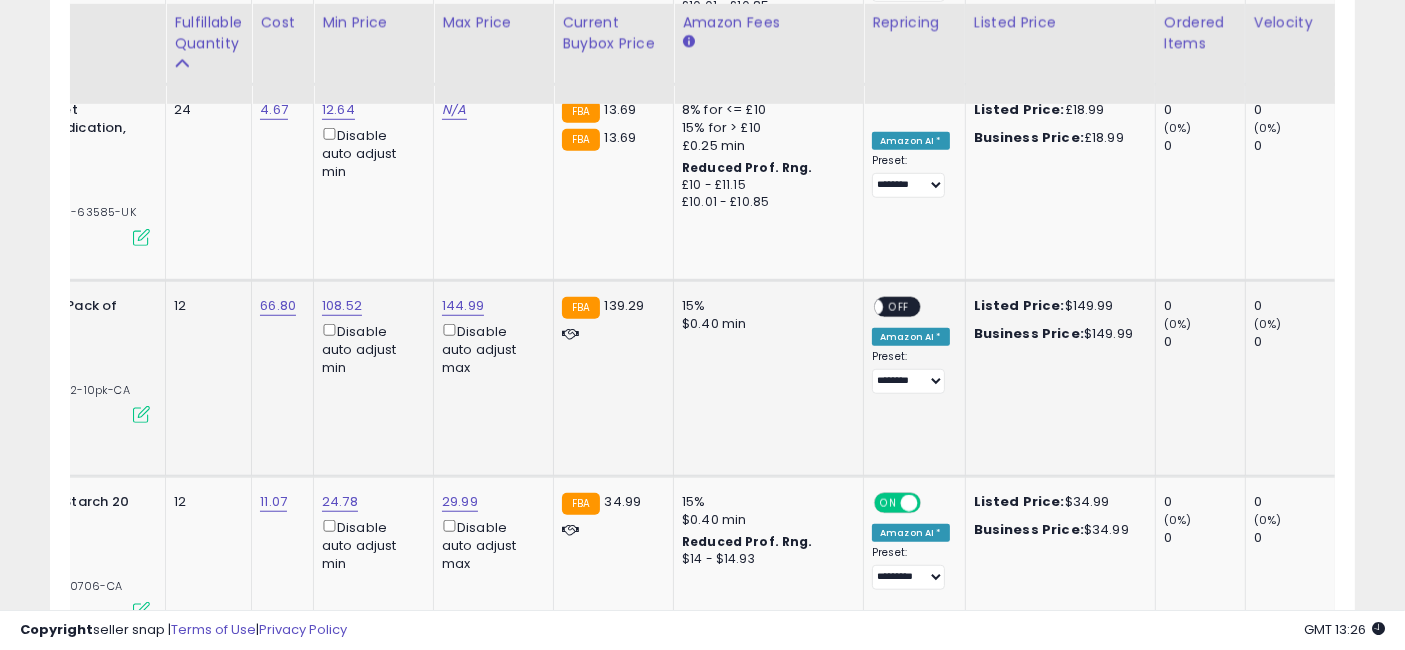 scroll, scrollTop: 0, scrollLeft: 365, axis: horizontal 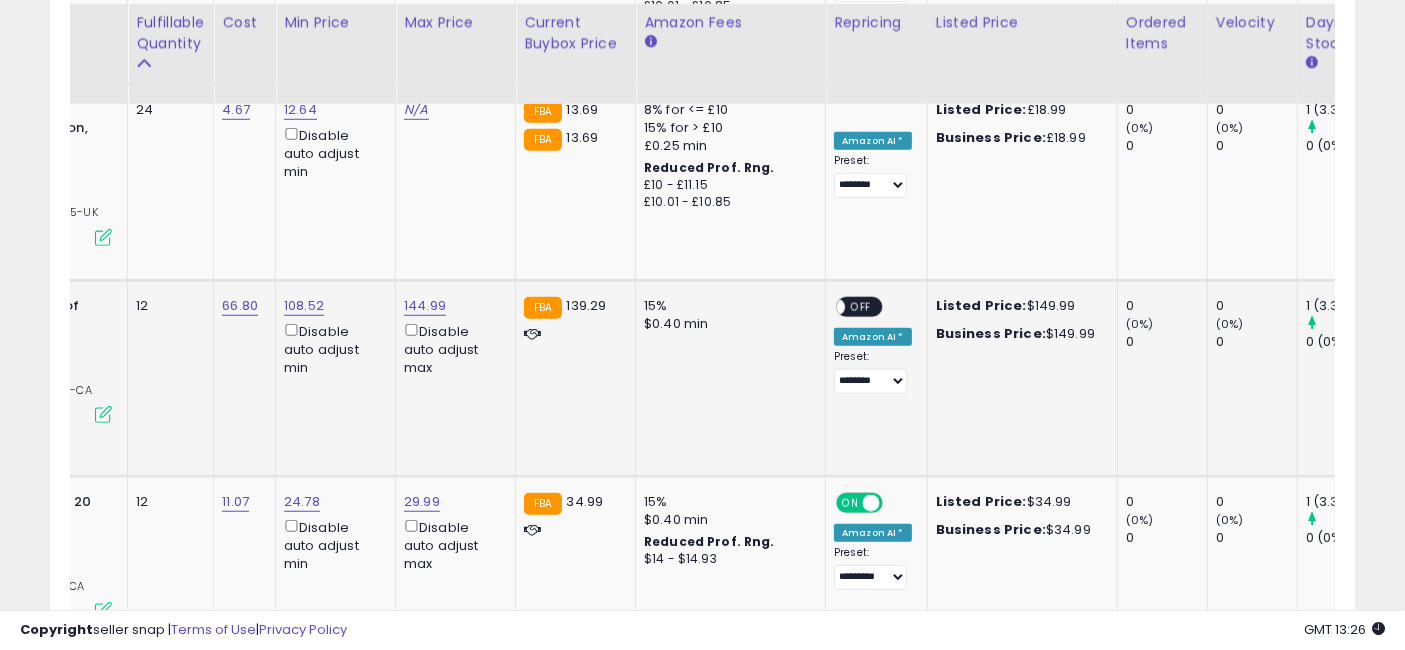 drag, startPoint x: 672, startPoint y: 402, endPoint x: 708, endPoint y: 407, distance: 36.345562 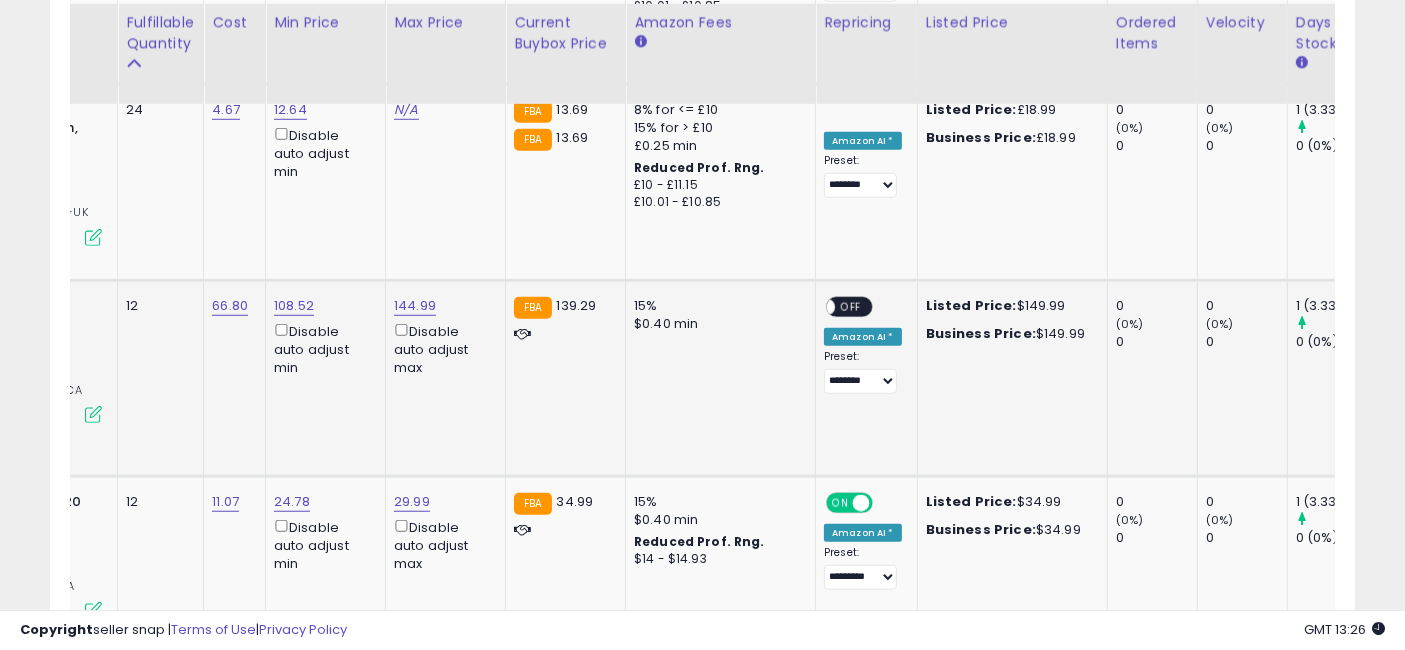 click on "OFF" at bounding box center (851, 306) 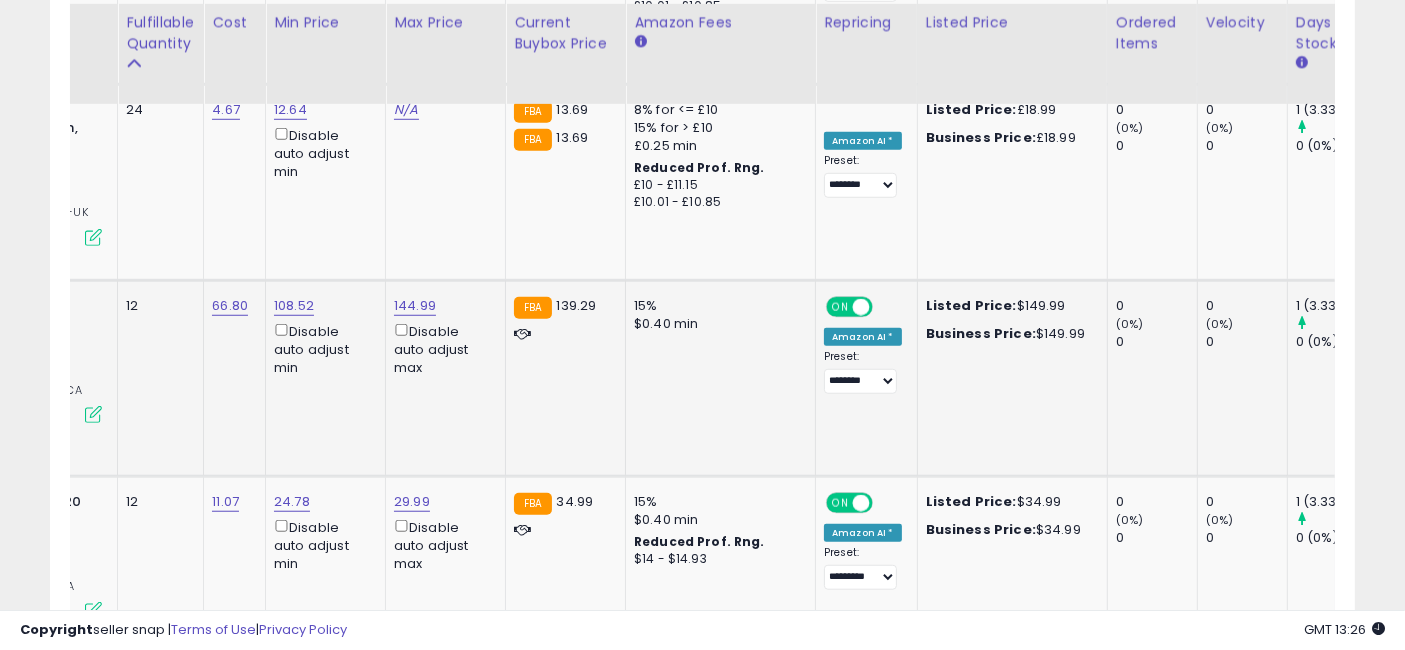 scroll, scrollTop: 0, scrollLeft: 337, axis: horizontal 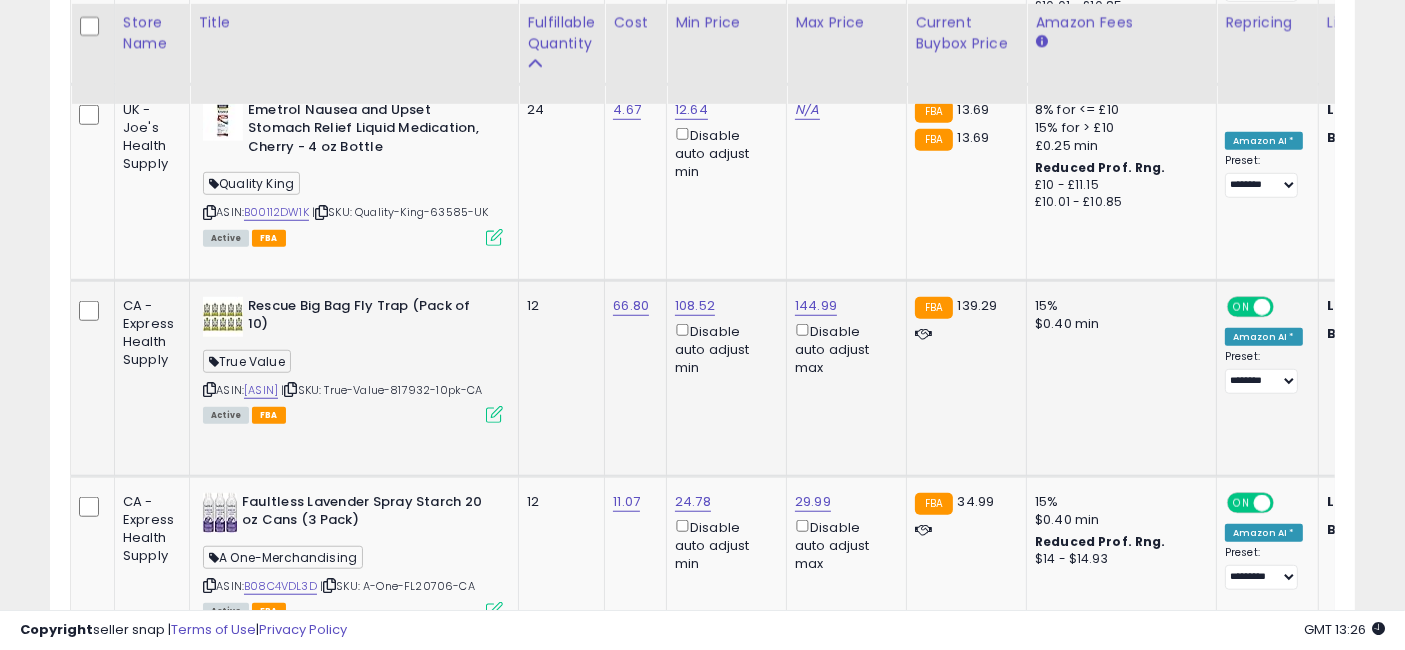 drag, startPoint x: 730, startPoint y: 417, endPoint x: 598, endPoint y: 398, distance: 133.36041 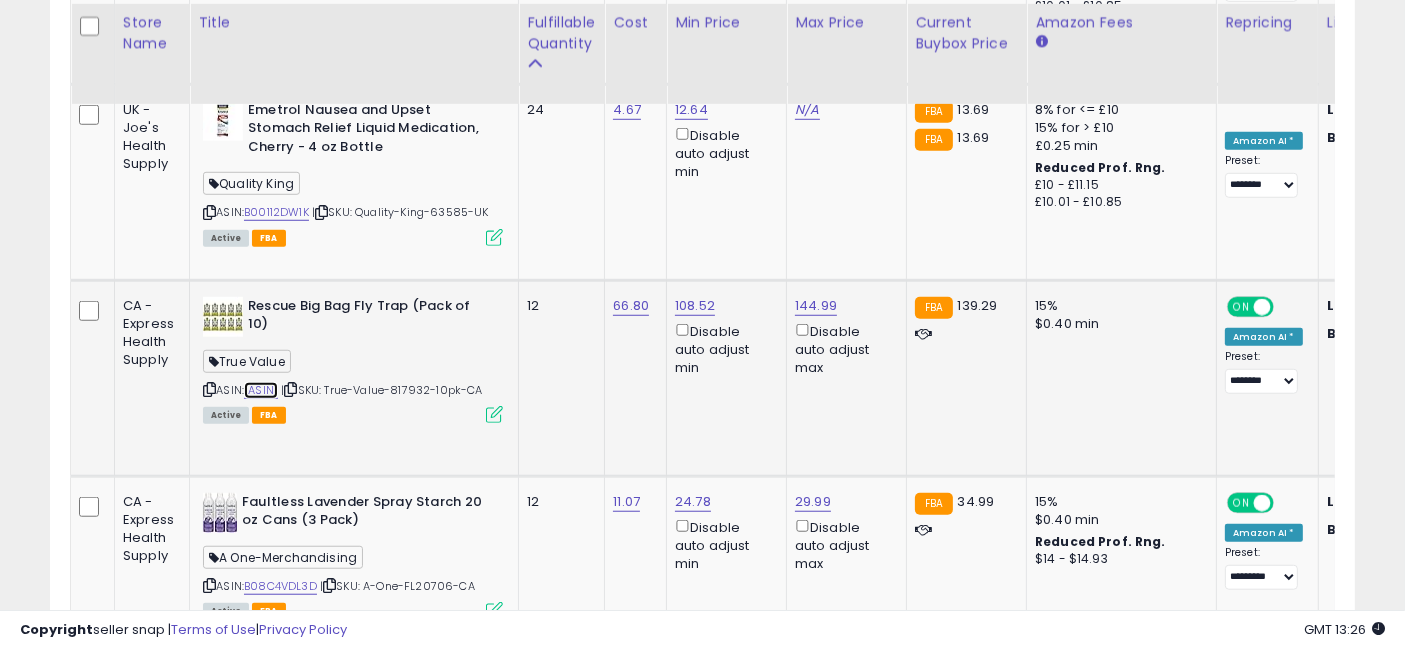 click on "[ASIN]" at bounding box center [261, 390] 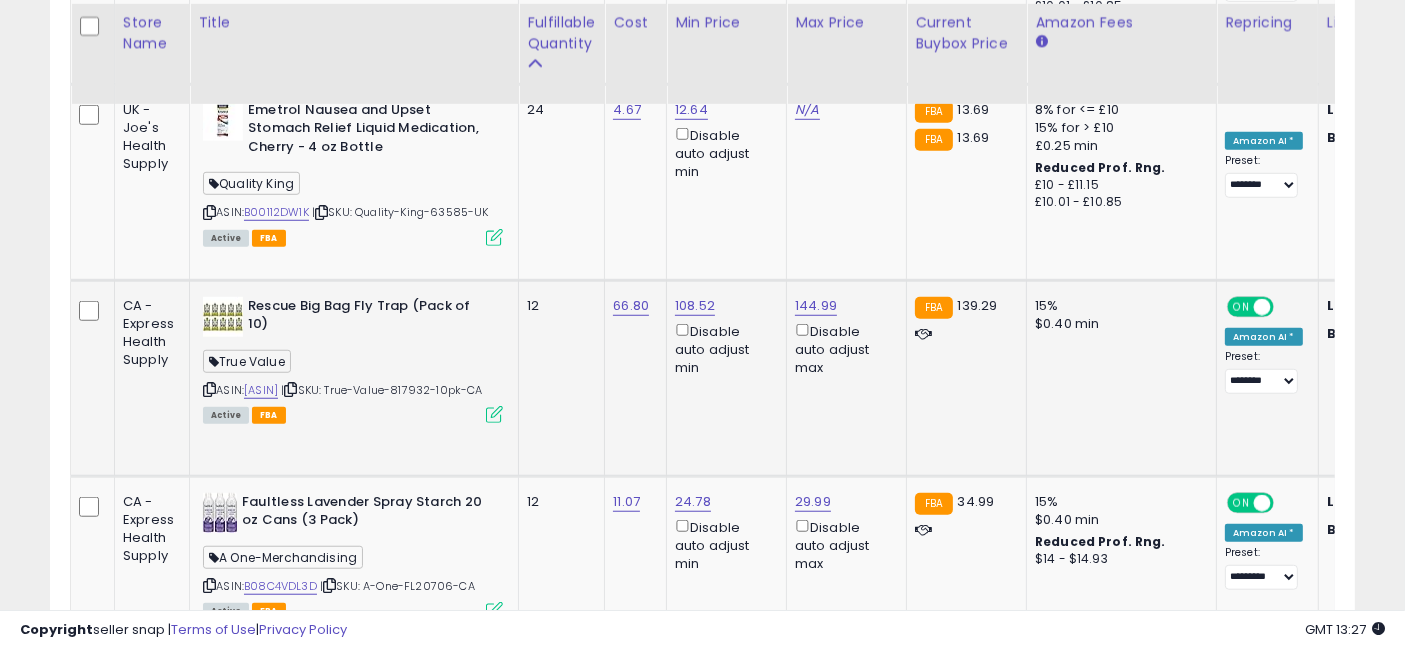 scroll, scrollTop: 0, scrollLeft: 122, axis: horizontal 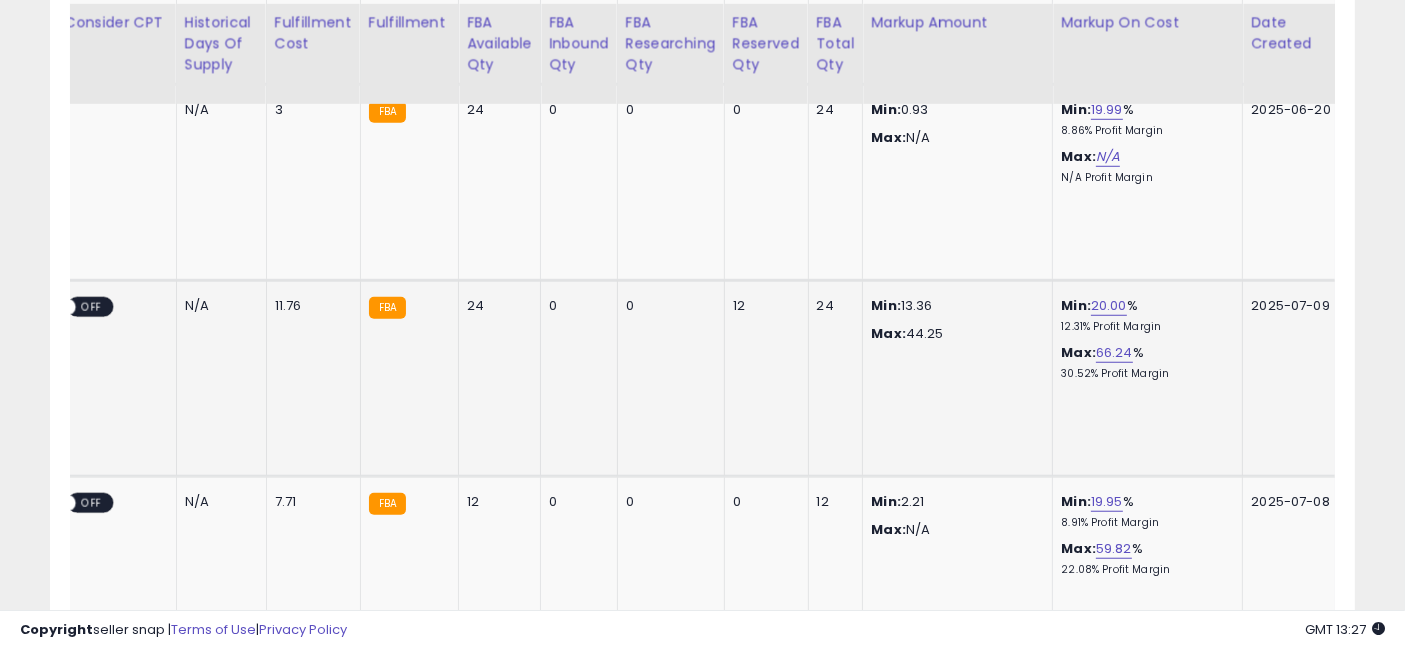 drag, startPoint x: 563, startPoint y: 384, endPoint x: 985, endPoint y: 401, distance: 422.3423 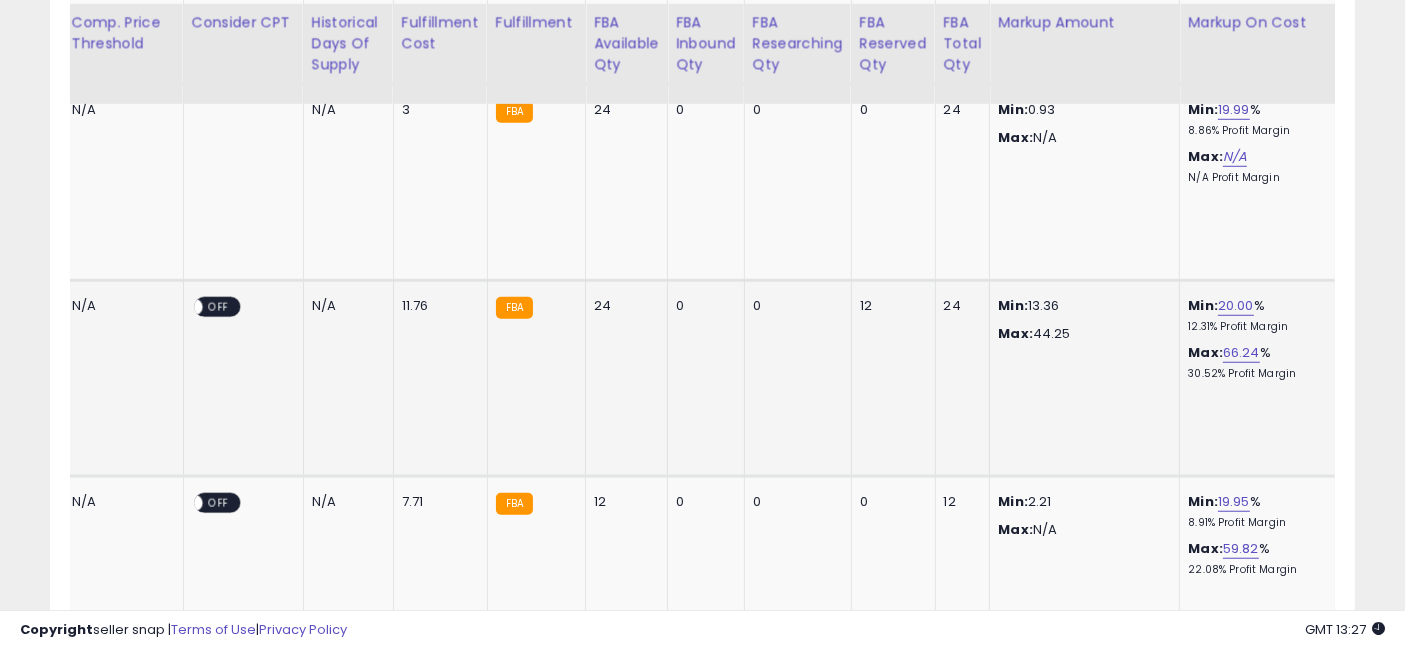 drag, startPoint x: 939, startPoint y: 395, endPoint x: 846, endPoint y: 382, distance: 93.904205 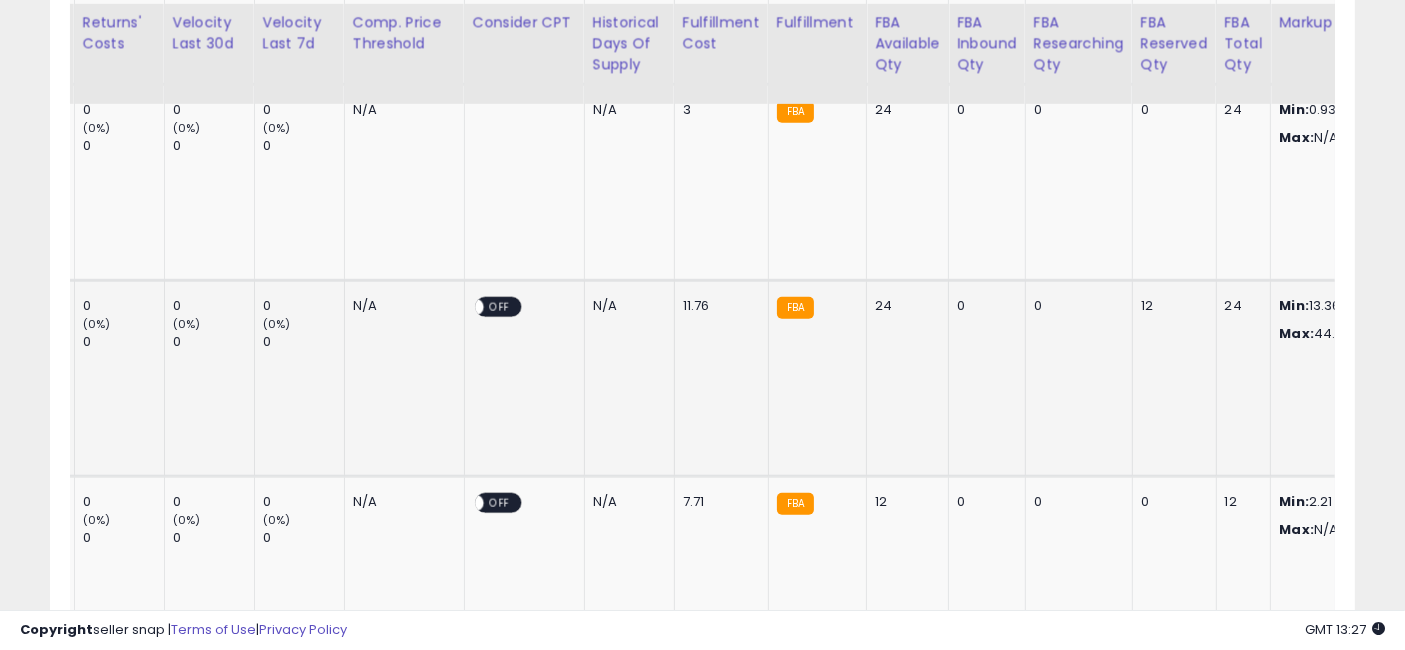 drag, startPoint x: 777, startPoint y: 375, endPoint x: 709, endPoint y: 367, distance: 68.46897 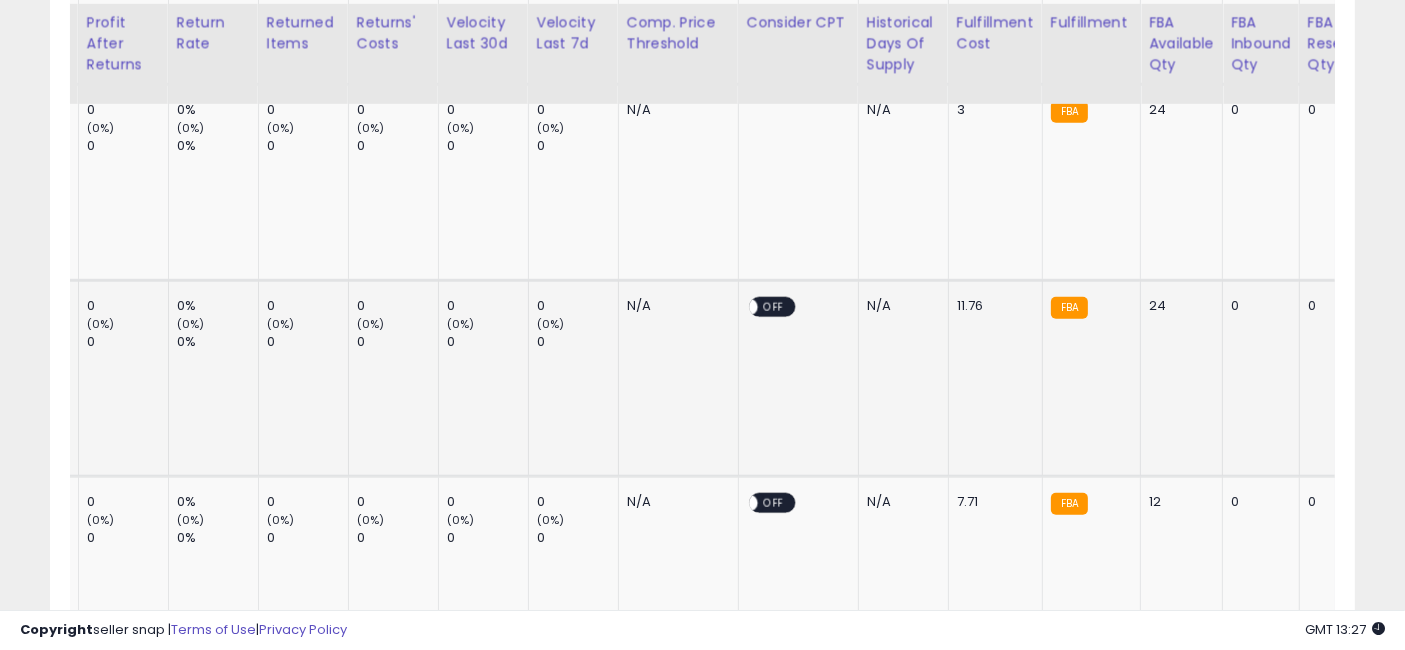 drag, startPoint x: 786, startPoint y: 379, endPoint x: 713, endPoint y: 370, distance: 73.552704 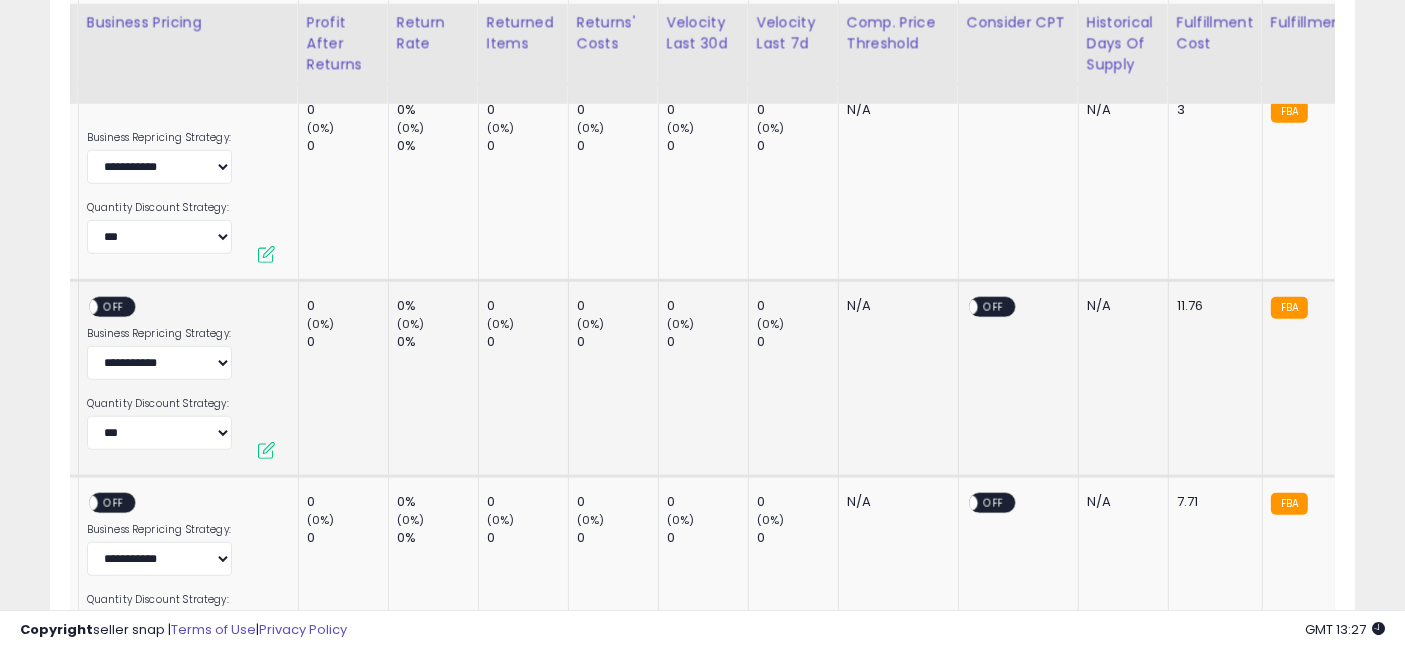 drag, startPoint x: 822, startPoint y: 377, endPoint x: 687, endPoint y: 370, distance: 135.18137 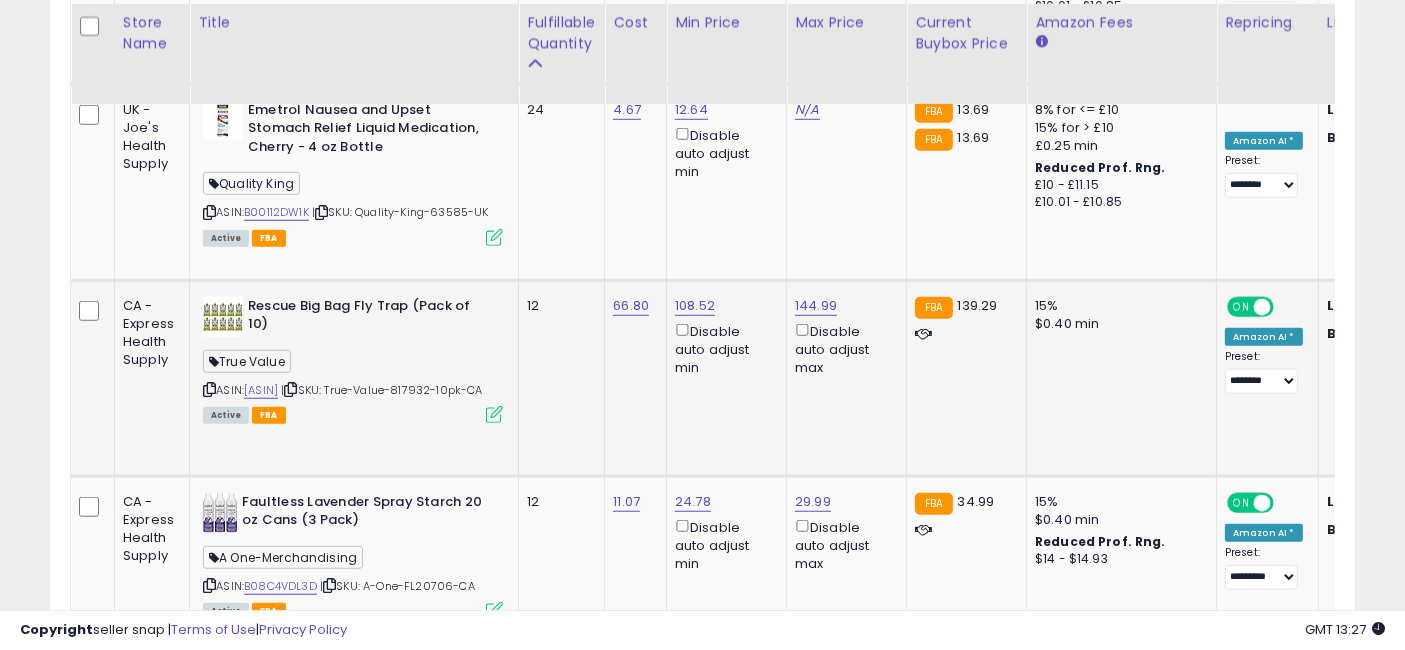drag, startPoint x: 1124, startPoint y: 393, endPoint x: 677, endPoint y: 380, distance: 447.189 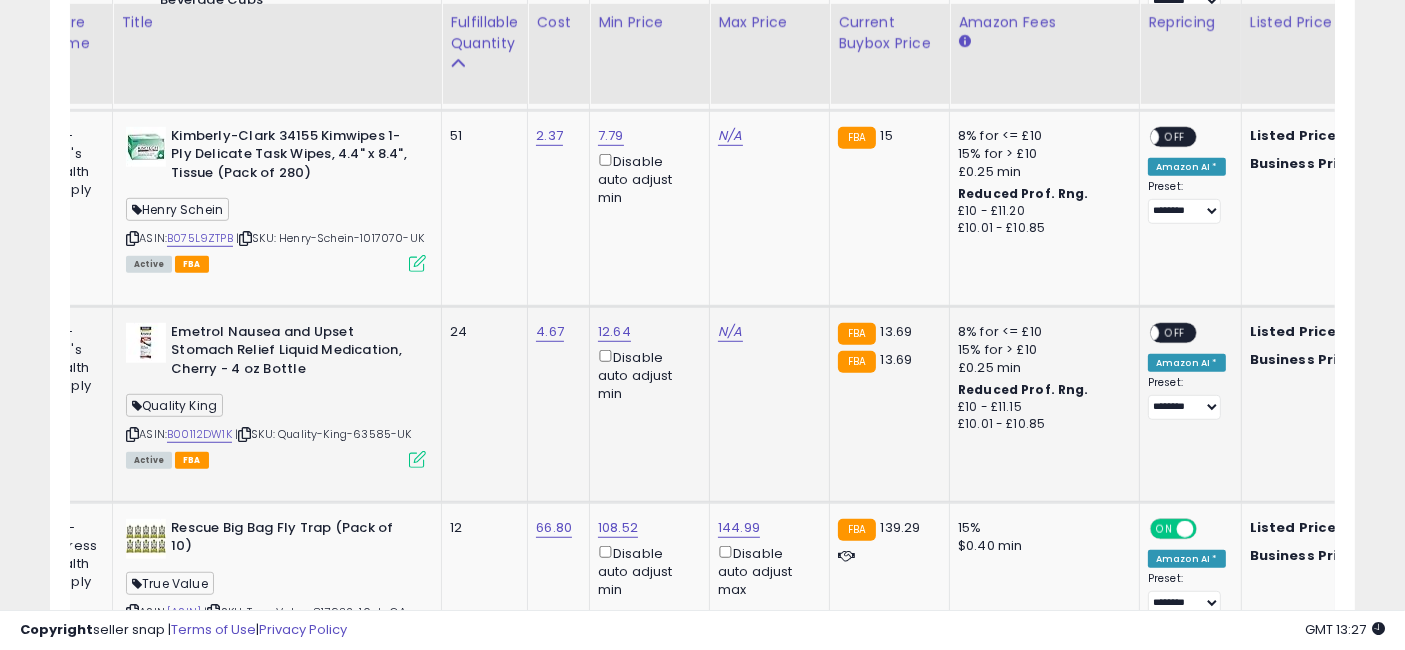 drag, startPoint x: 541, startPoint y: 441, endPoint x: 604, endPoint y: 460, distance: 65.802734 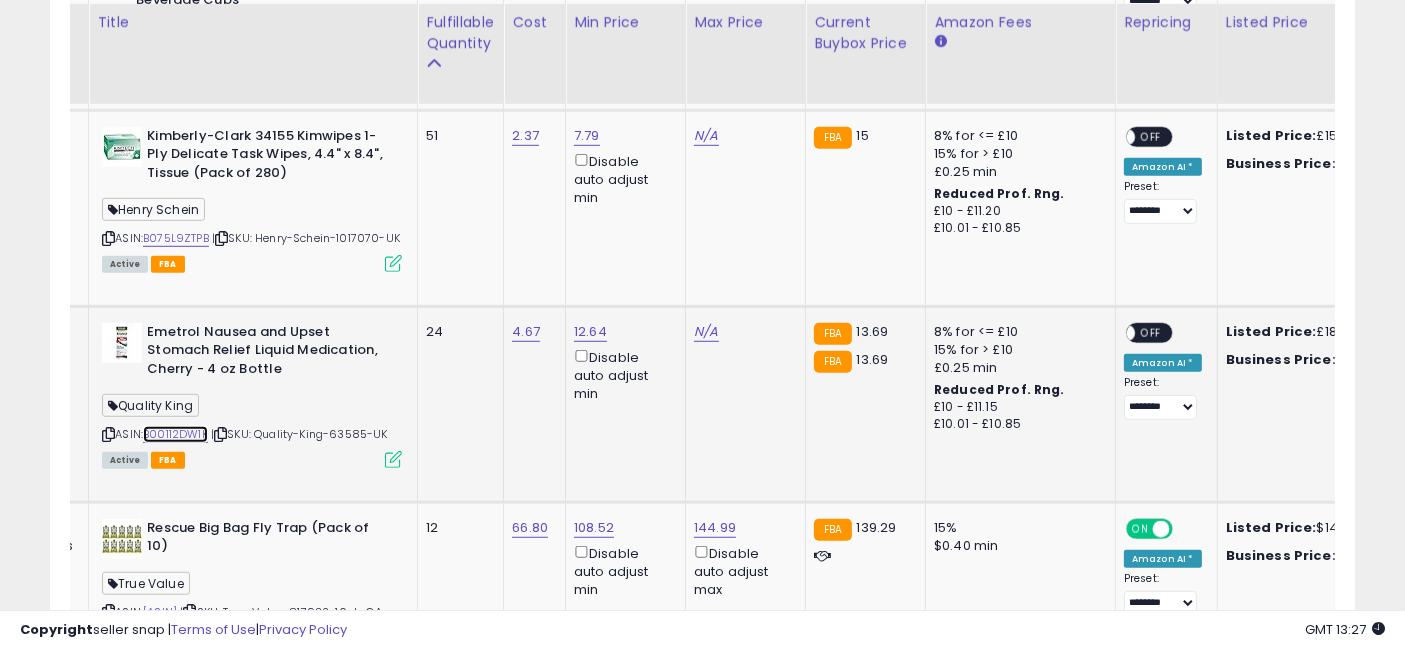 click on "B00112DW1K" at bounding box center (175, 434) 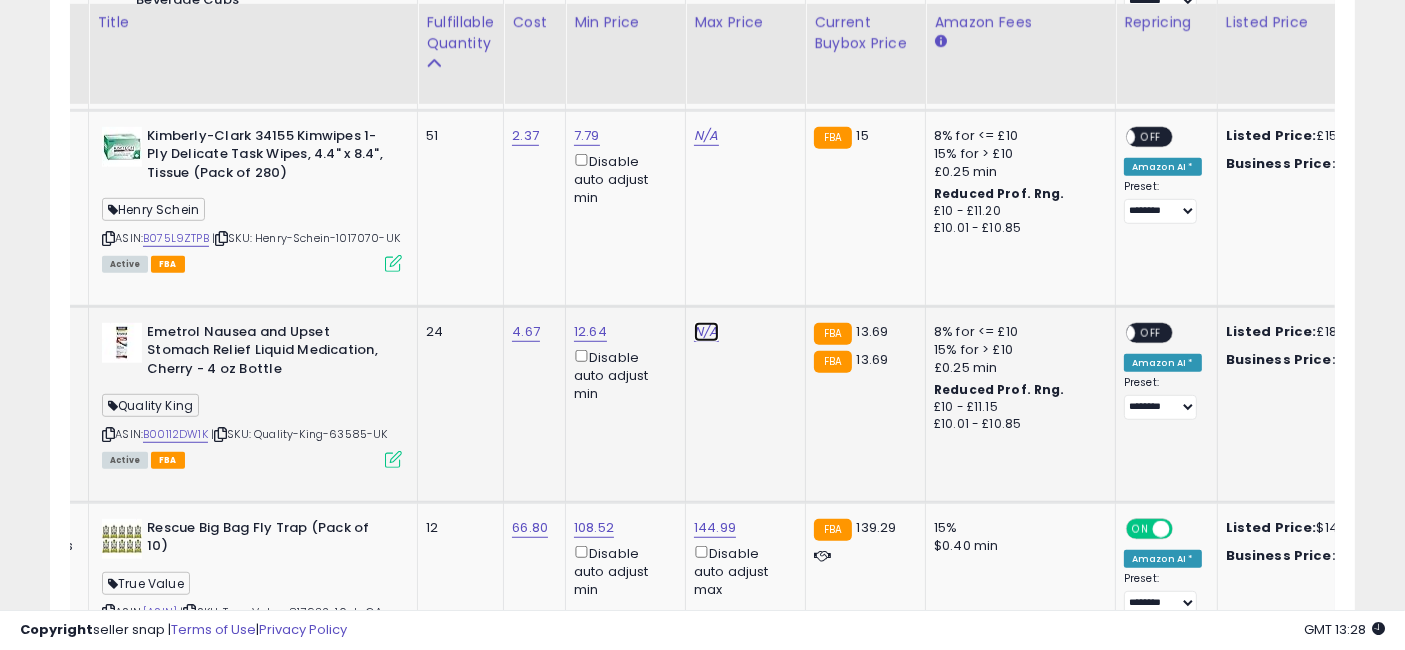 click on "N/A" at bounding box center [706, -75] 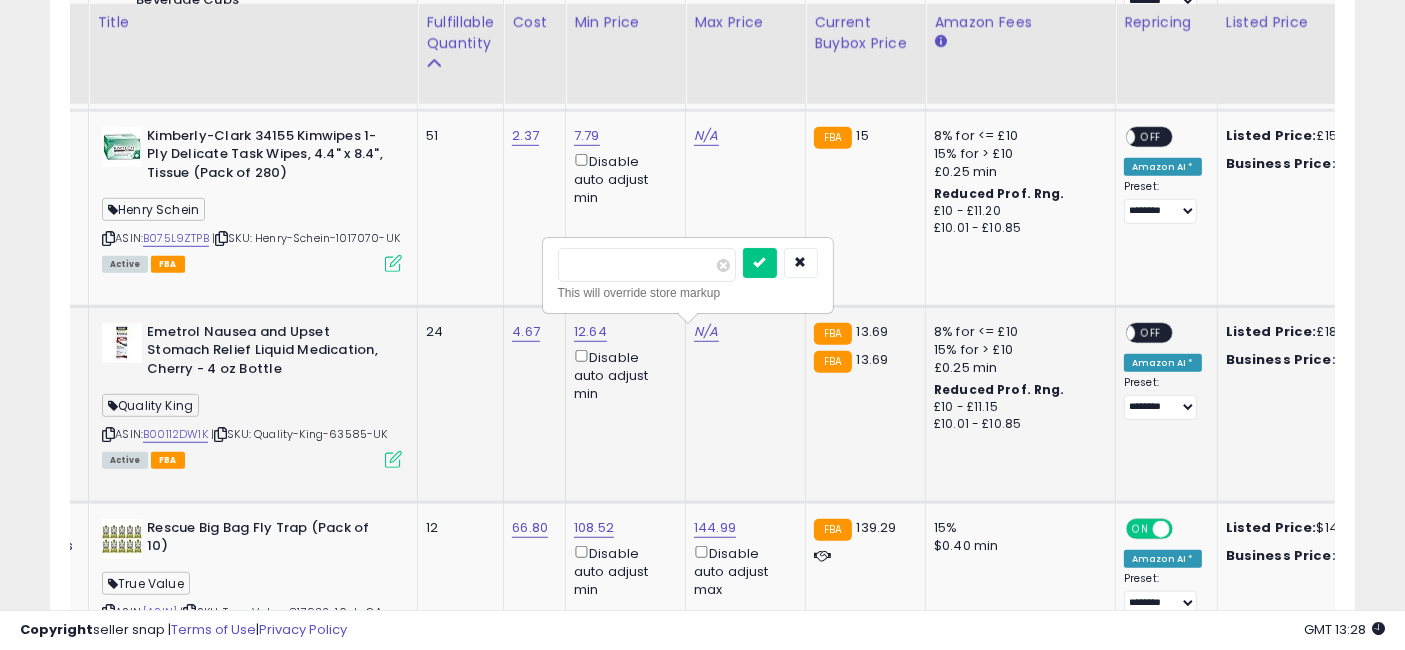 click at bounding box center [647, 265] 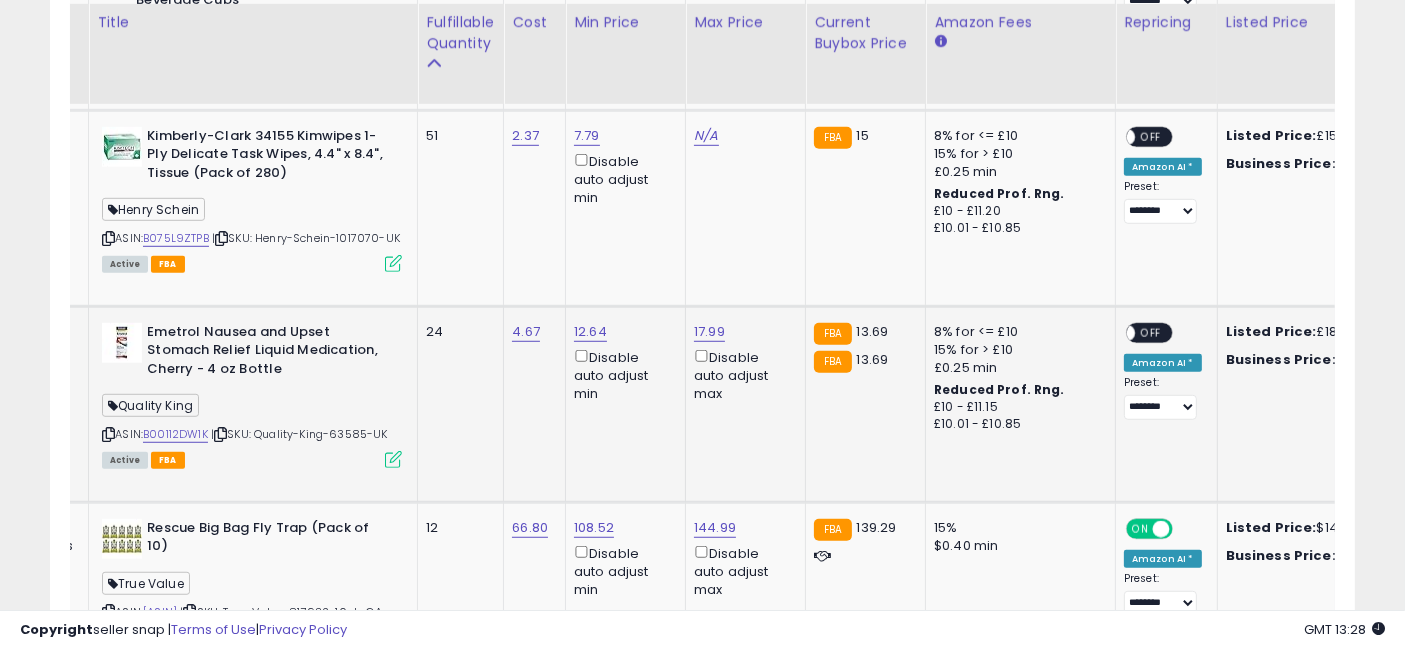 click on "OFF" at bounding box center [1151, 332] 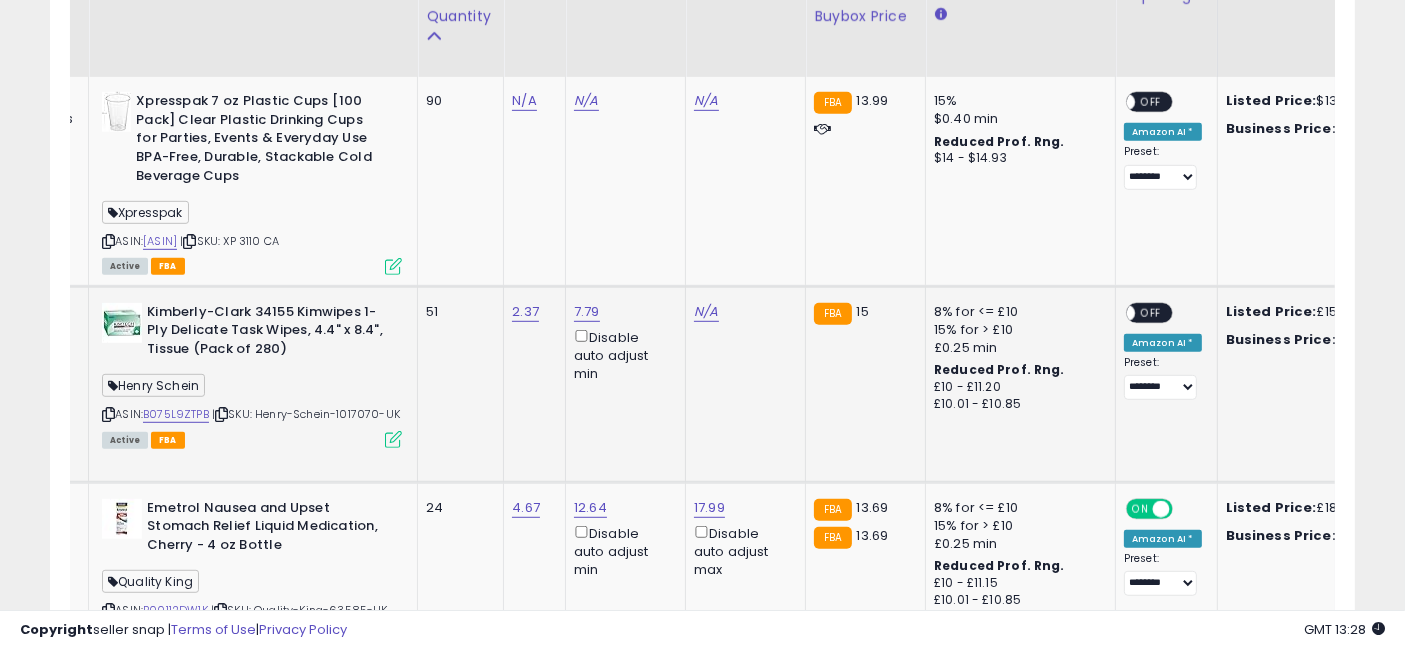 scroll, scrollTop: 1111, scrollLeft: 0, axis: vertical 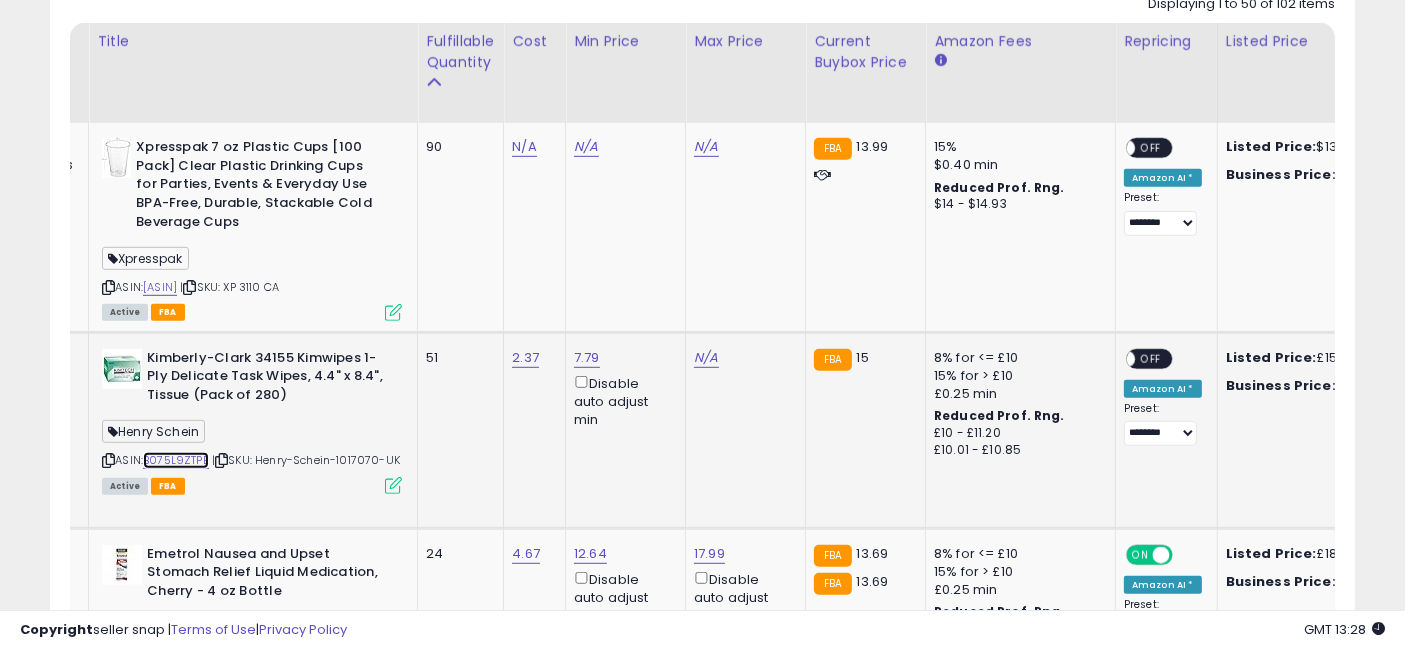 click on "B075L9ZTPB" at bounding box center (176, 460) 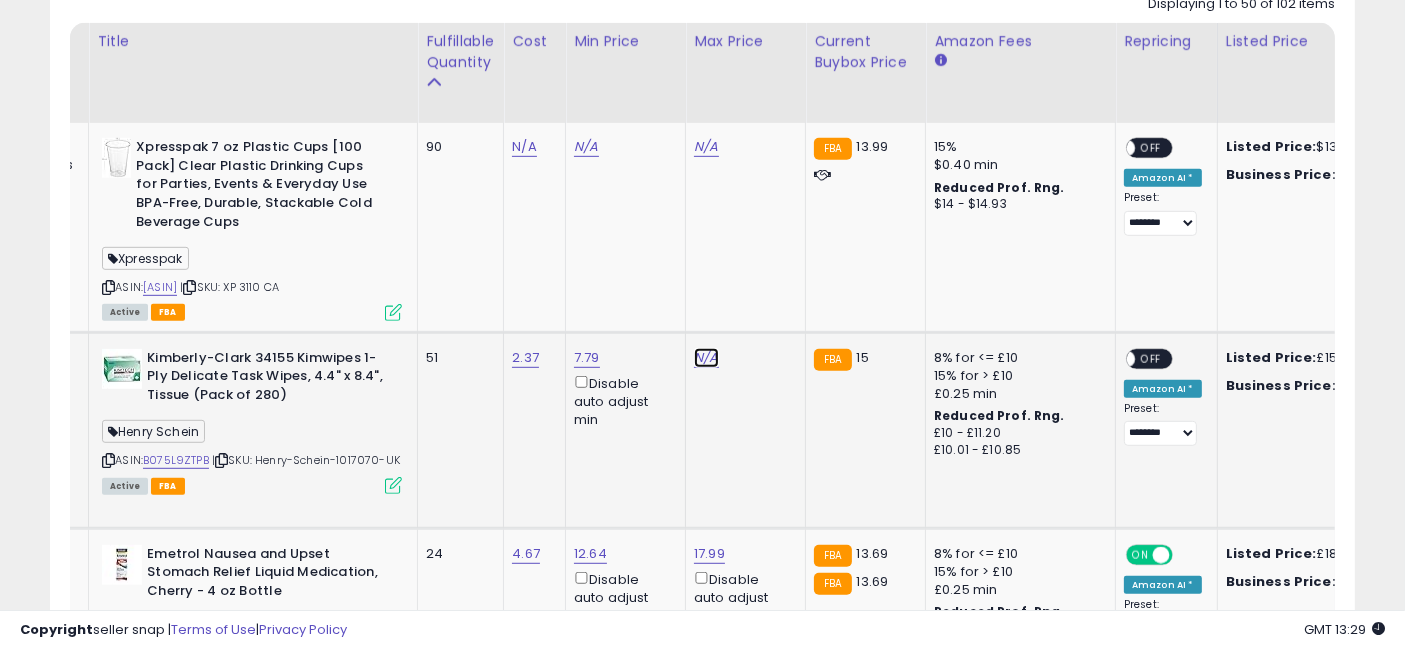 click on "N/A" at bounding box center [706, 147] 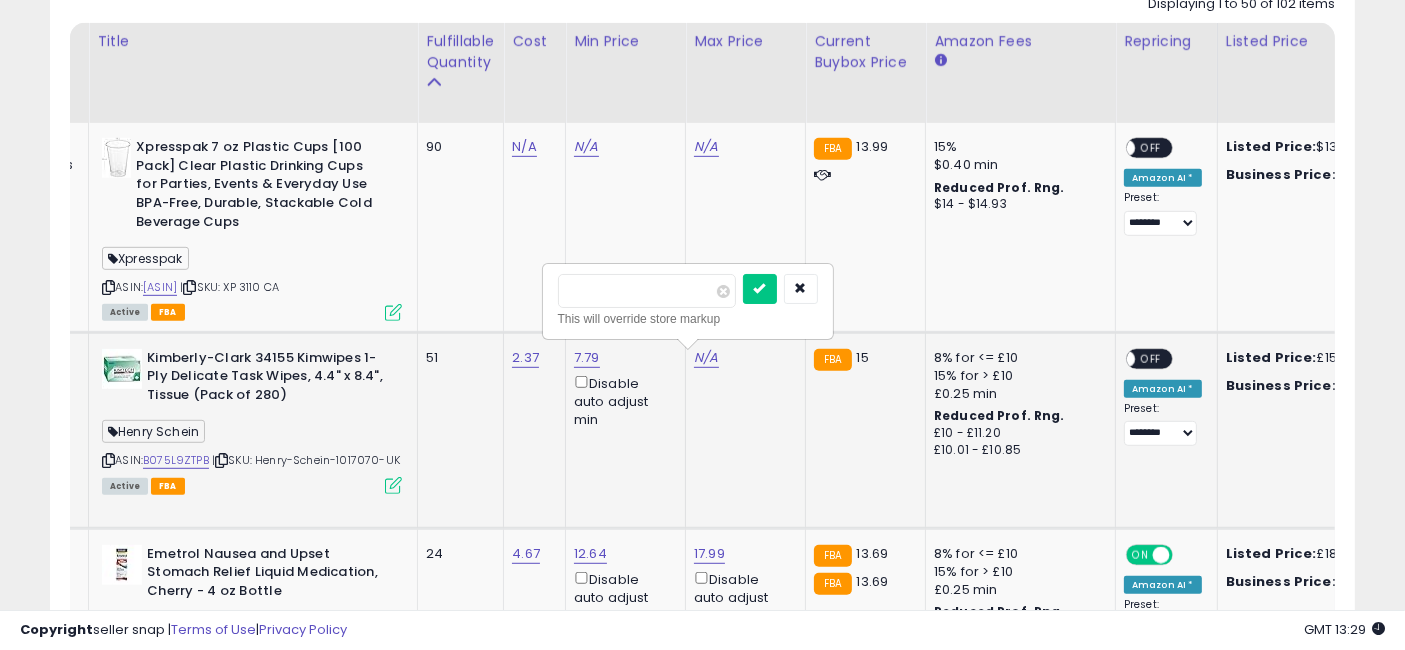 click at bounding box center (647, 291) 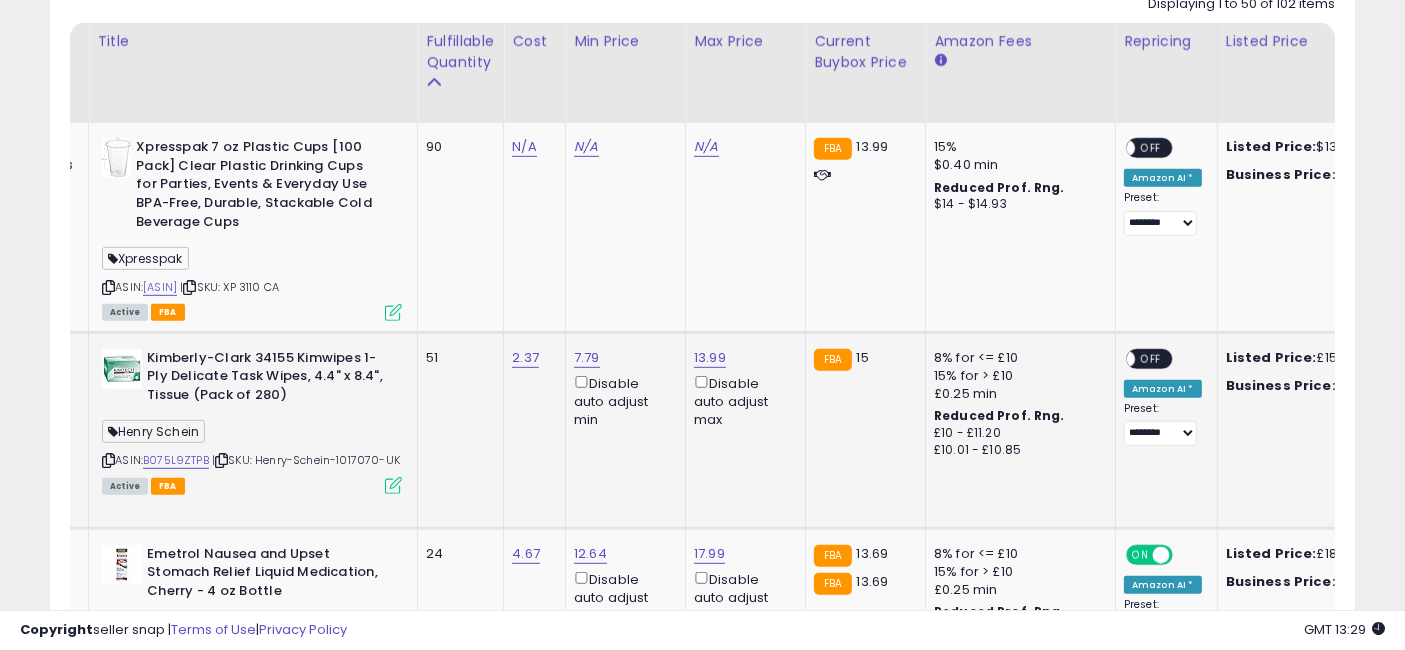 click on "OFF" at bounding box center [1151, 358] 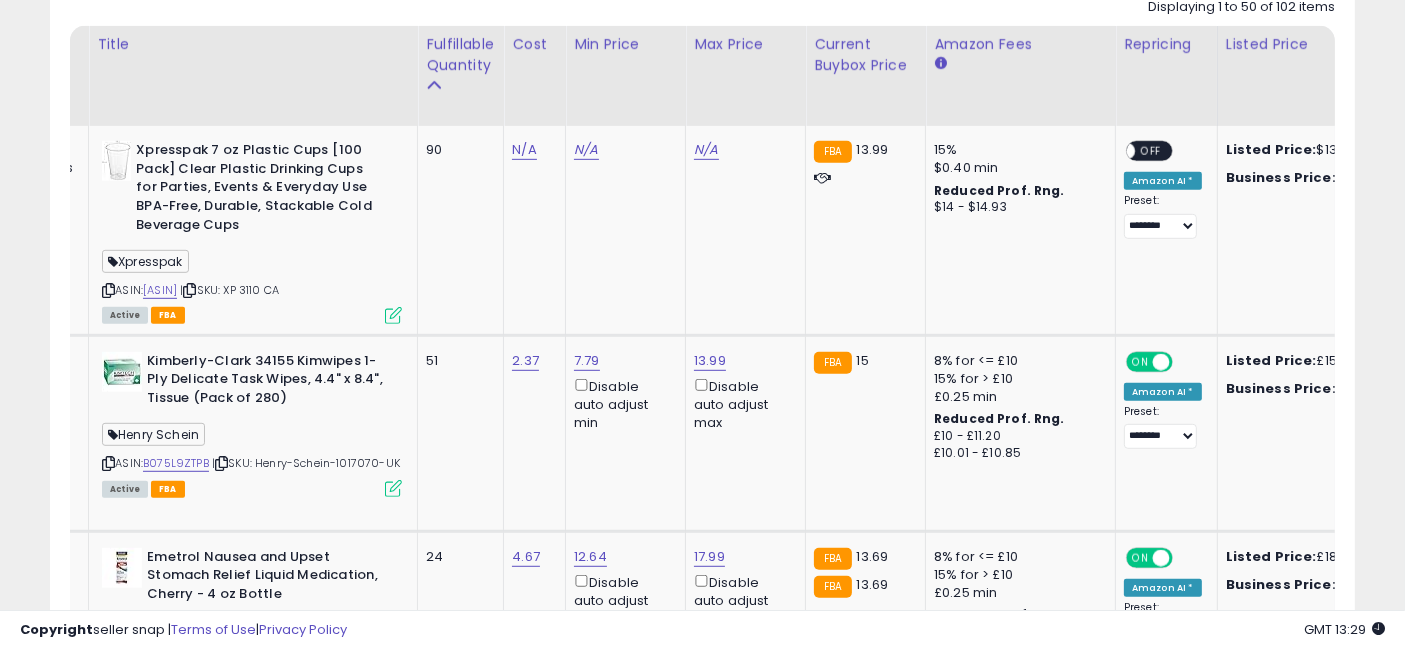 scroll, scrollTop: 888, scrollLeft: 0, axis: vertical 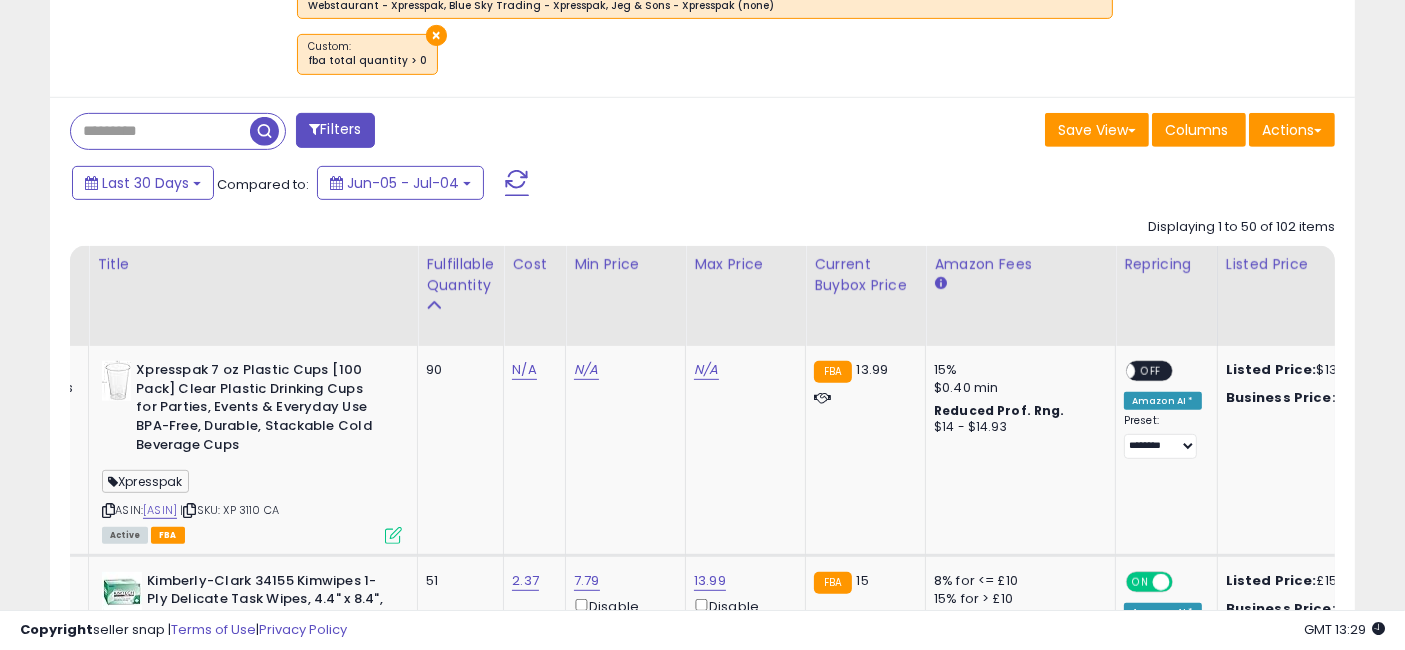 click at bounding box center (264, 131) 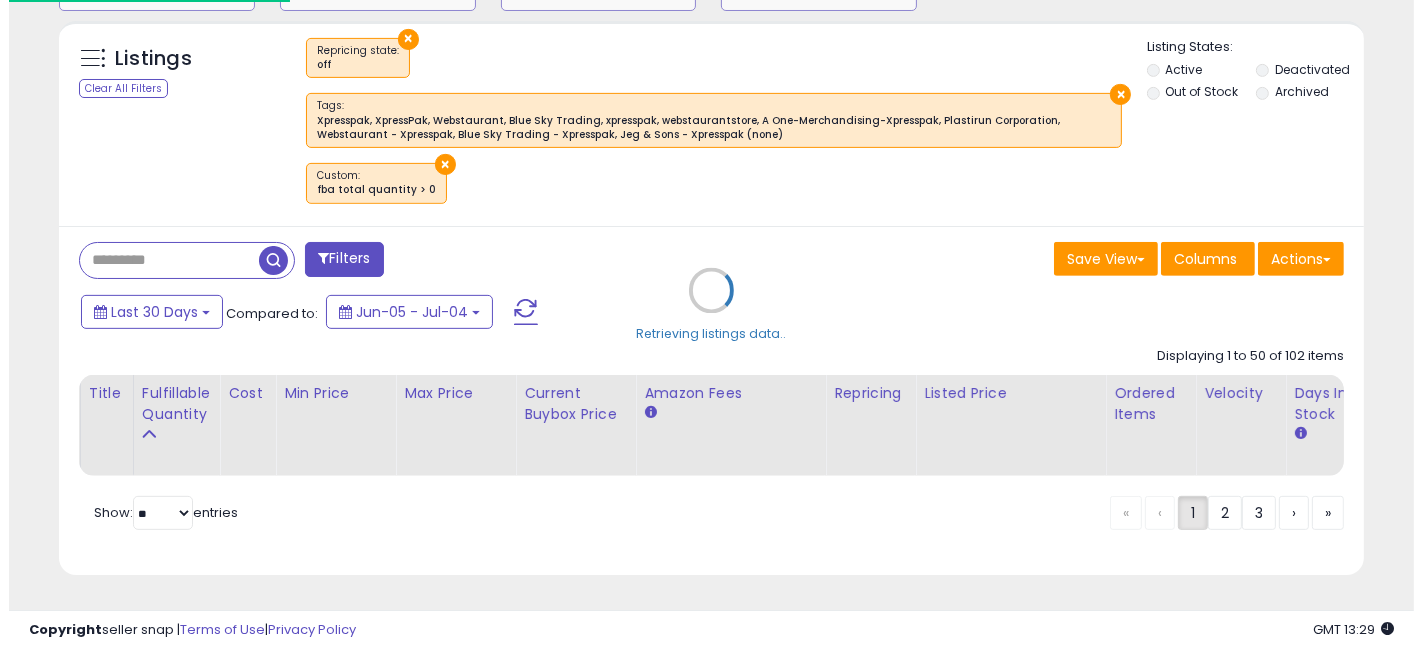 scroll, scrollTop: 771, scrollLeft: 0, axis: vertical 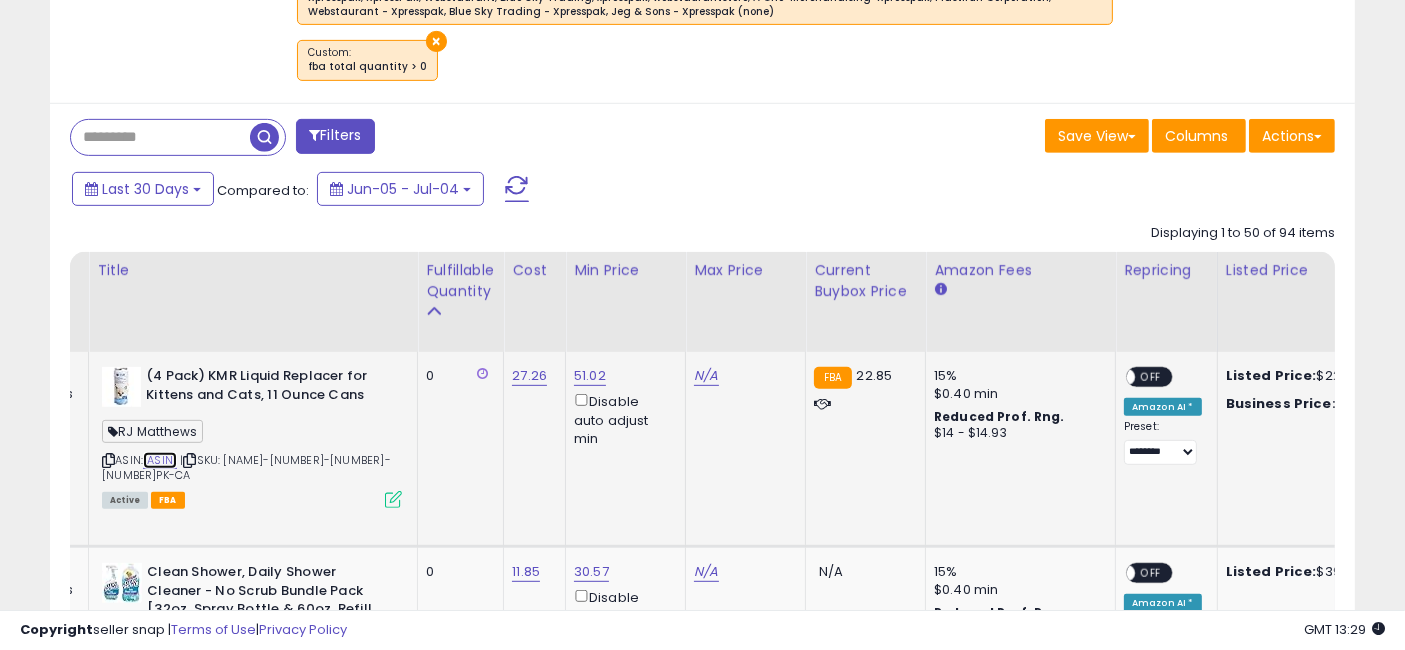 click on "[ASIN]" at bounding box center [160, 460] 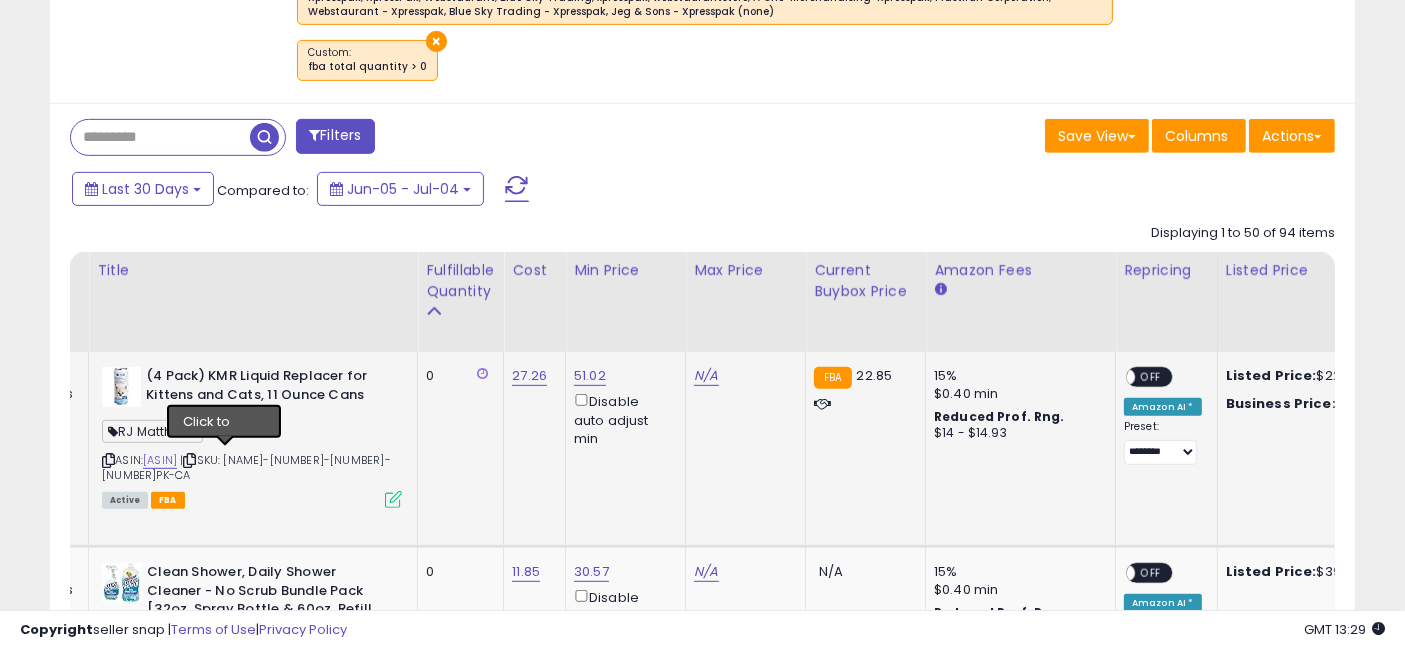click at bounding box center [189, 460] 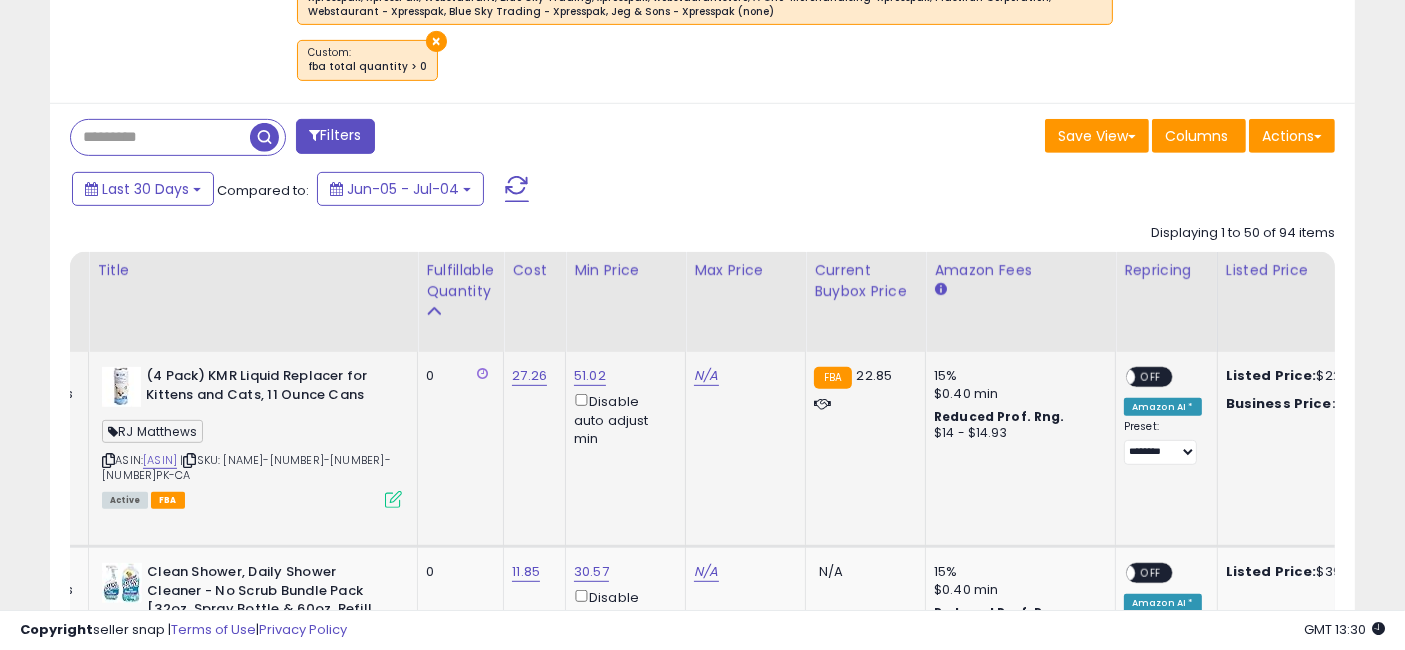 scroll, scrollTop: 0, scrollLeft: 120, axis: horizontal 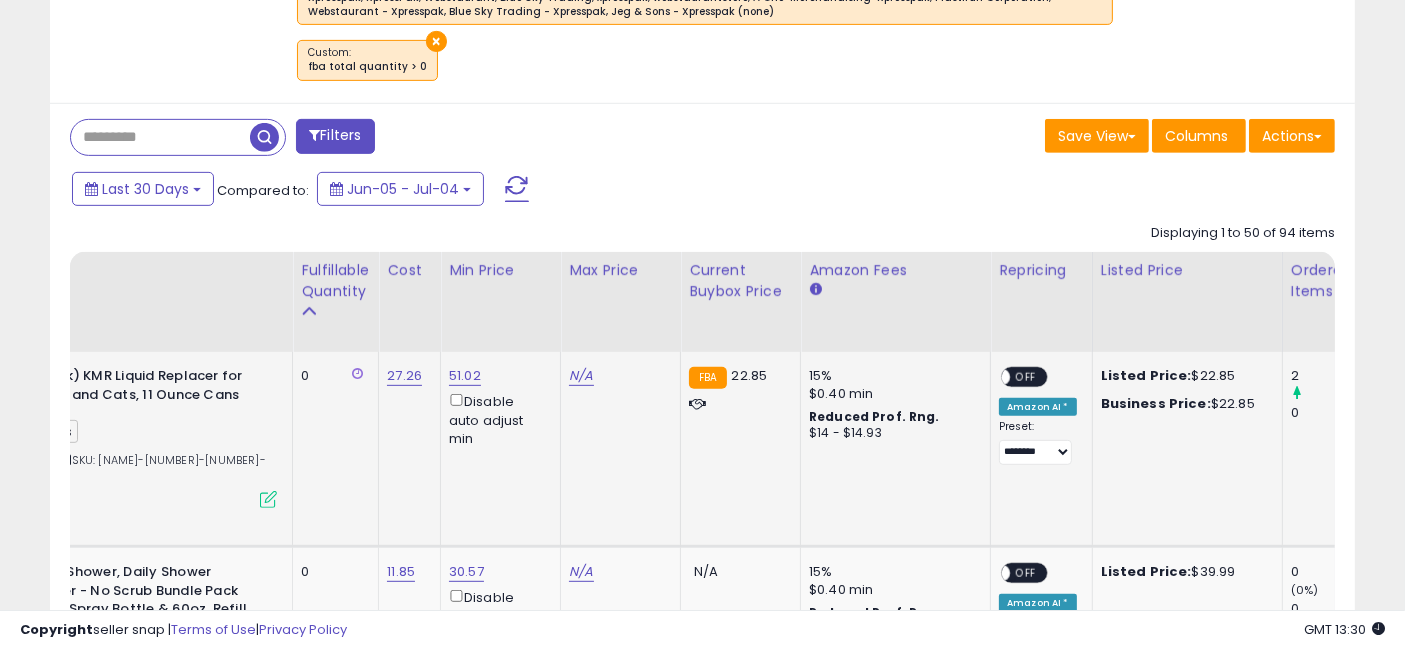 drag, startPoint x: 619, startPoint y: 466, endPoint x: 727, endPoint y: 475, distance: 108.37435 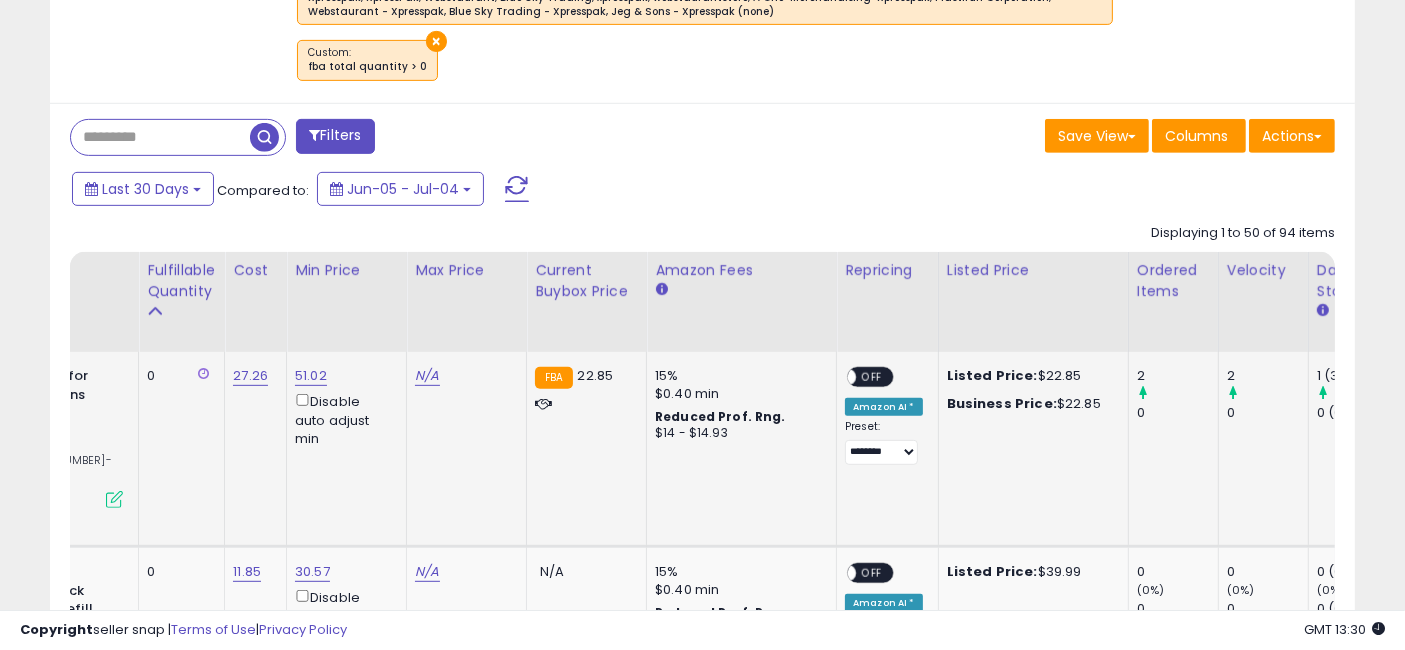 scroll, scrollTop: 0, scrollLeft: 305, axis: horizontal 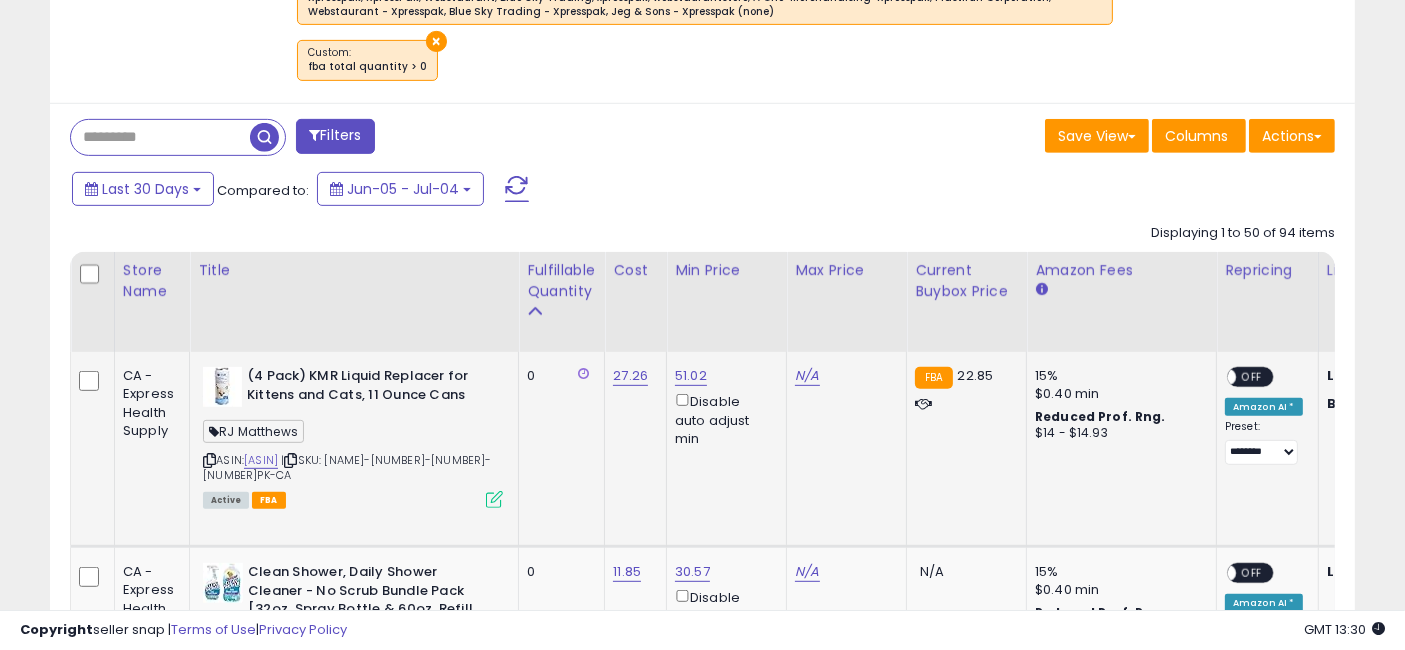 drag, startPoint x: 785, startPoint y: 481, endPoint x: 423, endPoint y: 475, distance: 362.0497 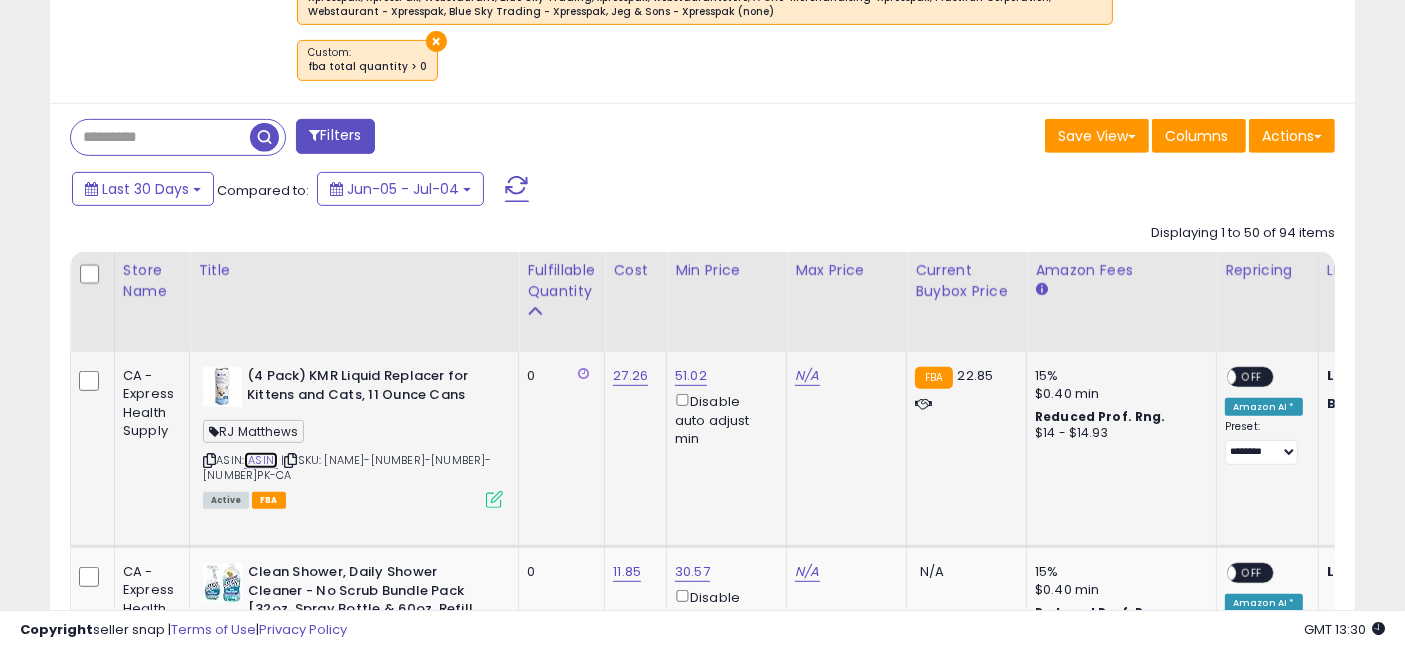 click on "[ASIN]" at bounding box center [261, 460] 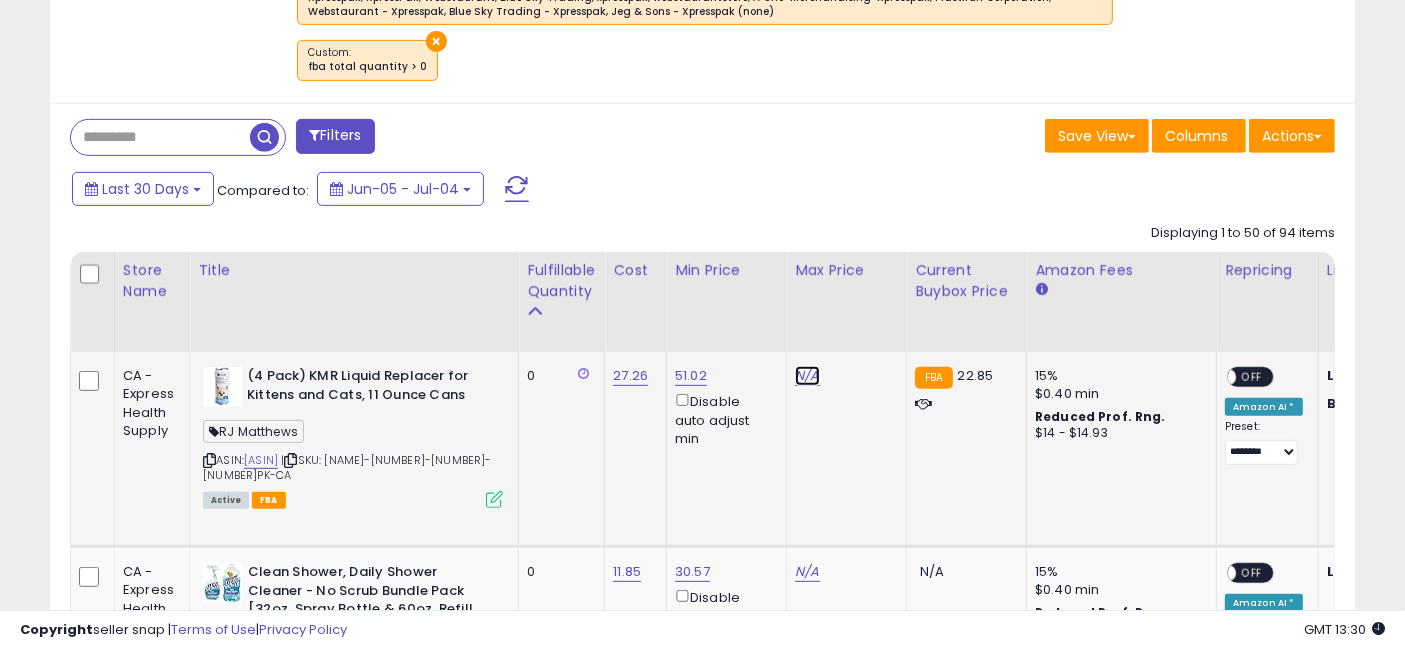 click on "N/A" at bounding box center [807, 376] 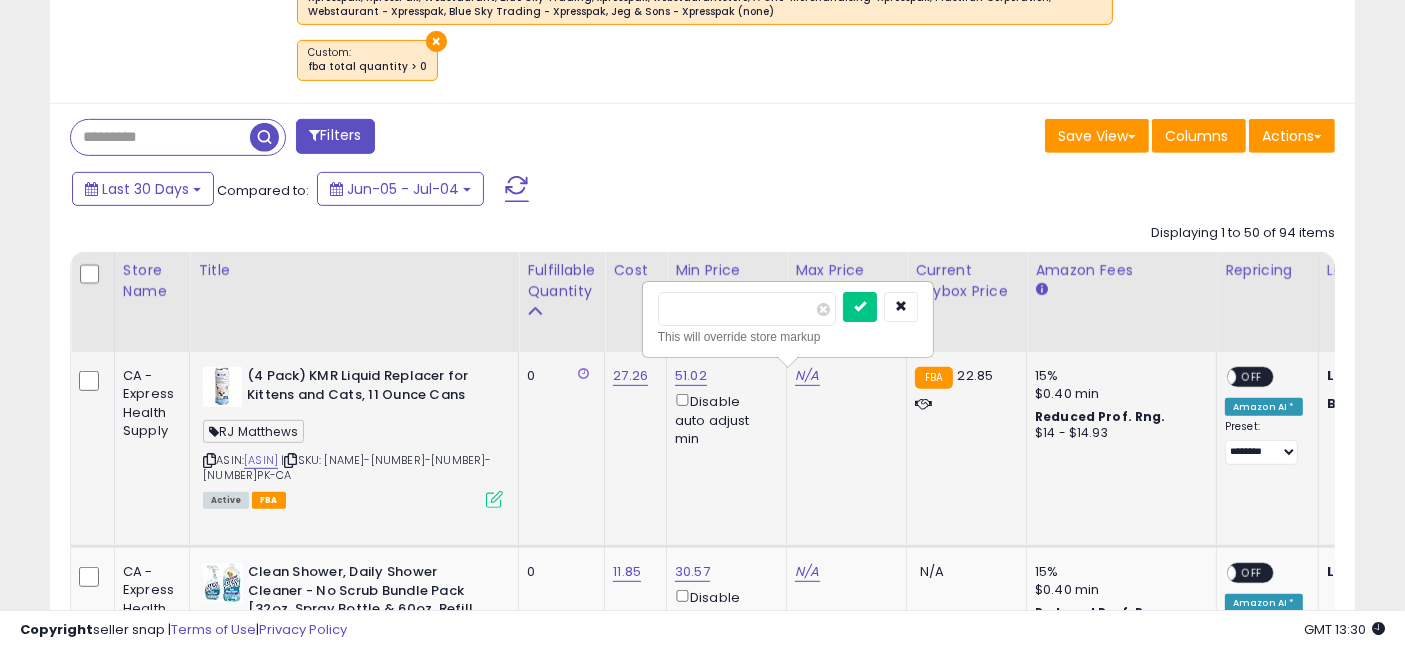 click at bounding box center [747, 309] 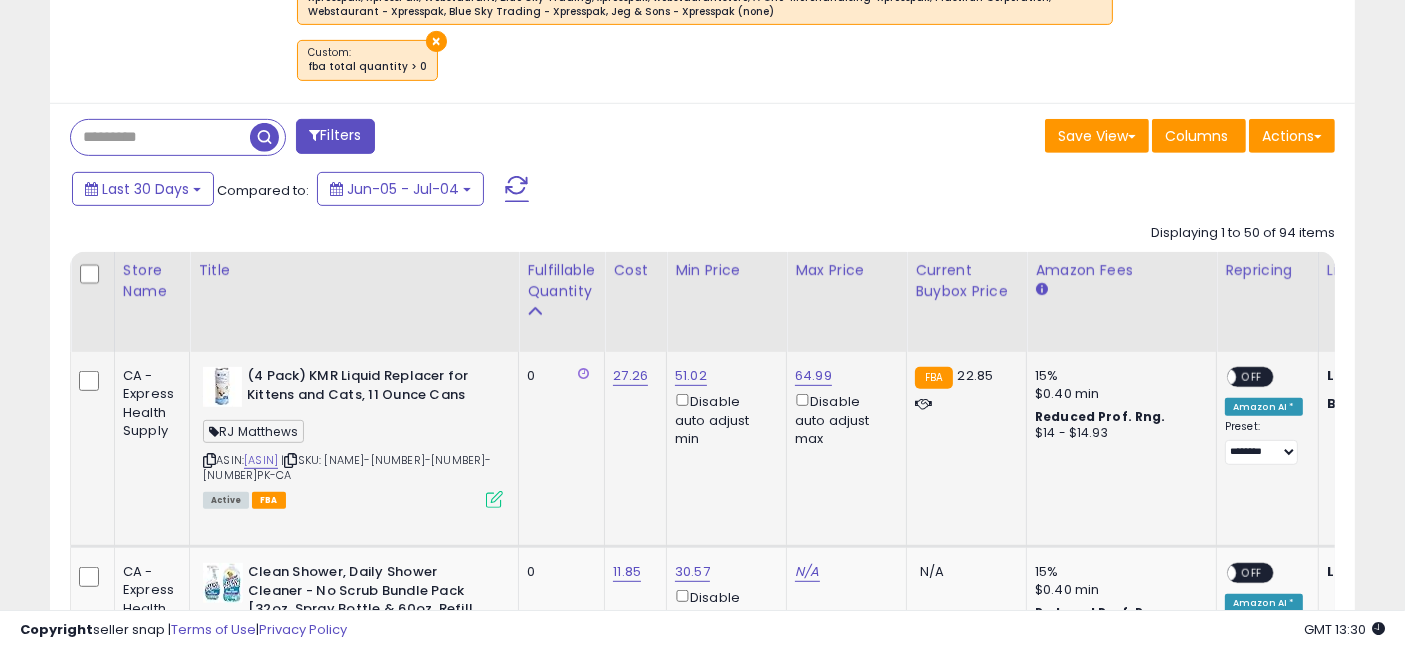 click on "OFF" at bounding box center (1252, 377) 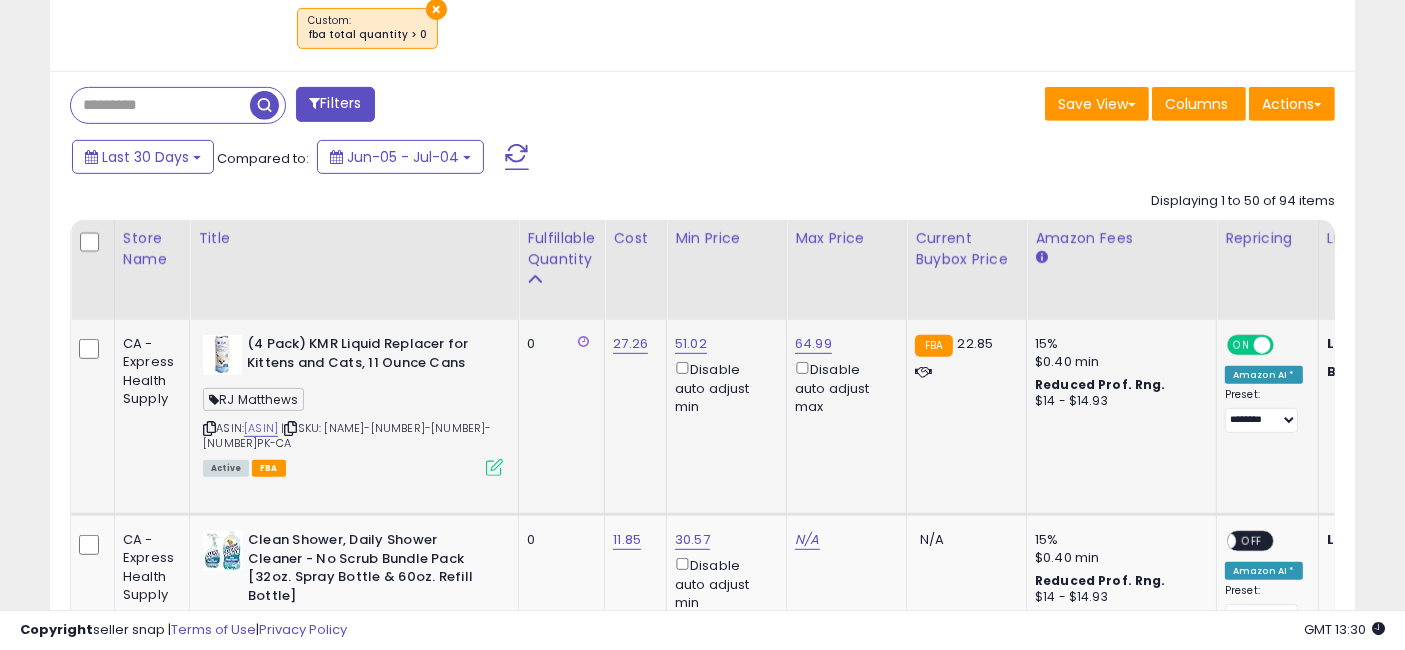 scroll, scrollTop: 993, scrollLeft: 0, axis: vertical 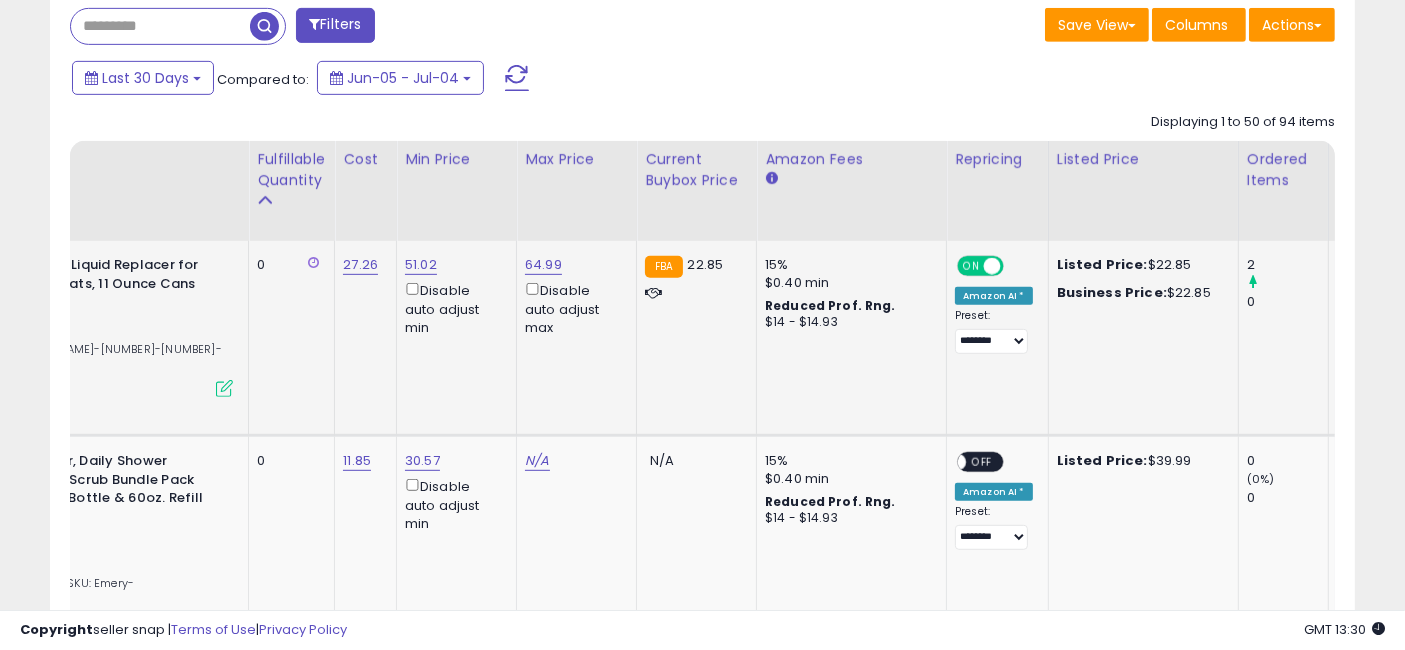 drag, startPoint x: 565, startPoint y: 368, endPoint x: 645, endPoint y: 369, distance: 80.00625 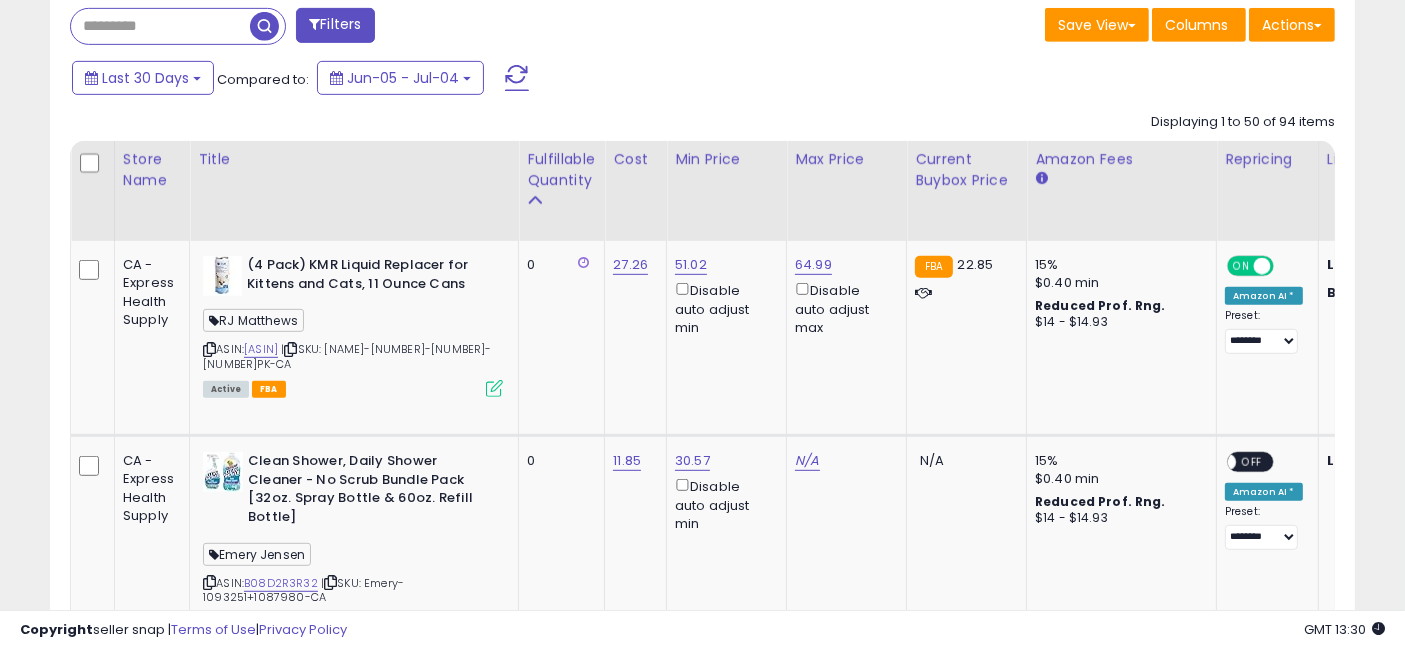 drag, startPoint x: 977, startPoint y: 367, endPoint x: 800, endPoint y: 382, distance: 177.63446 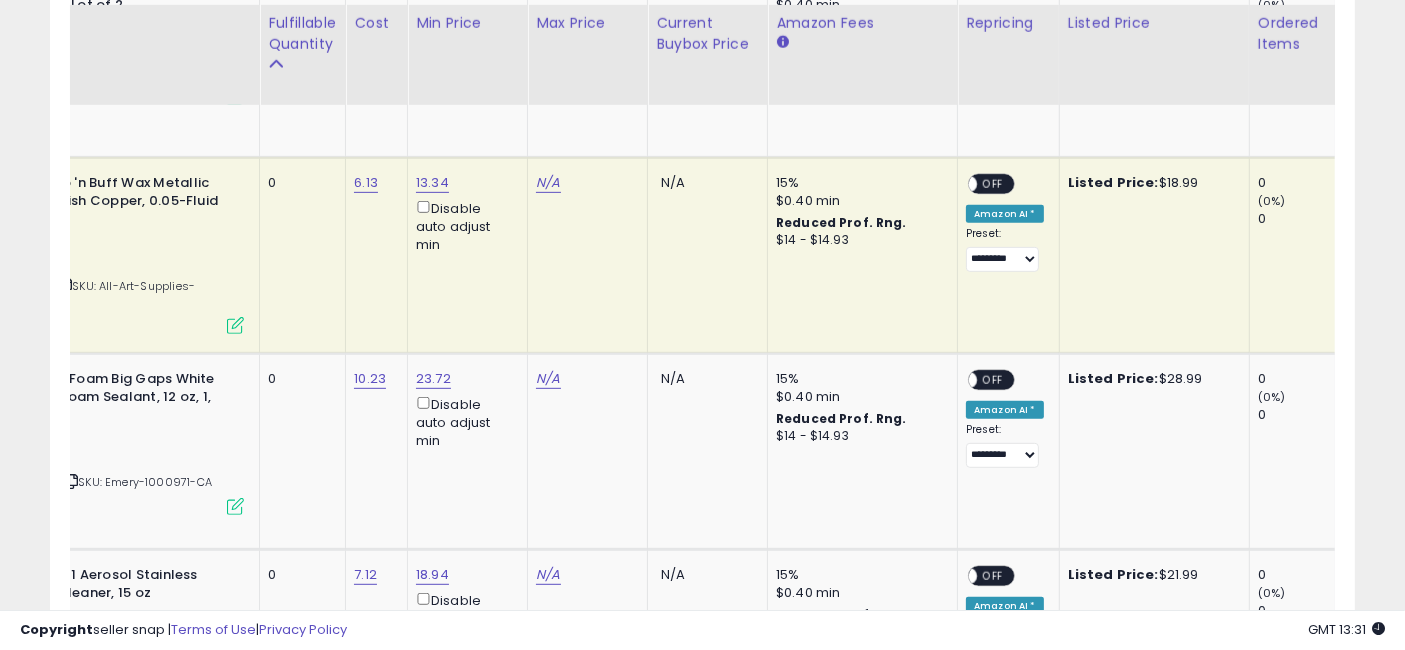 drag, startPoint x: 725, startPoint y: 287, endPoint x: 827, endPoint y: 280, distance: 102.239914 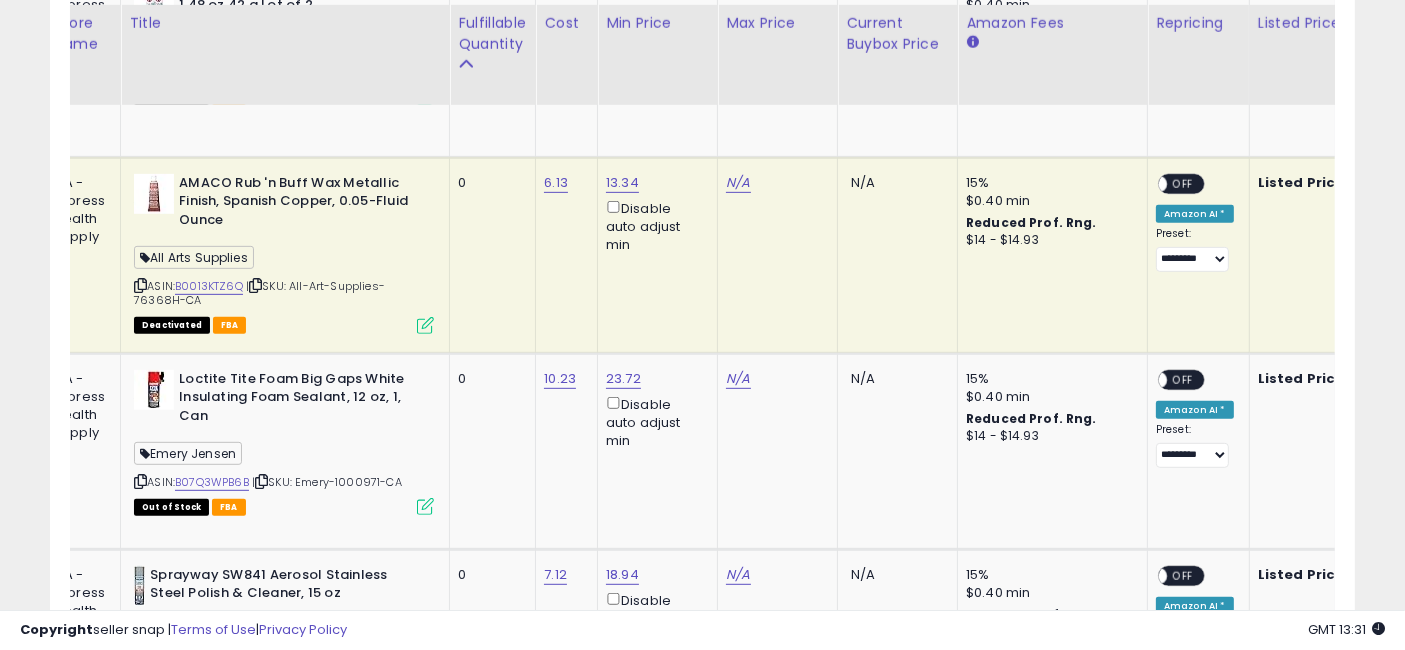 drag, startPoint x: 889, startPoint y: 281, endPoint x: 729, endPoint y: 295, distance: 160.61133 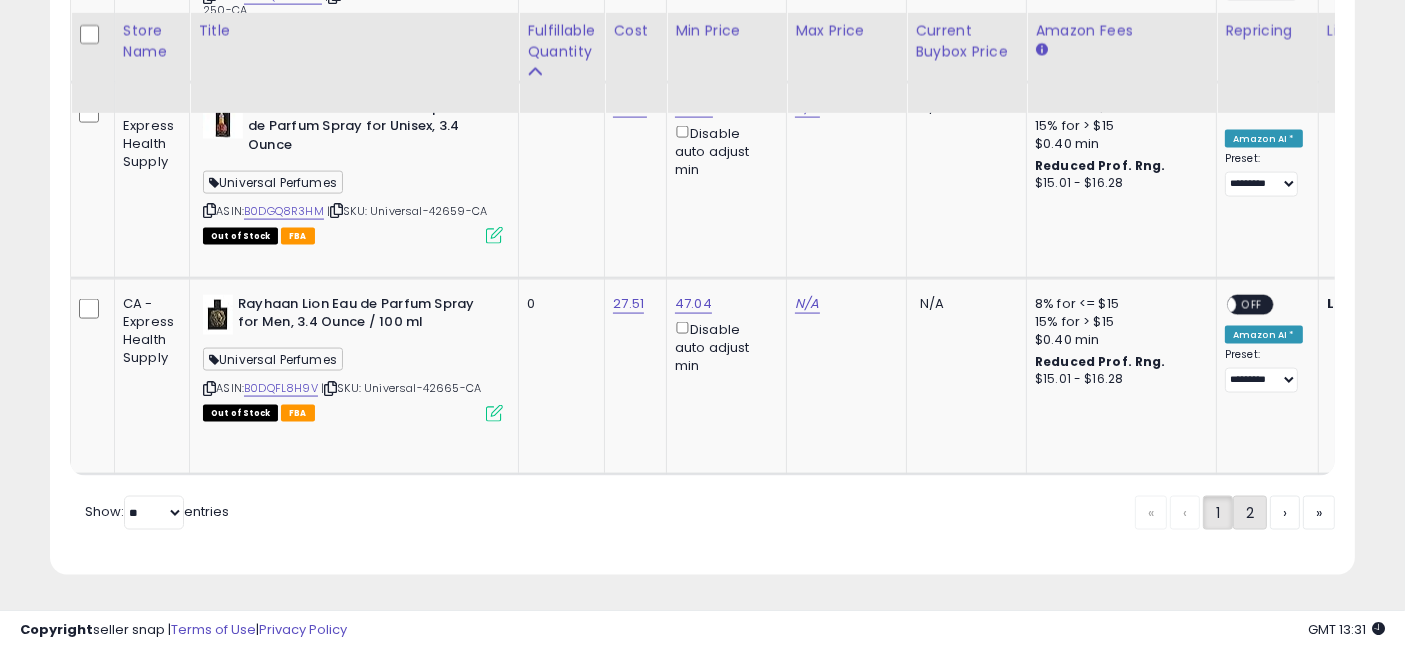 click on "2" 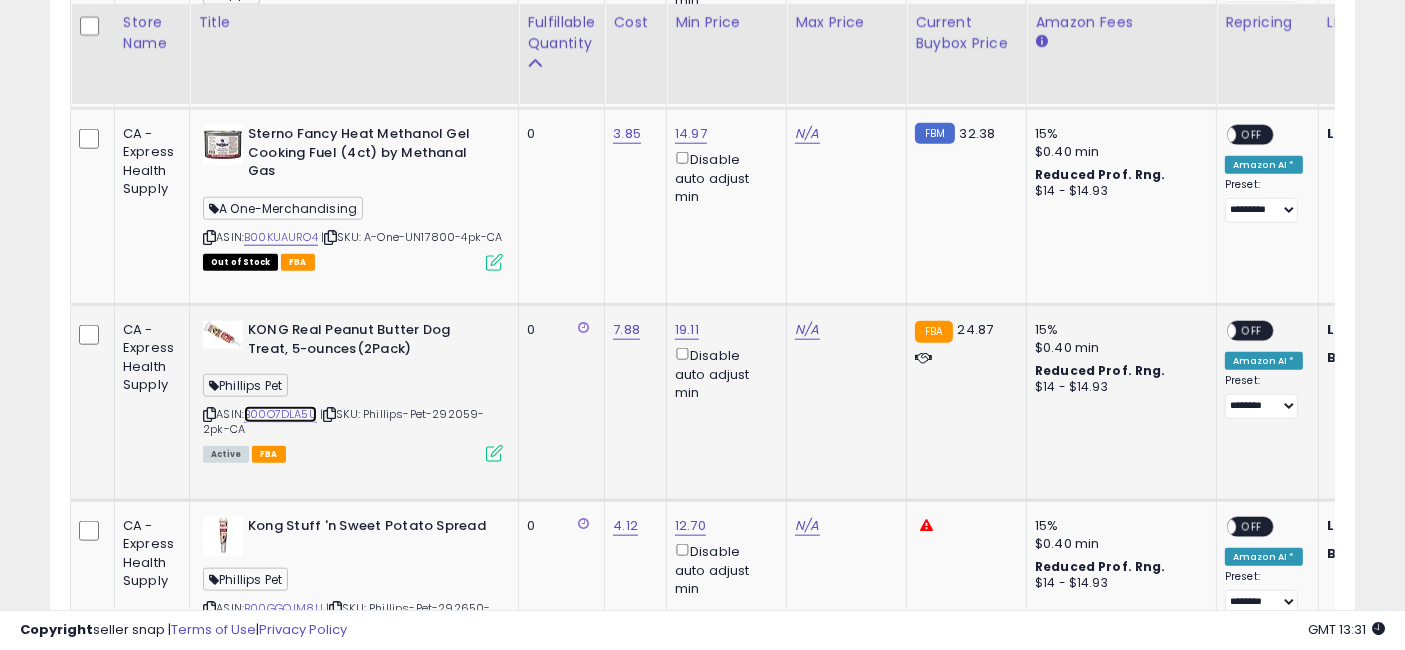 click on "B00O7DLA5U" at bounding box center (280, 414) 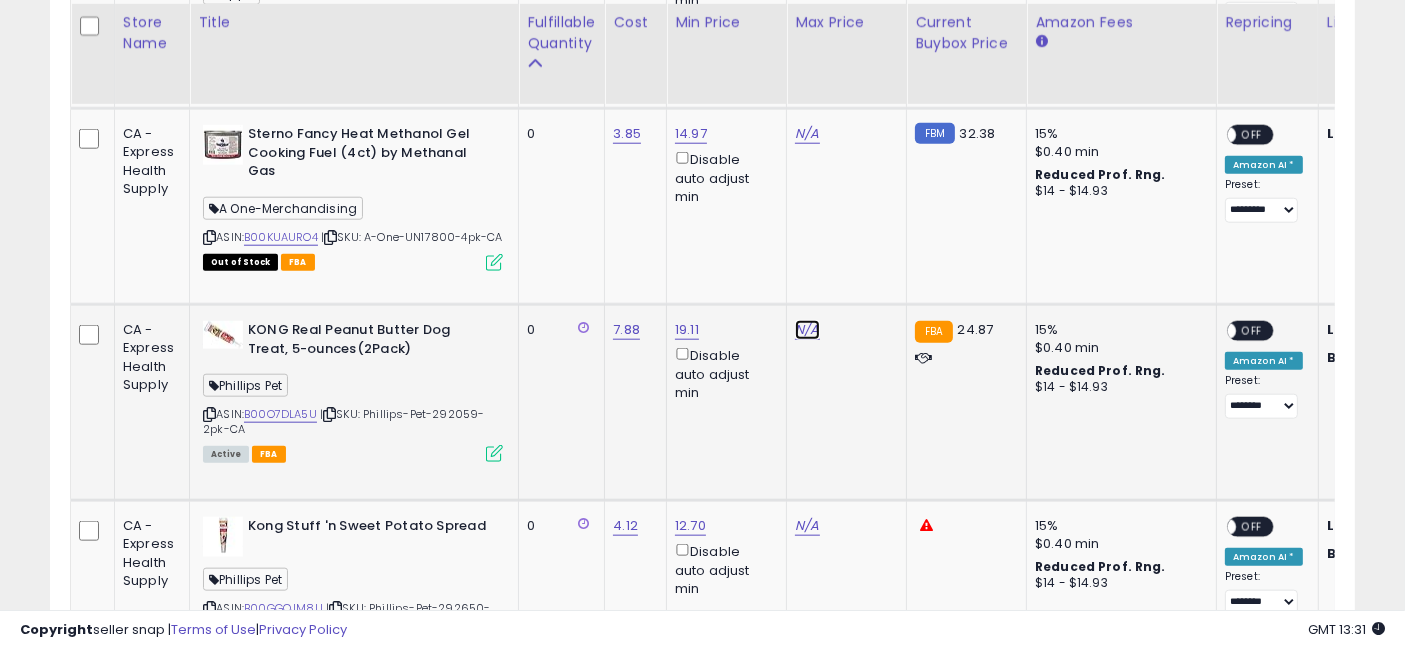 click on "N/A" at bounding box center [807, -846] 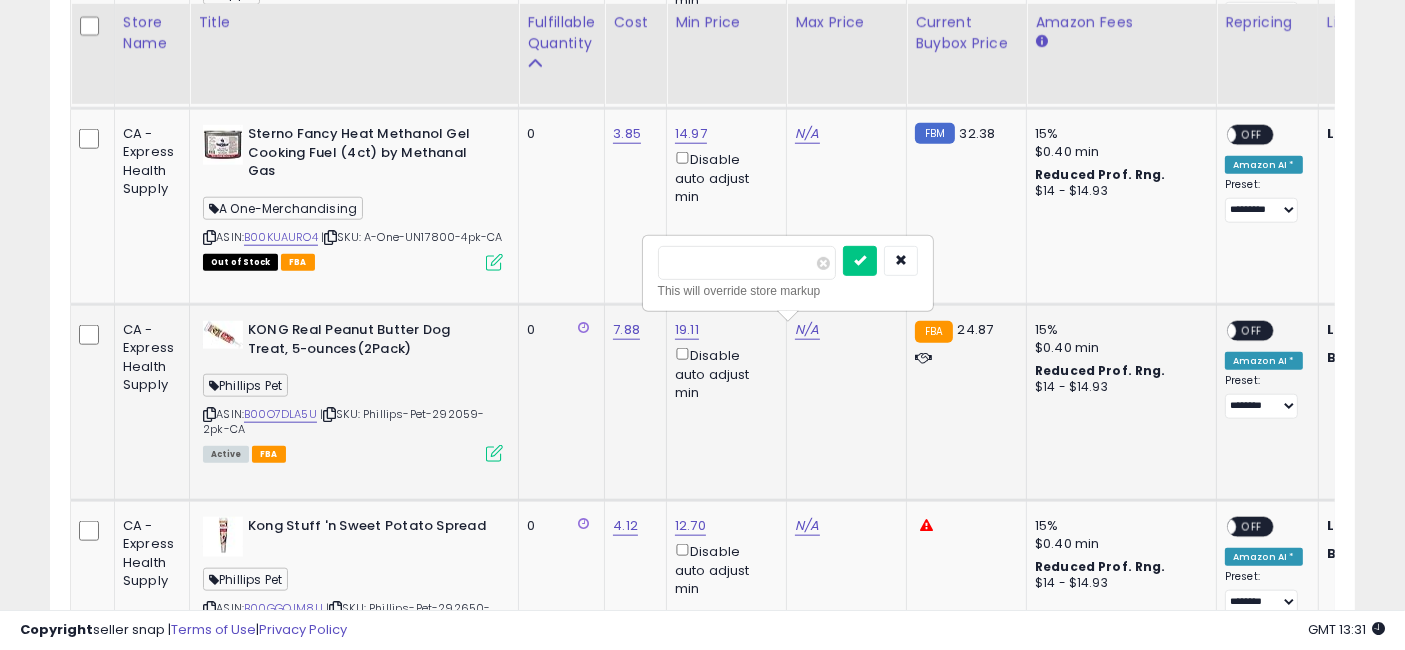 click at bounding box center (747, 263) 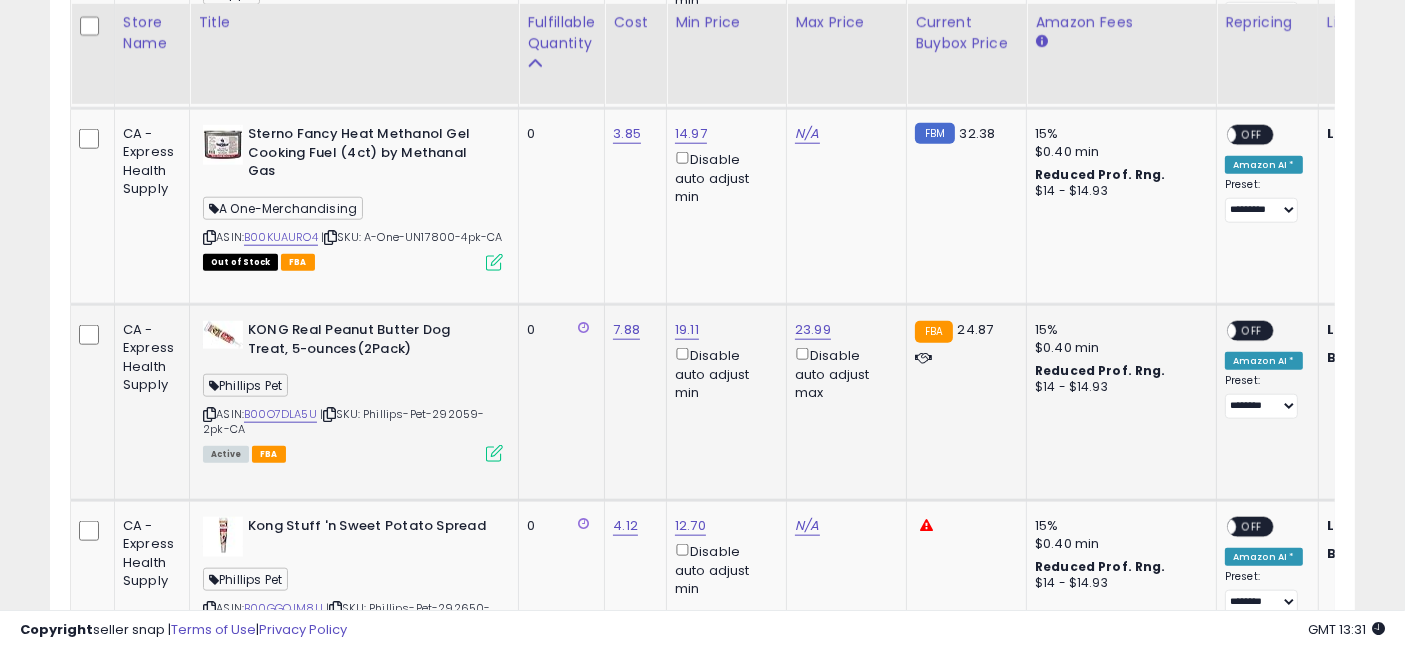 click on "ON   OFF" at bounding box center (1218, 331) 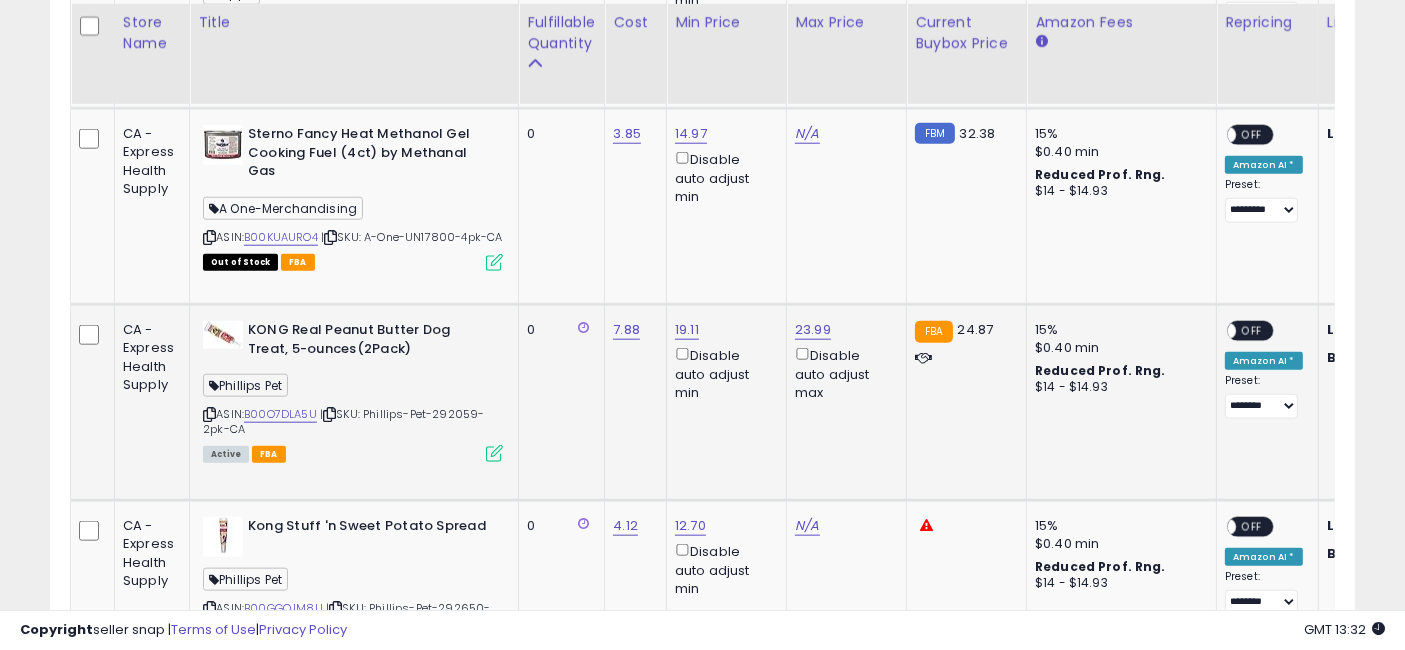 click on "OFF" at bounding box center (1252, 331) 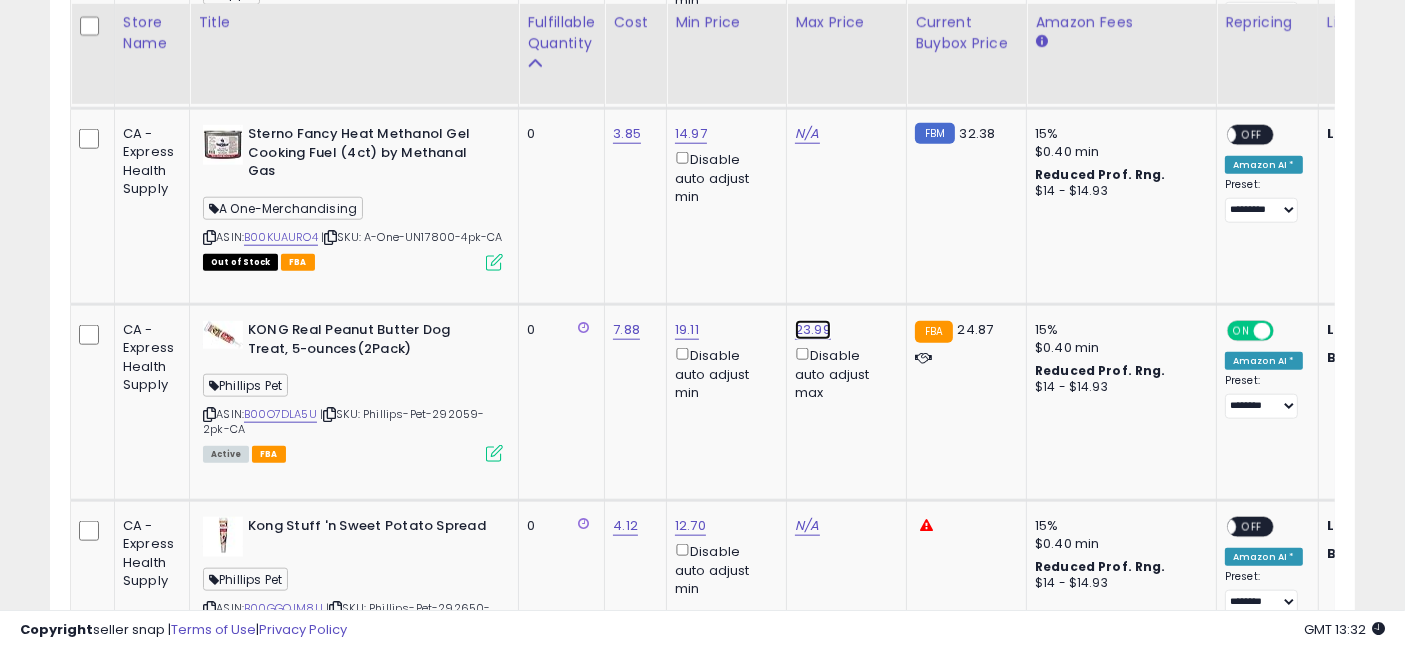 click on "23.99" at bounding box center (807, -846) 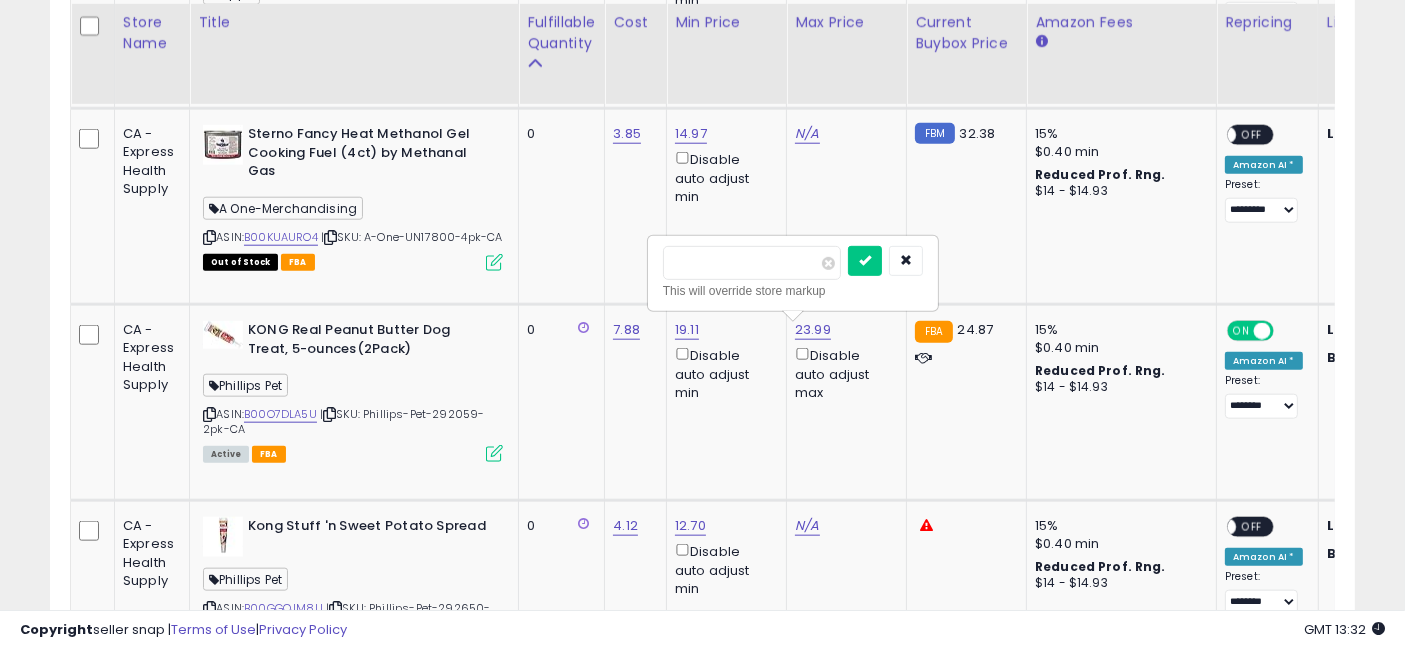 click on "*****" at bounding box center [752, 263] 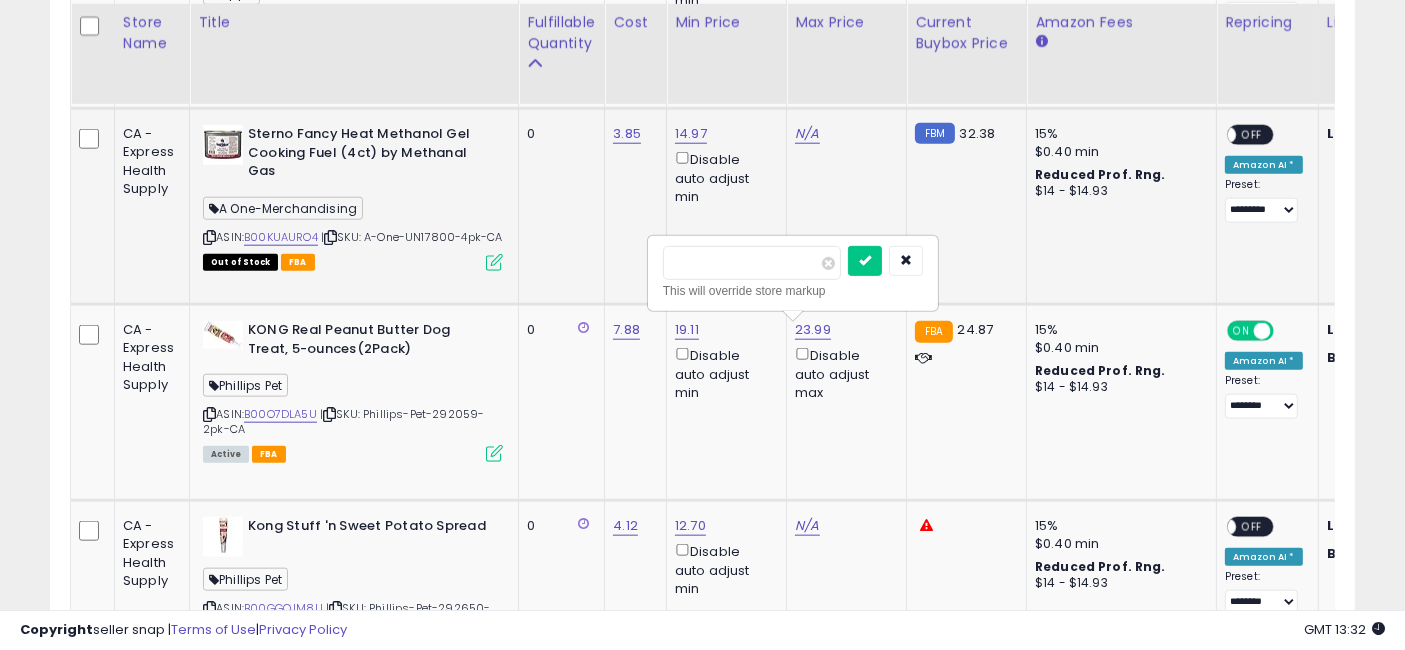 type on "*****" 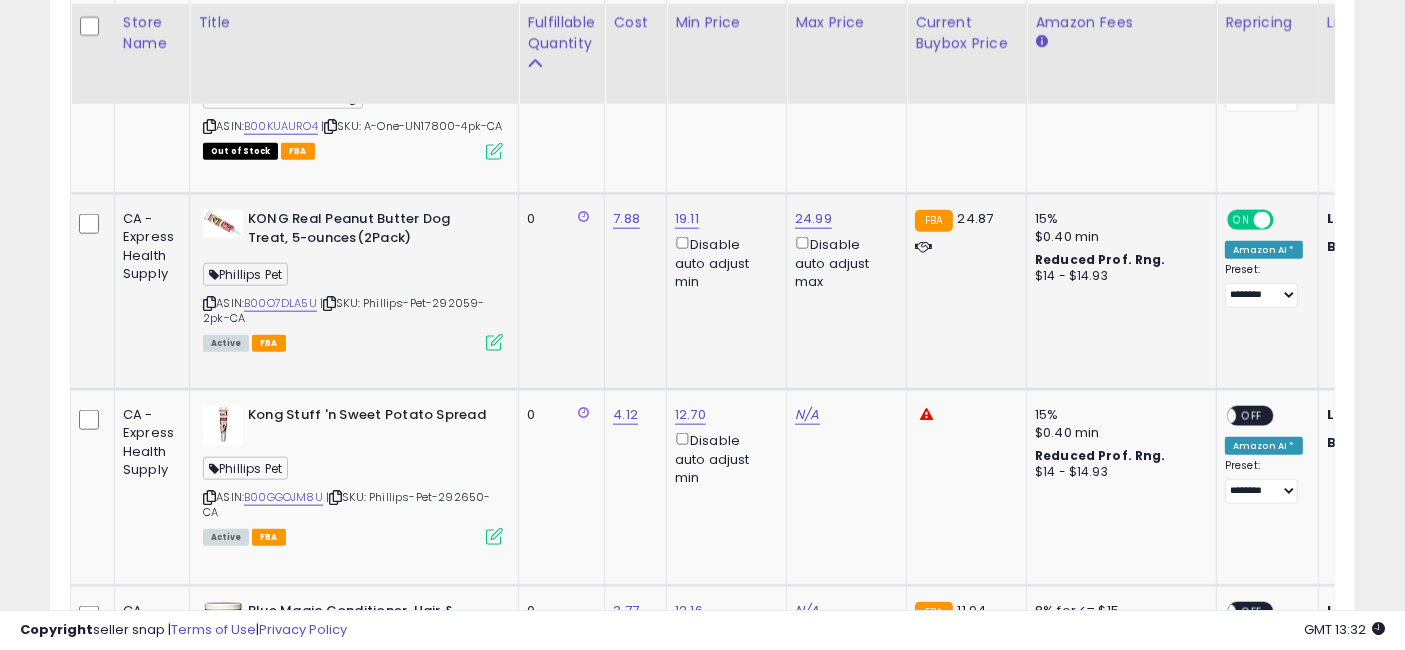 scroll, scrollTop: 2326, scrollLeft: 0, axis: vertical 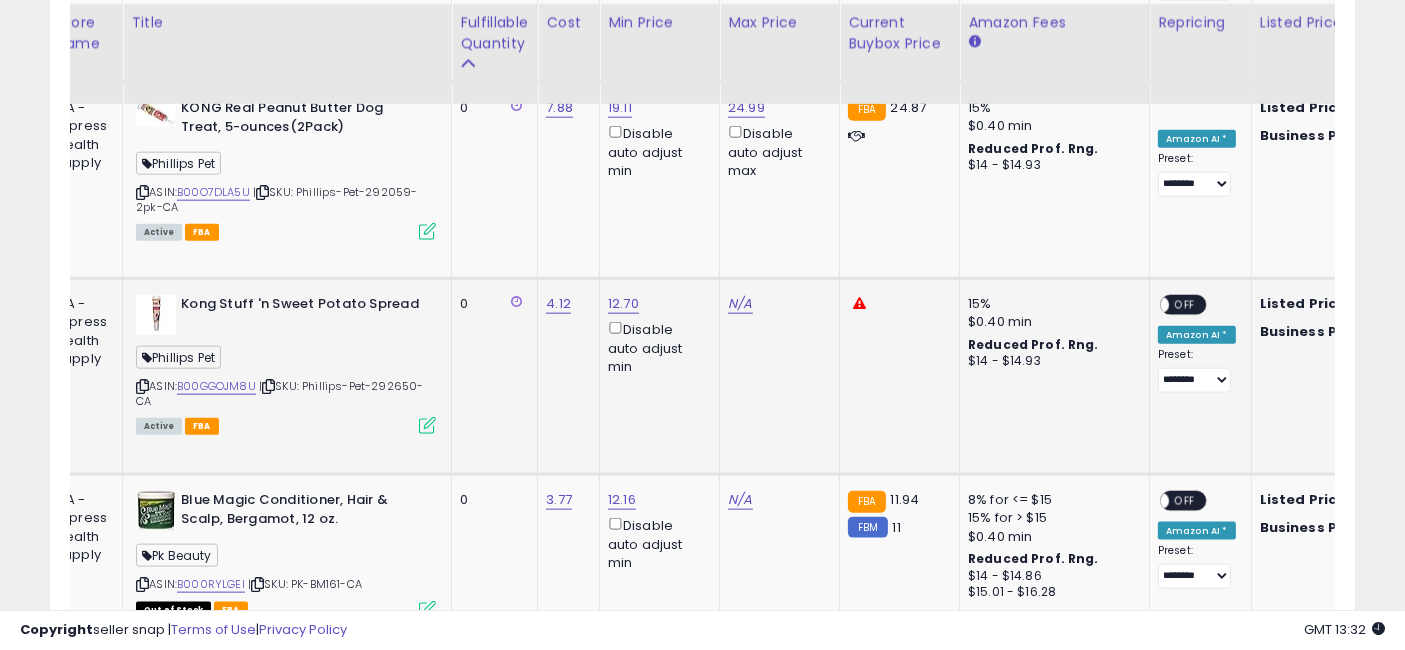drag, startPoint x: 777, startPoint y: 378, endPoint x: 818, endPoint y: 379, distance: 41.01219 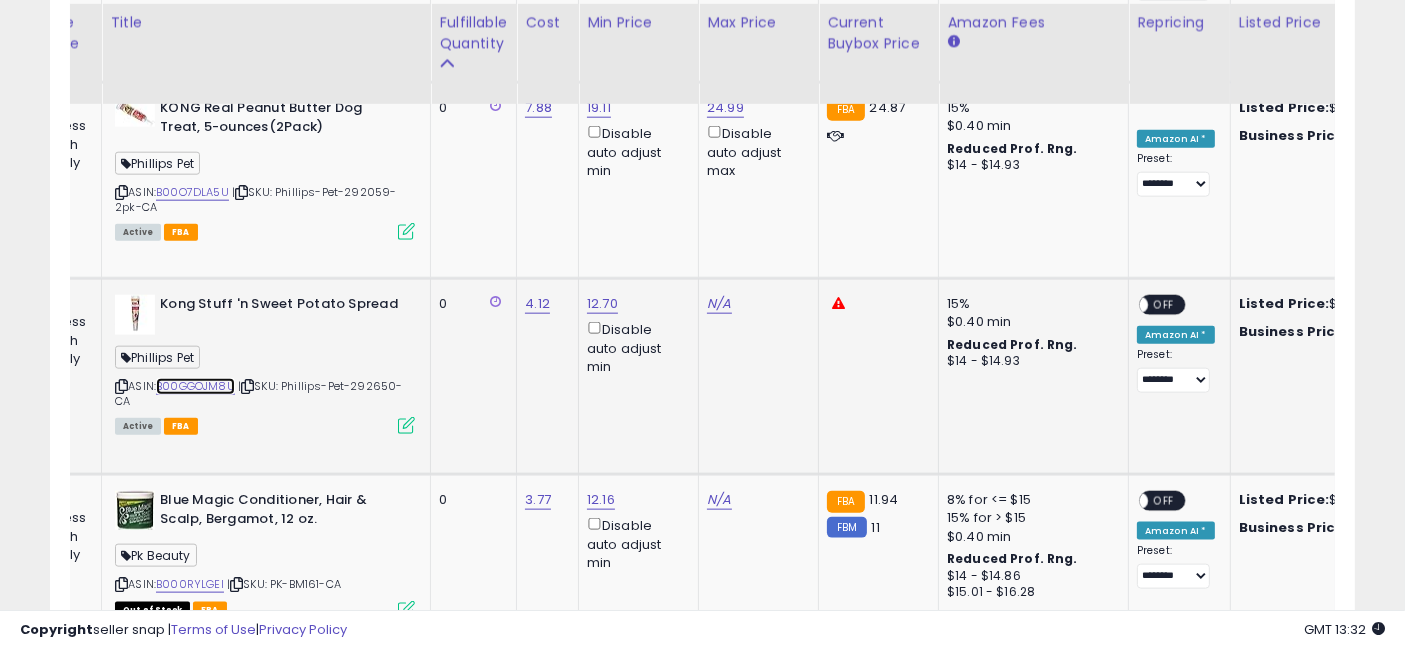 click on "B00GGOJM8U" at bounding box center (195, 386) 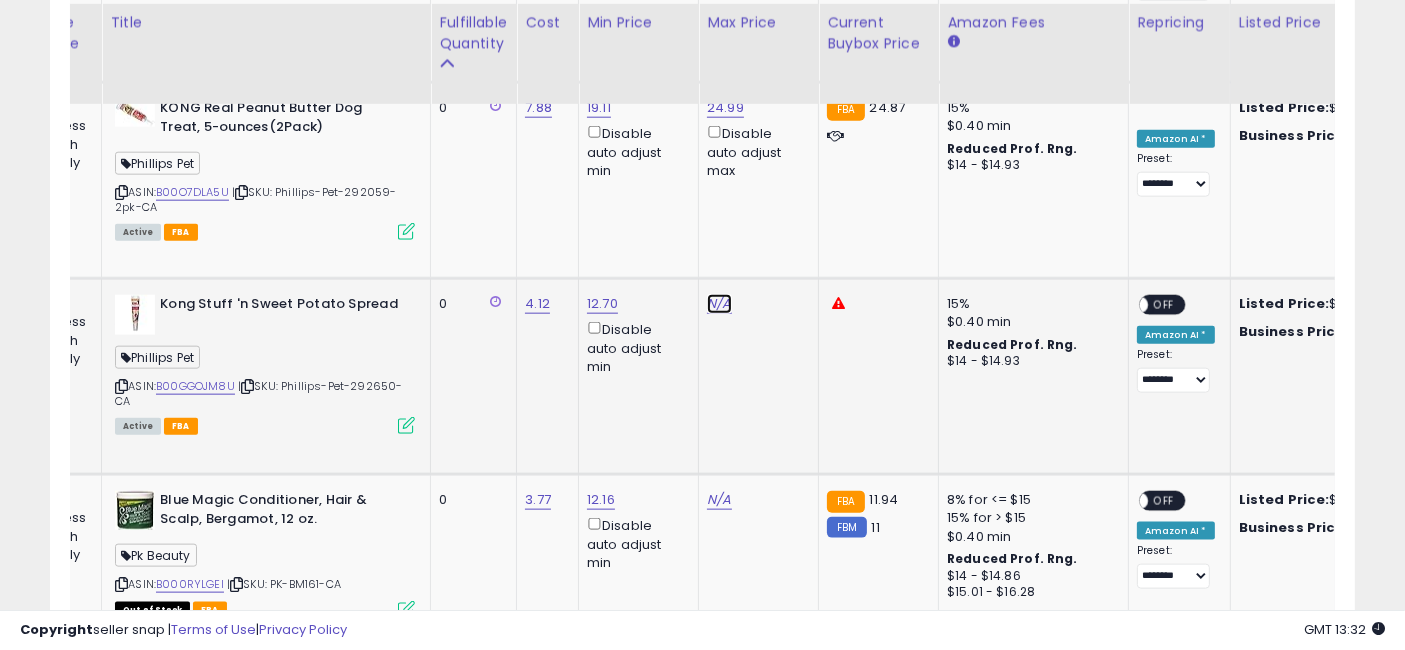 click on "N/A" at bounding box center (719, -1068) 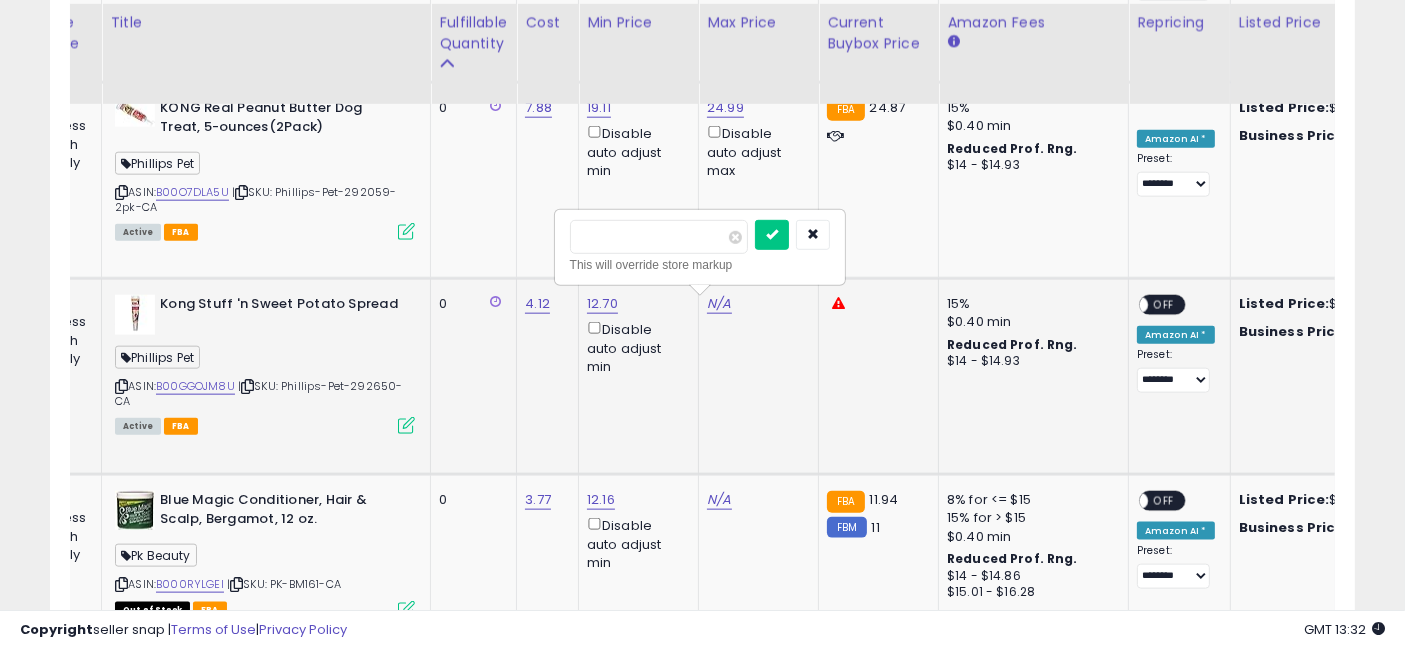 click at bounding box center [659, 237] 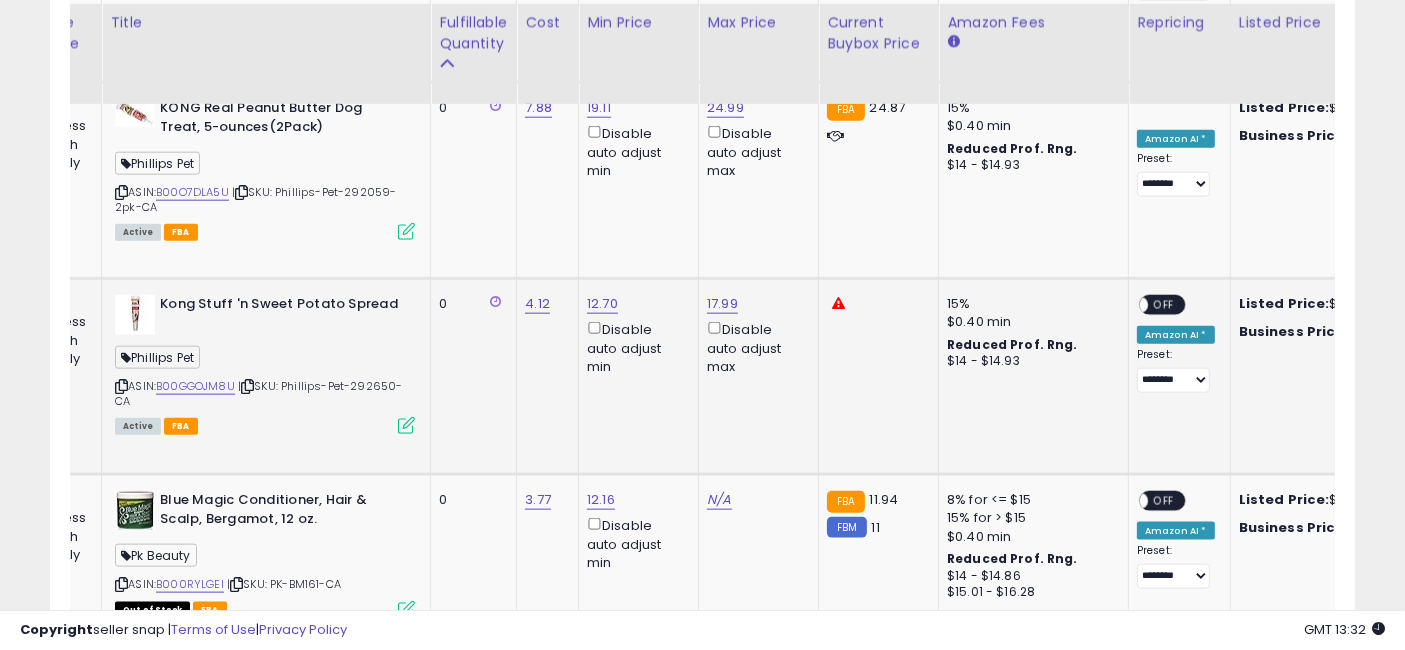 click on "OFF" at bounding box center (1164, 305) 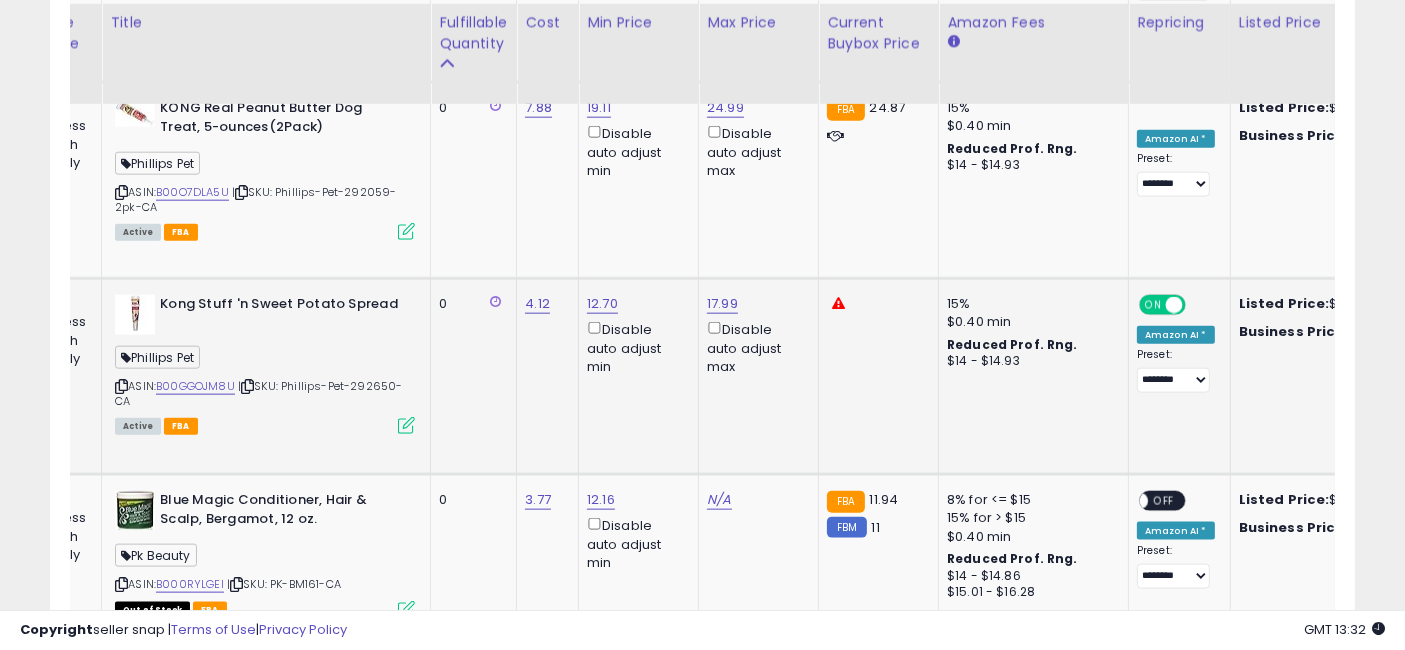 scroll, scrollTop: 0, scrollLeft: 1221, axis: horizontal 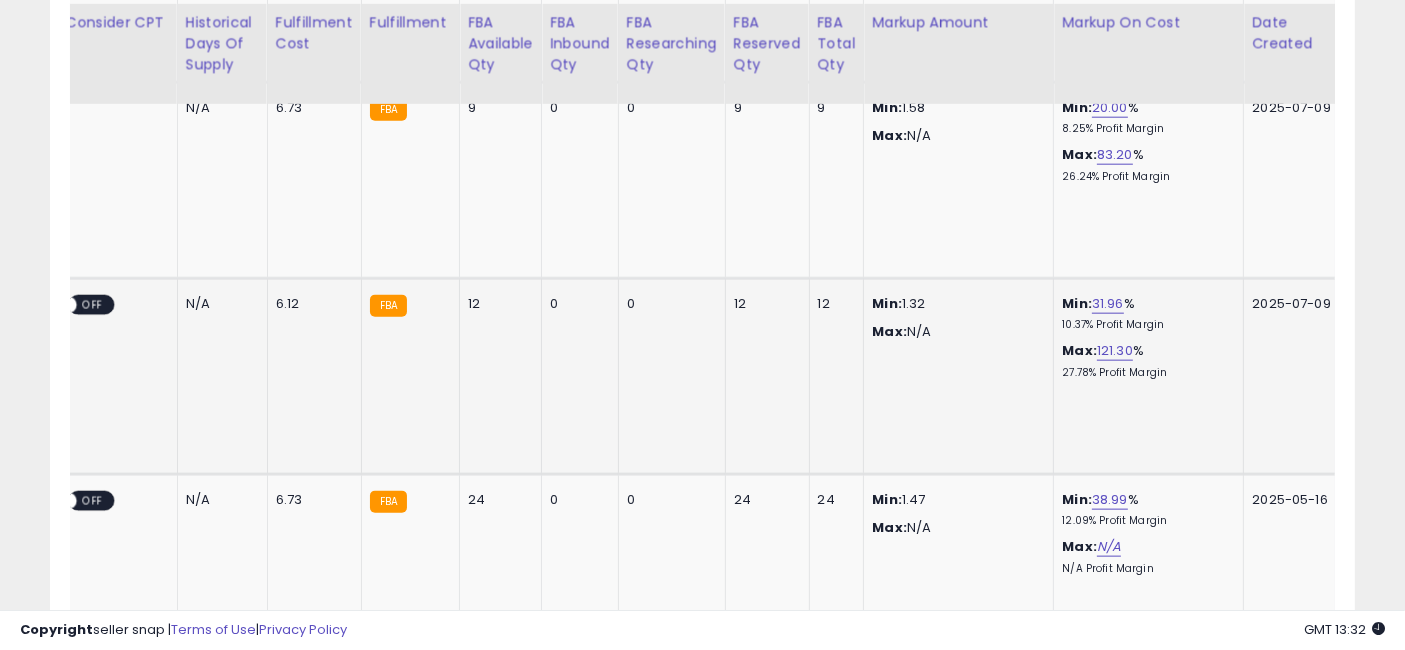 drag, startPoint x: 445, startPoint y: 389, endPoint x: 820, endPoint y: 389, distance: 375 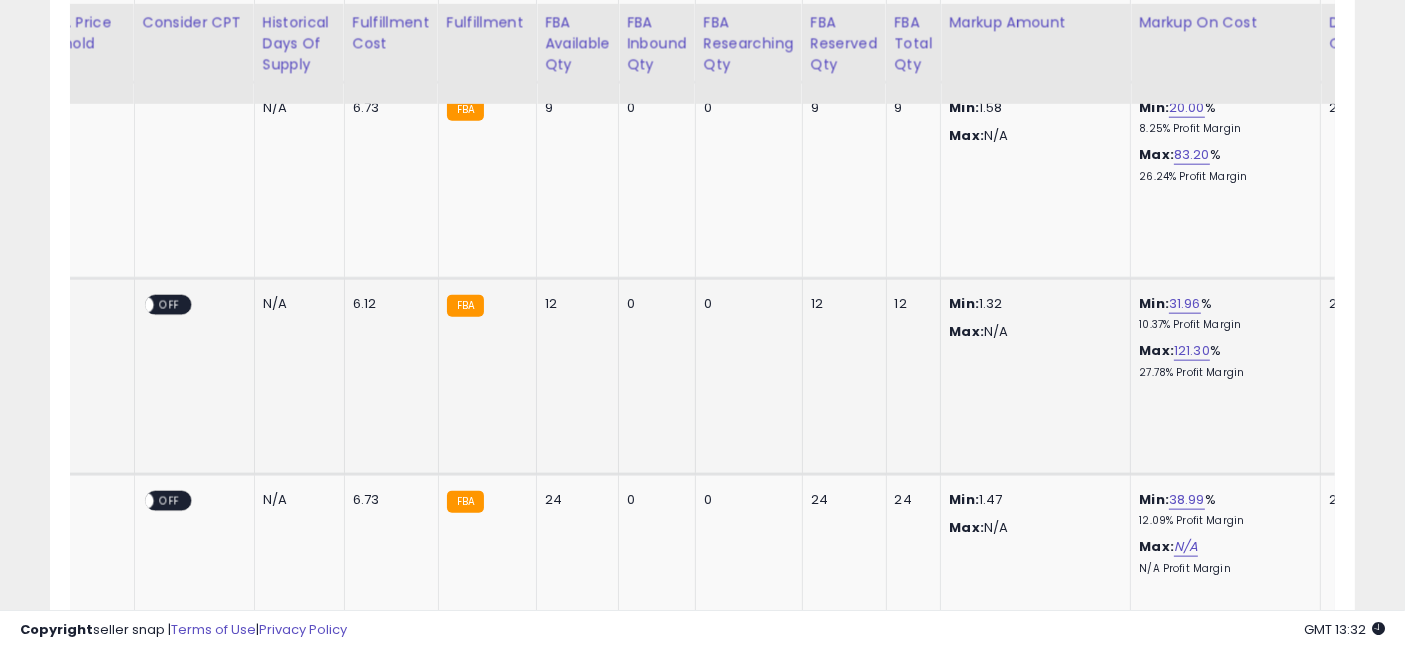 scroll, scrollTop: 0, scrollLeft: 3513, axis: horizontal 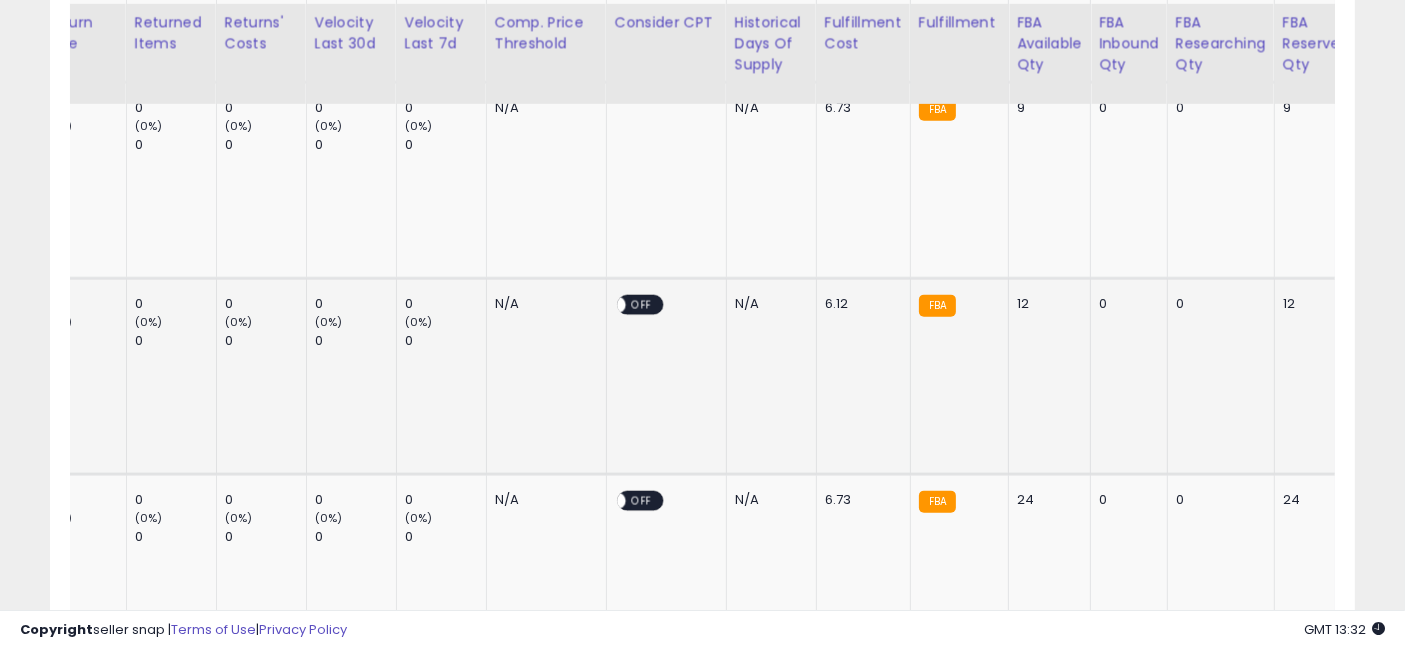 drag, startPoint x: 725, startPoint y: 410, endPoint x: 627, endPoint y: 416, distance: 98.1835 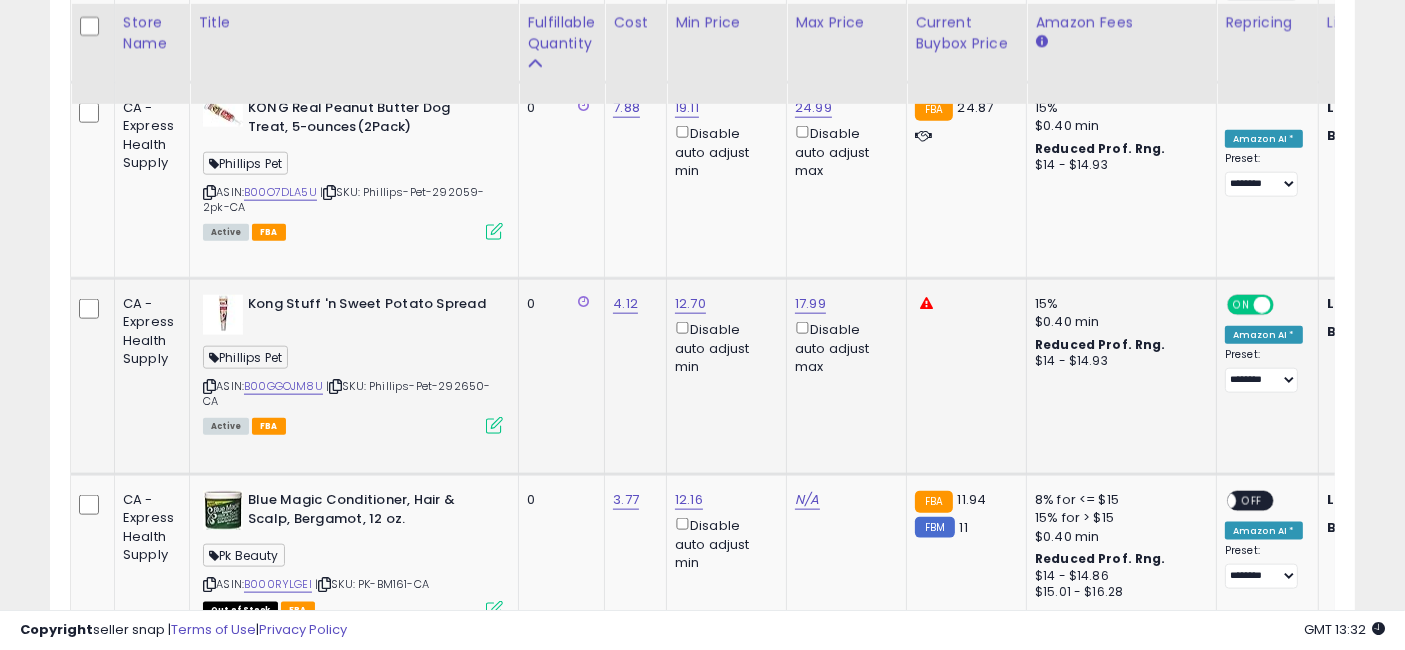 drag, startPoint x: 618, startPoint y: 421, endPoint x: 460, endPoint y: 401, distance: 159.26079 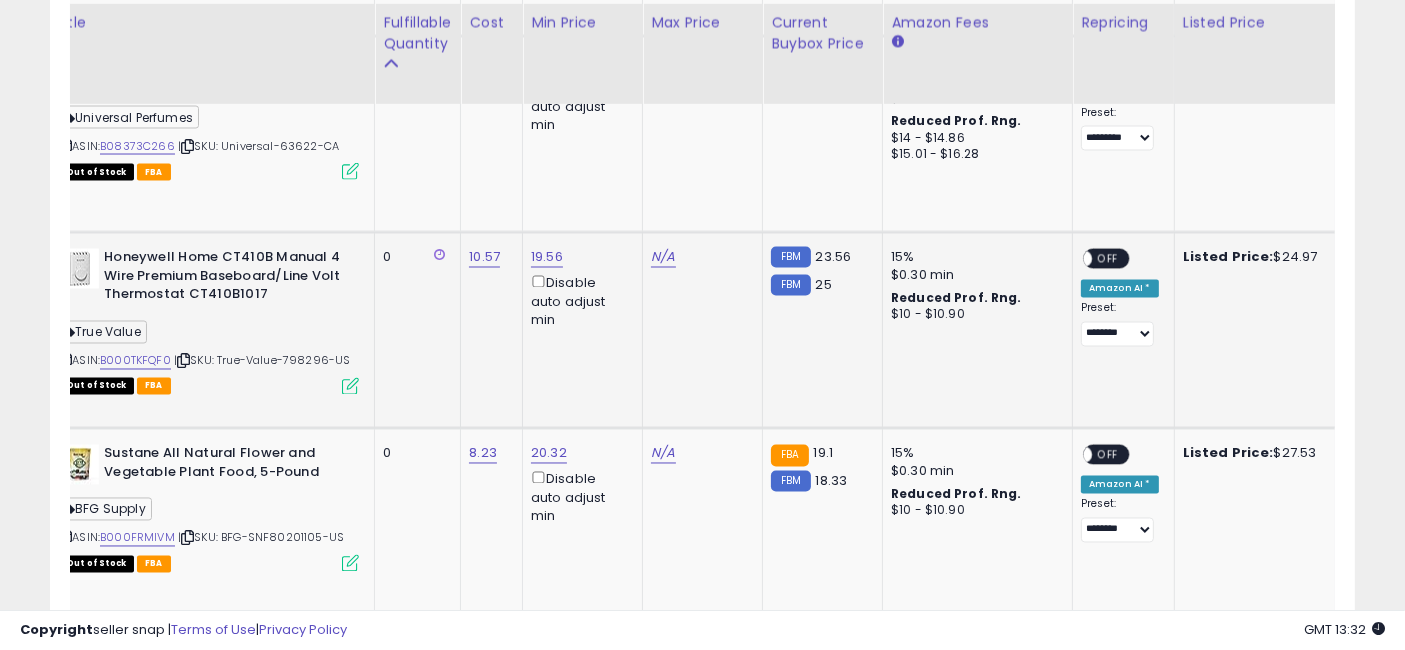 drag, startPoint x: 853, startPoint y: 347, endPoint x: 921, endPoint y: 347, distance: 68 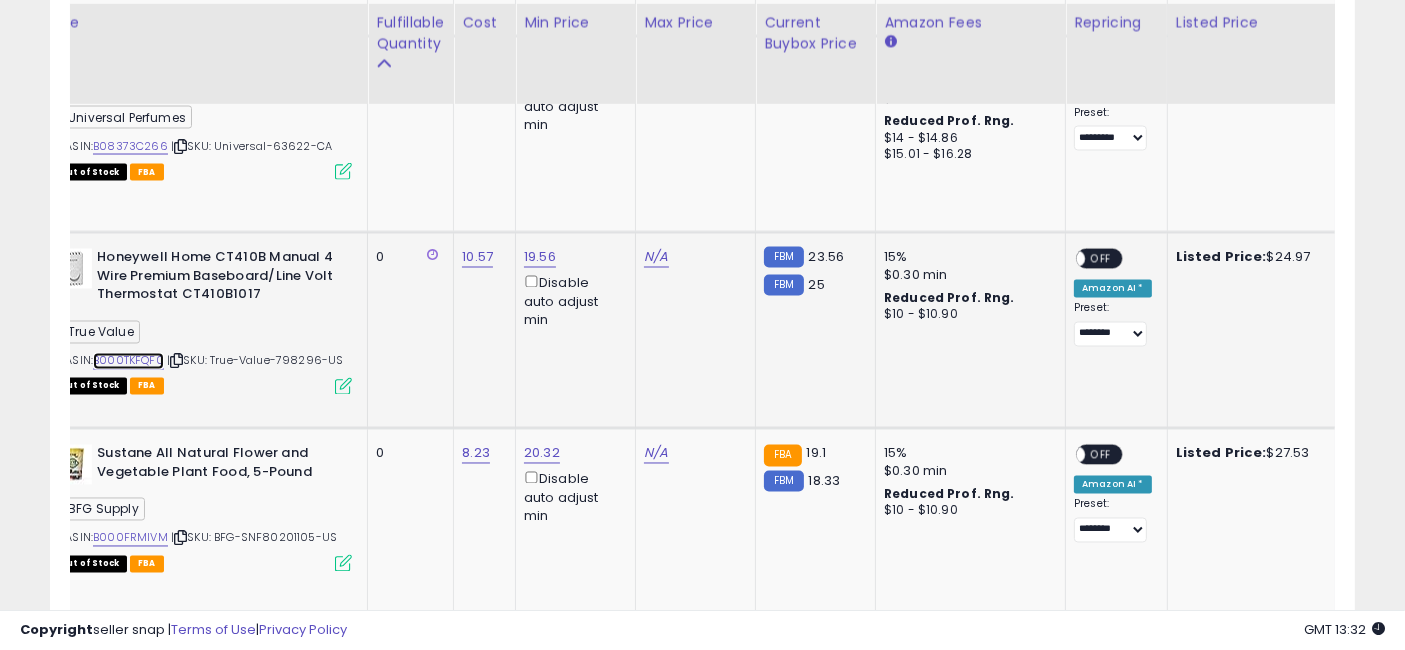 click on "B000TKFQF0" at bounding box center [128, 361] 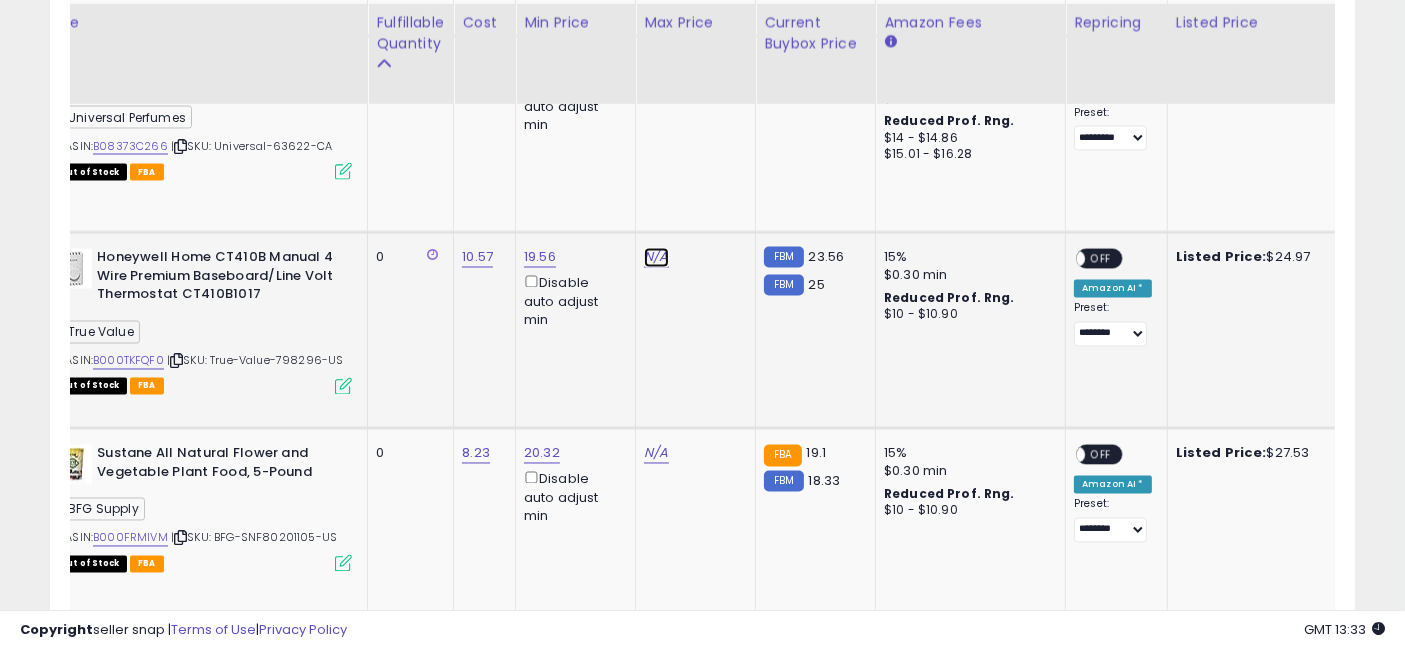 click on "N/A" at bounding box center [656, -2290] 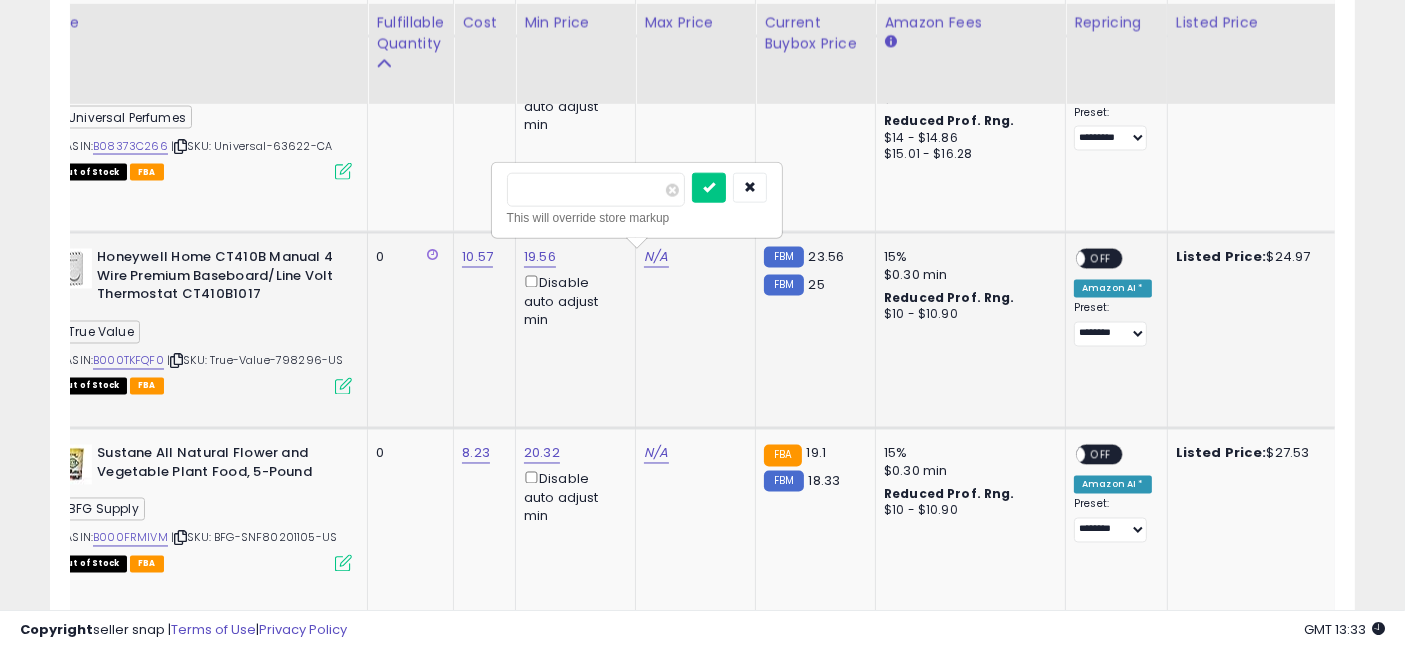click at bounding box center (596, 190) 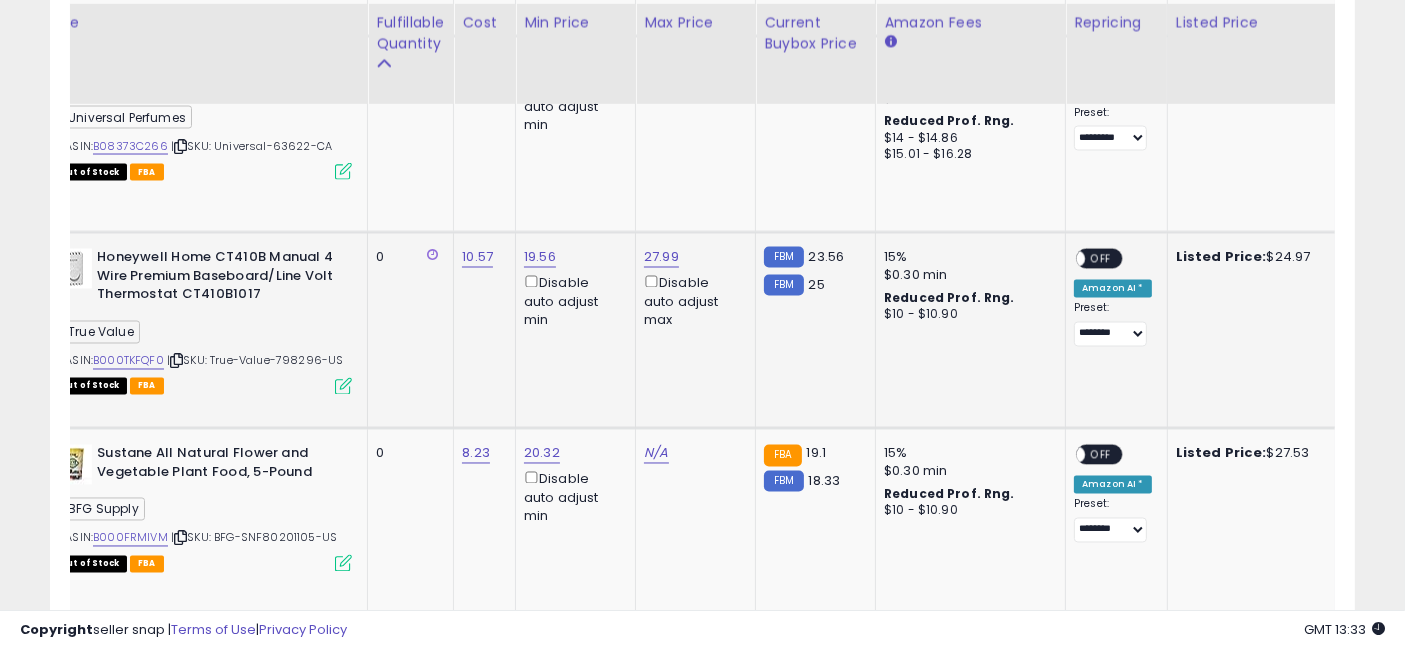 click on "OFF" at bounding box center (1101, 259) 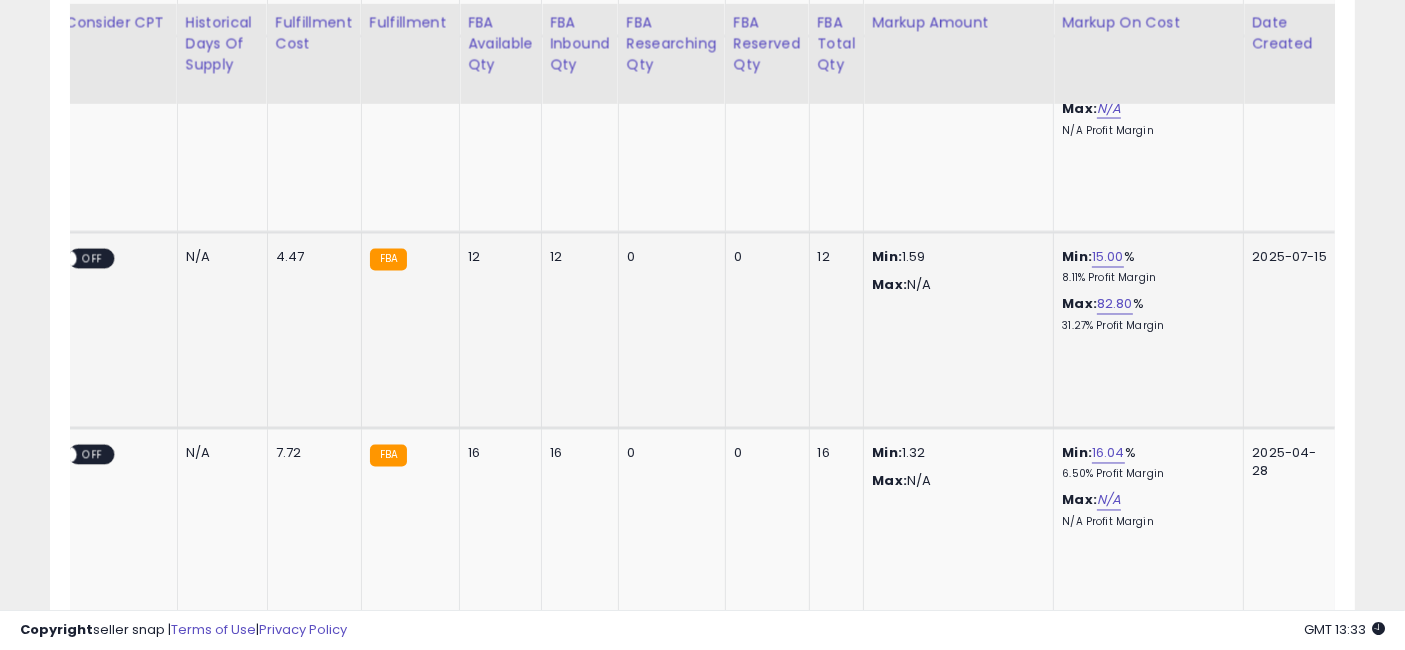 drag, startPoint x: 446, startPoint y: 340, endPoint x: 1154, endPoint y: 365, distance: 708.4412 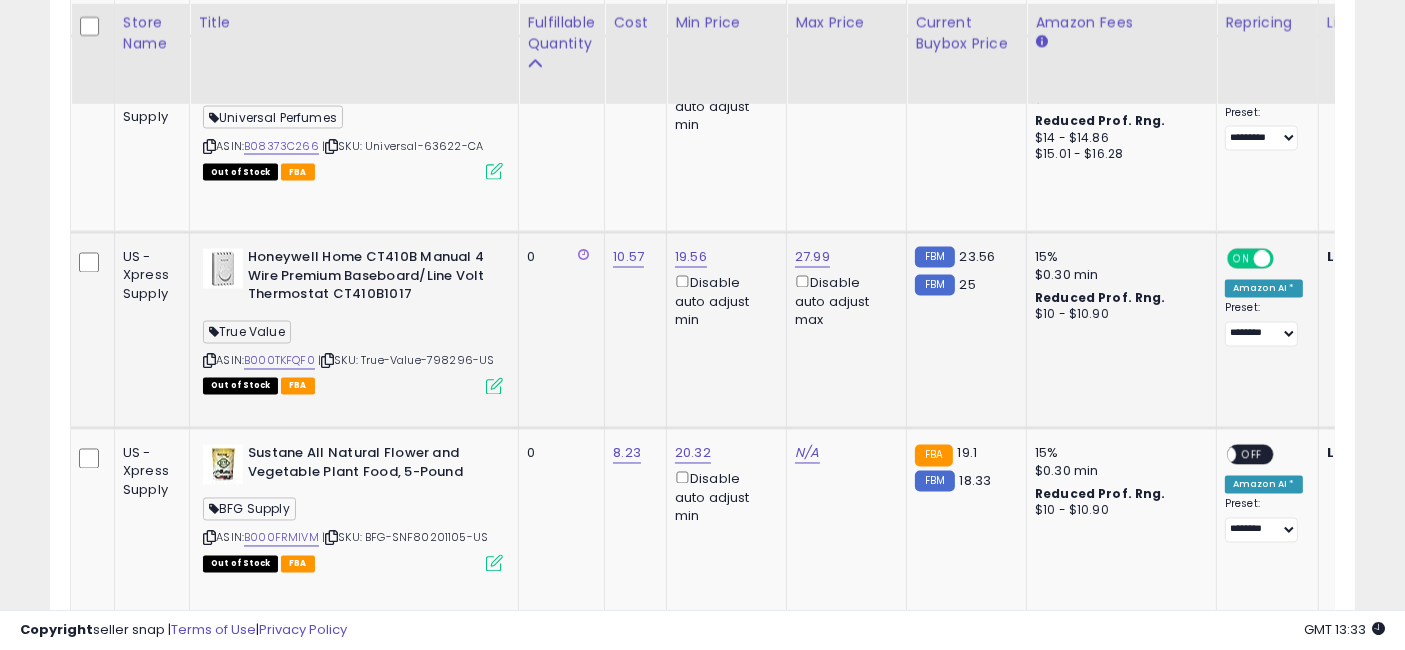 drag, startPoint x: 985, startPoint y: 364, endPoint x: 656, endPoint y: 337, distance: 330.10605 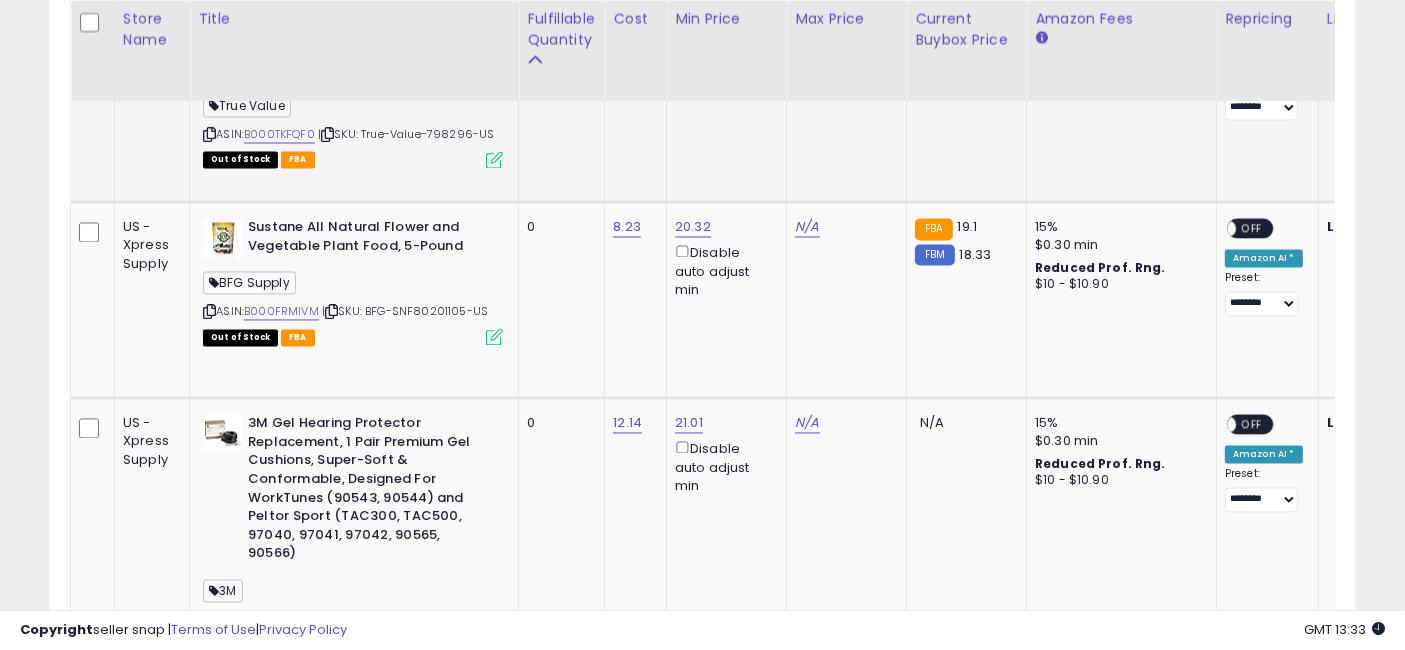scroll, scrollTop: 3771, scrollLeft: 0, axis: vertical 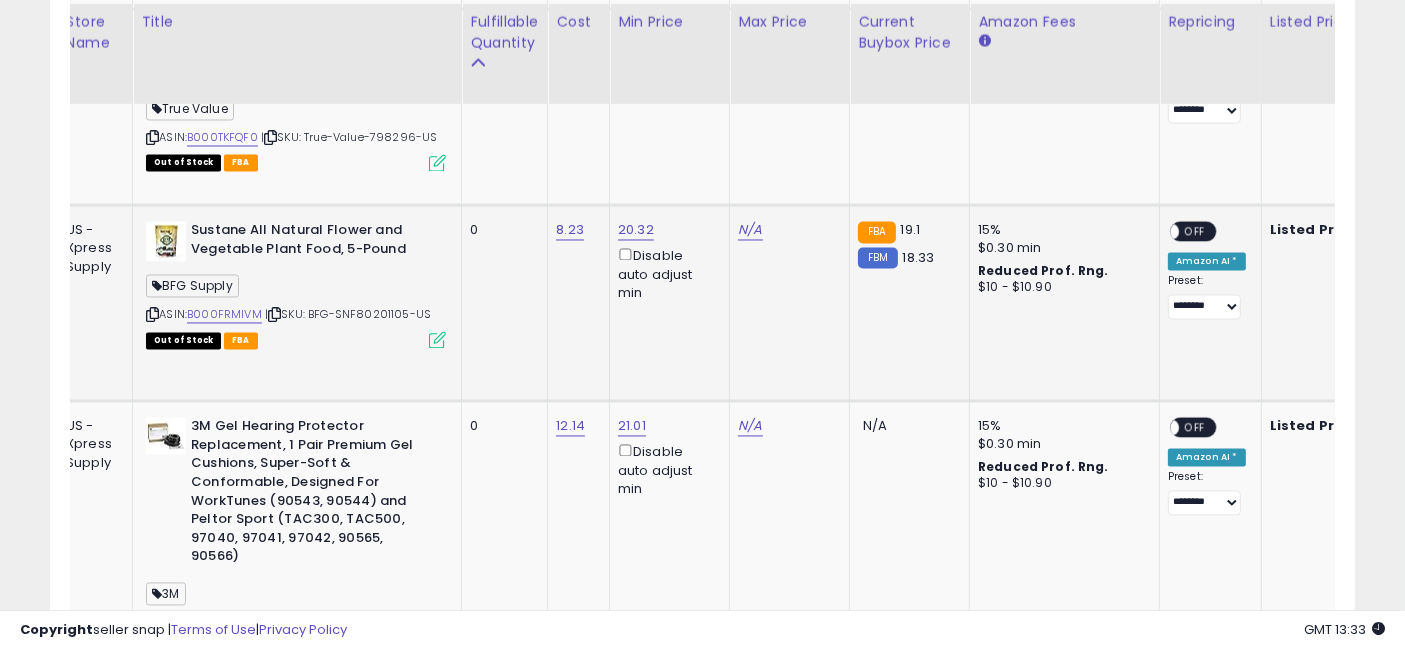 drag, startPoint x: 603, startPoint y: 327, endPoint x: 682, endPoint y: 327, distance: 79 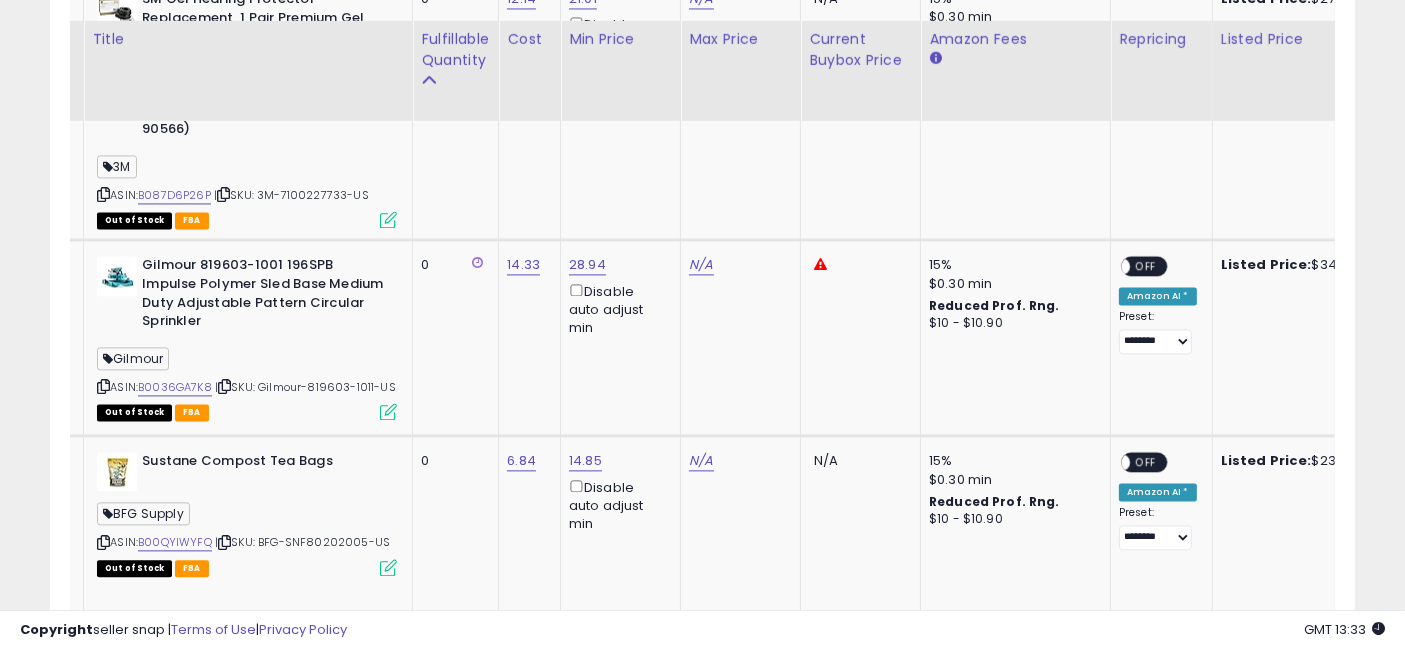 scroll, scrollTop: 4215, scrollLeft: 0, axis: vertical 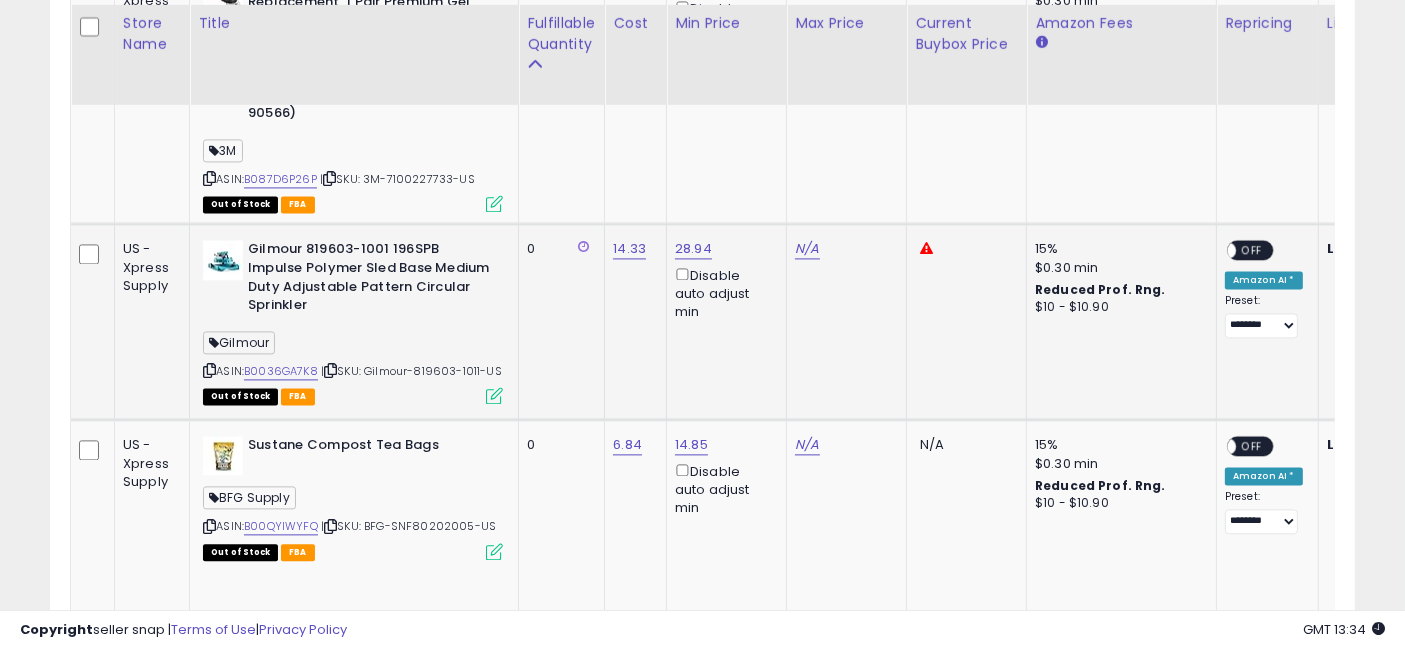 drag, startPoint x: 633, startPoint y: 366, endPoint x: 559, endPoint y: 374, distance: 74.431175 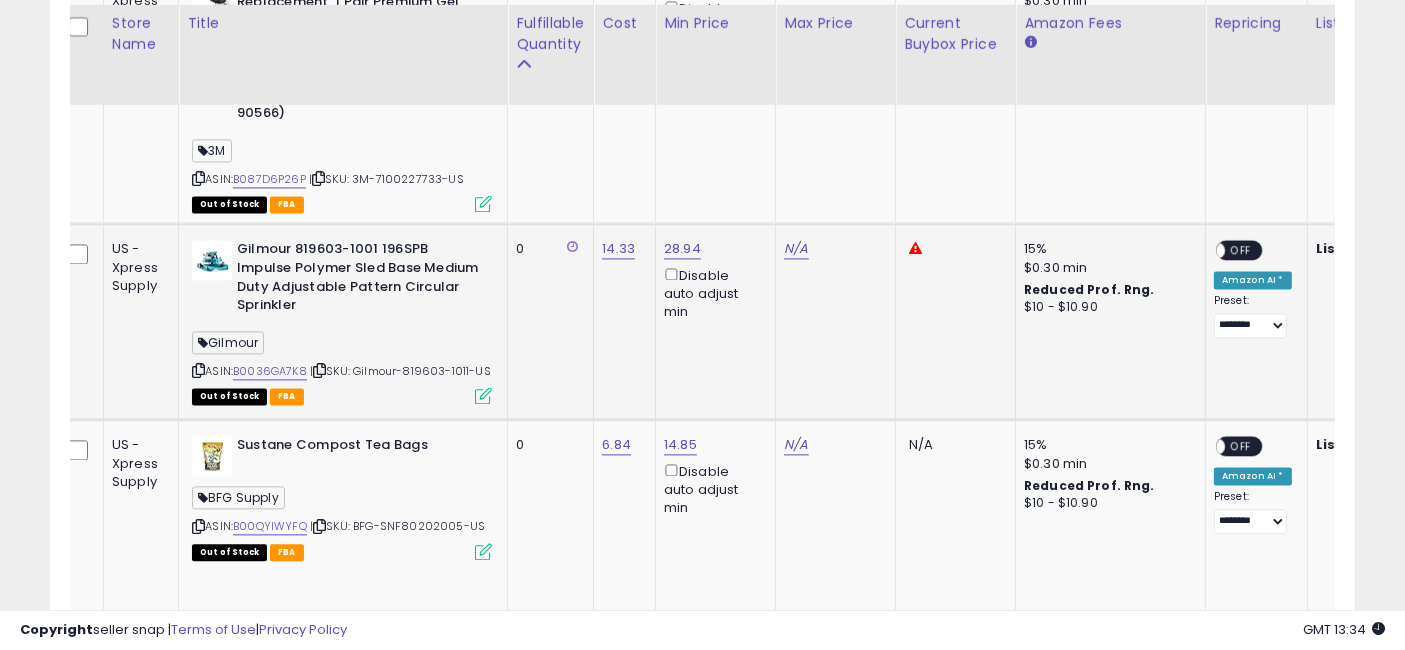 scroll, scrollTop: 0, scrollLeft: 19, axis: horizontal 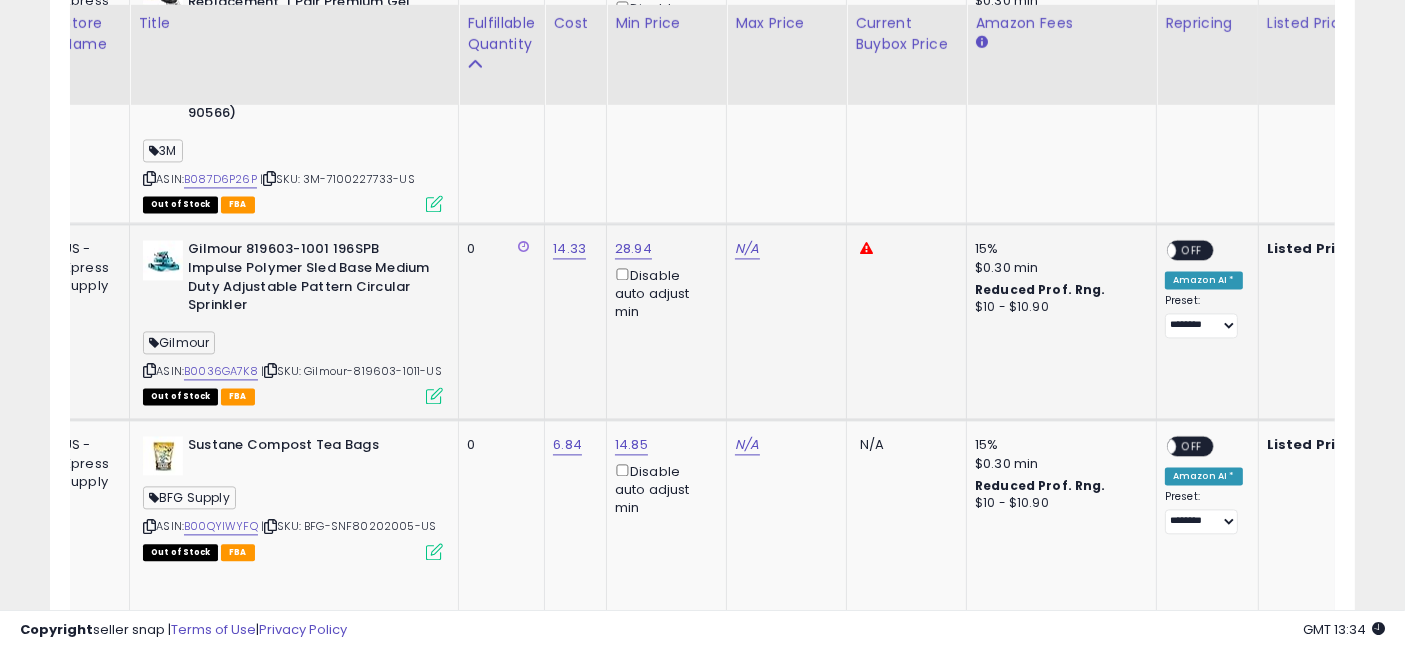 drag, startPoint x: 607, startPoint y: 361, endPoint x: 647, endPoint y: 359, distance: 40.04997 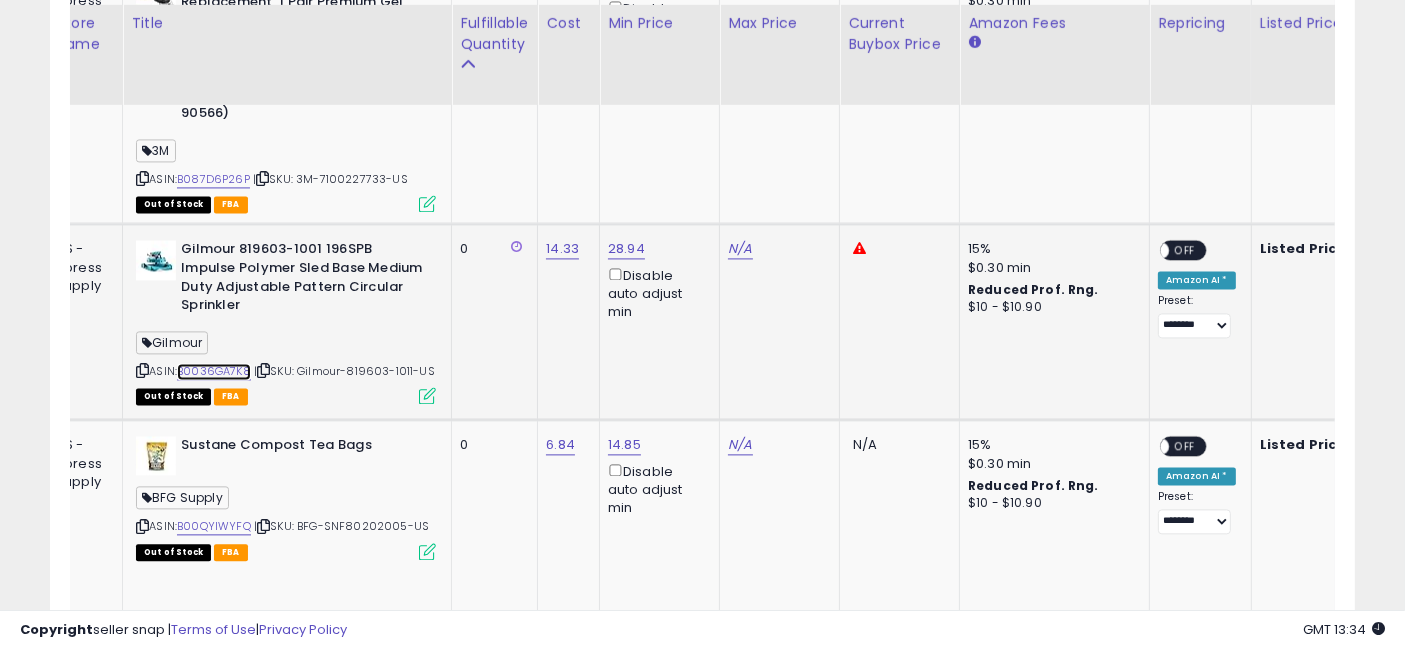 click on "B0036GA7K8" at bounding box center (214, 371) 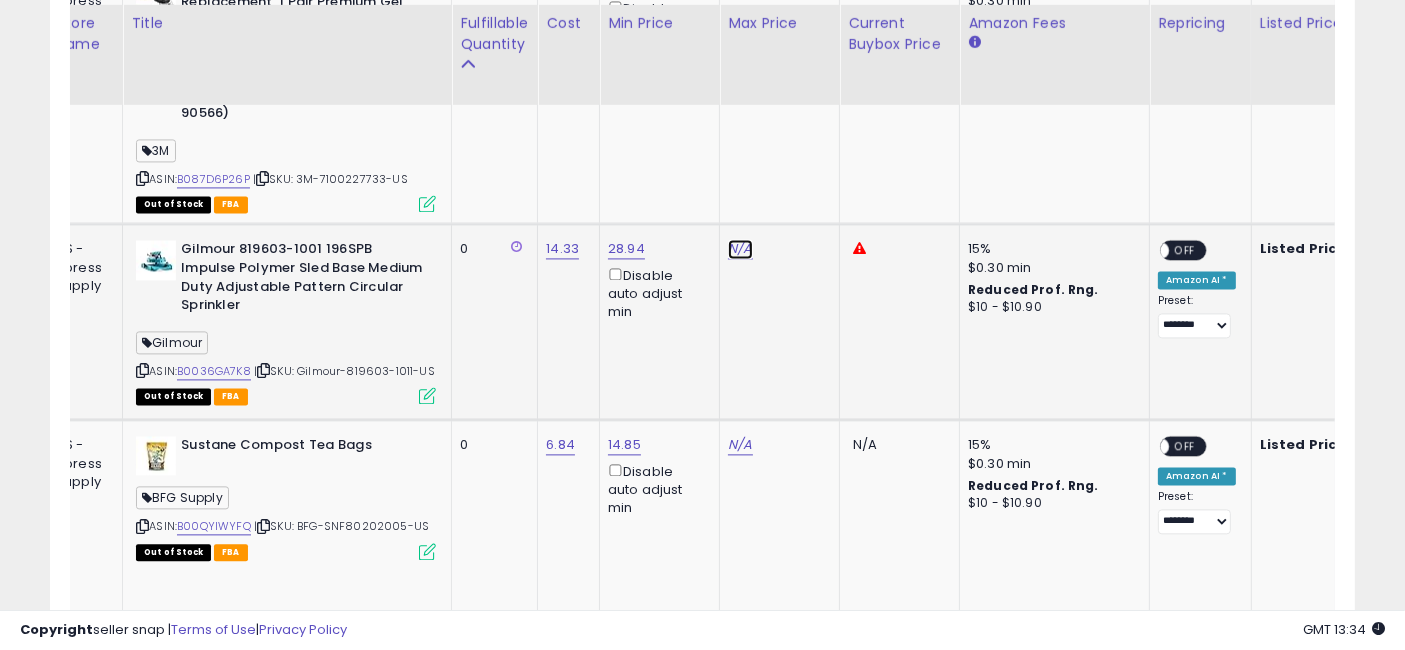 click on "N/A" at bounding box center (740, -2957) 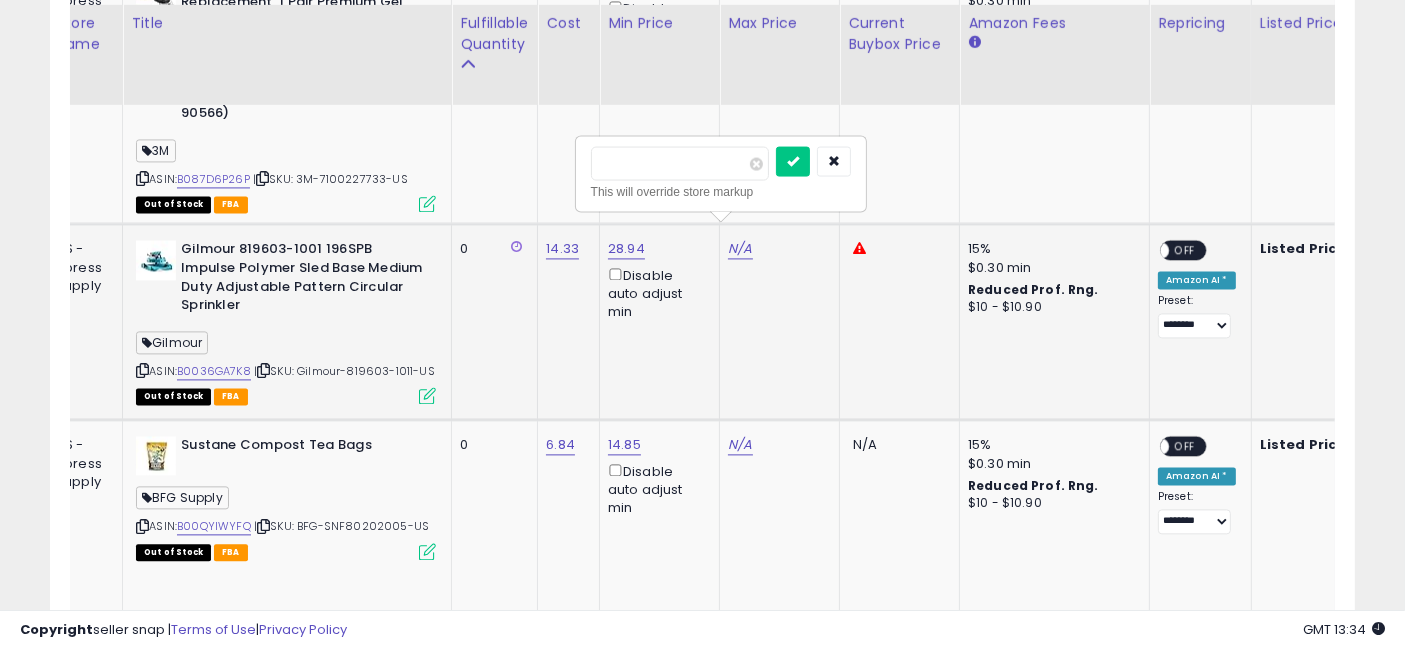 click at bounding box center [680, 163] 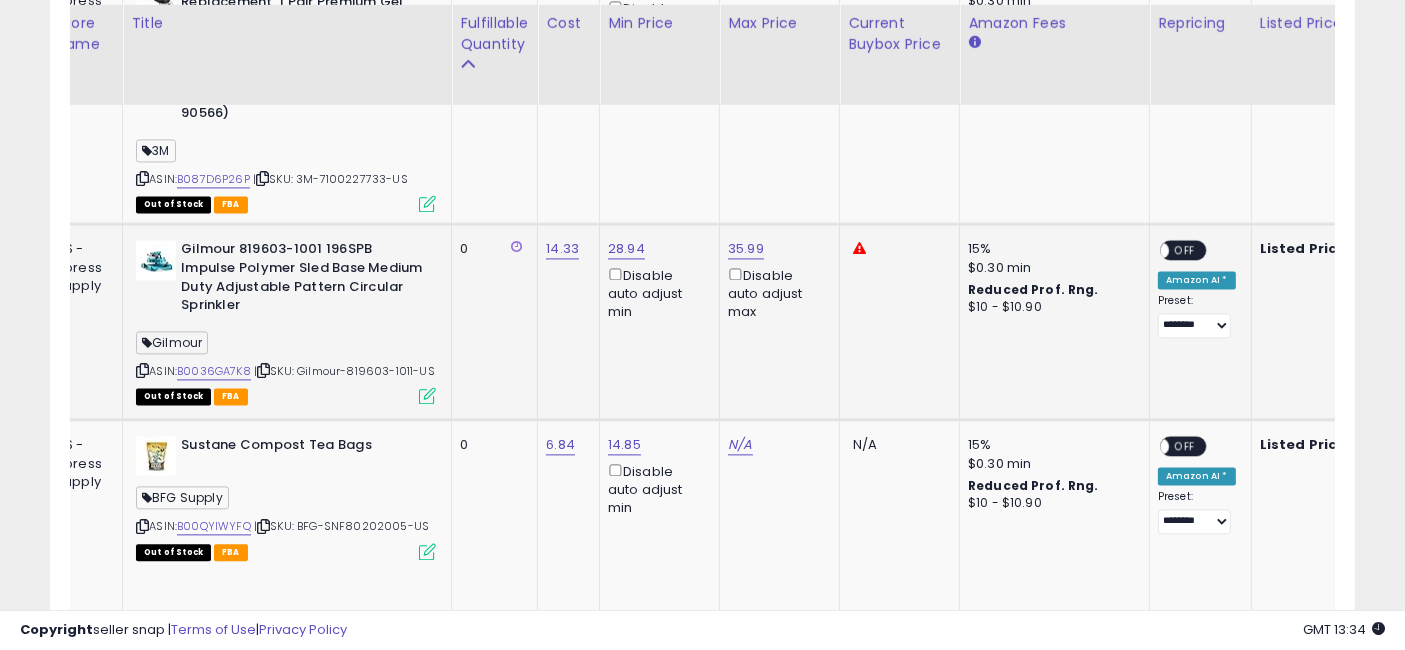 click on "ON   OFF" at bounding box center (1151, 250) 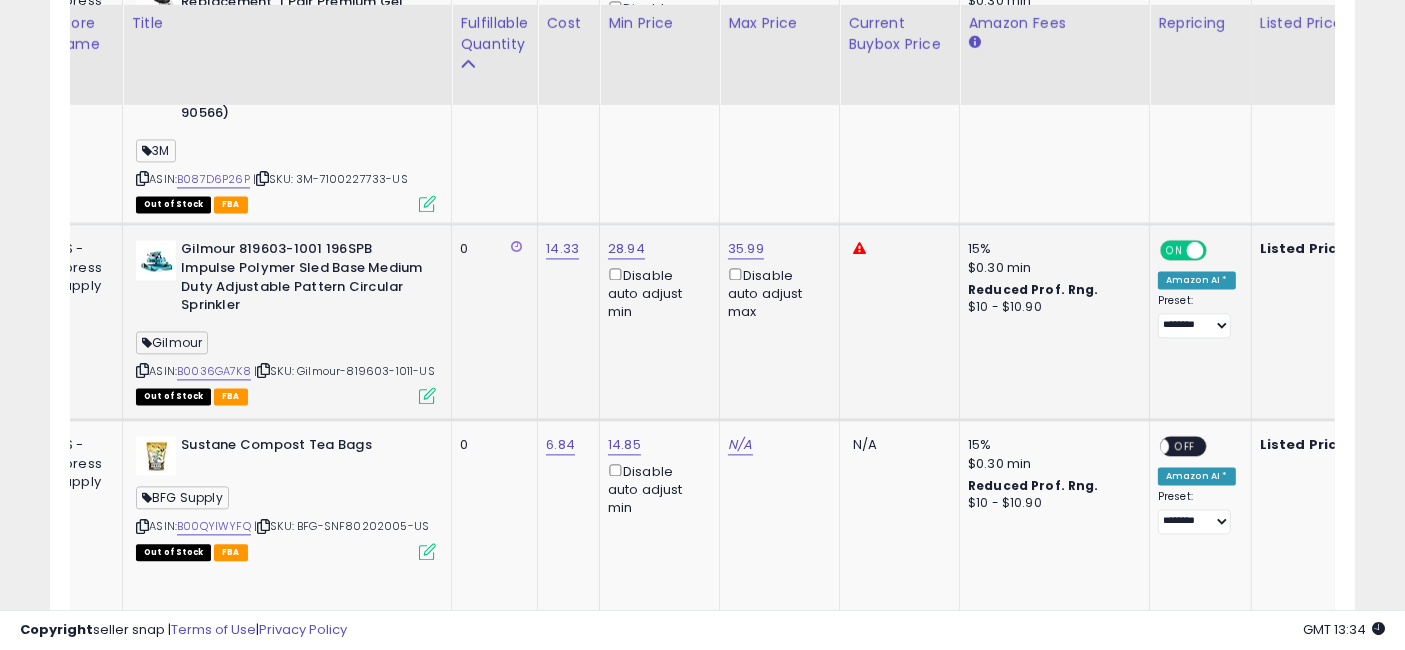 click 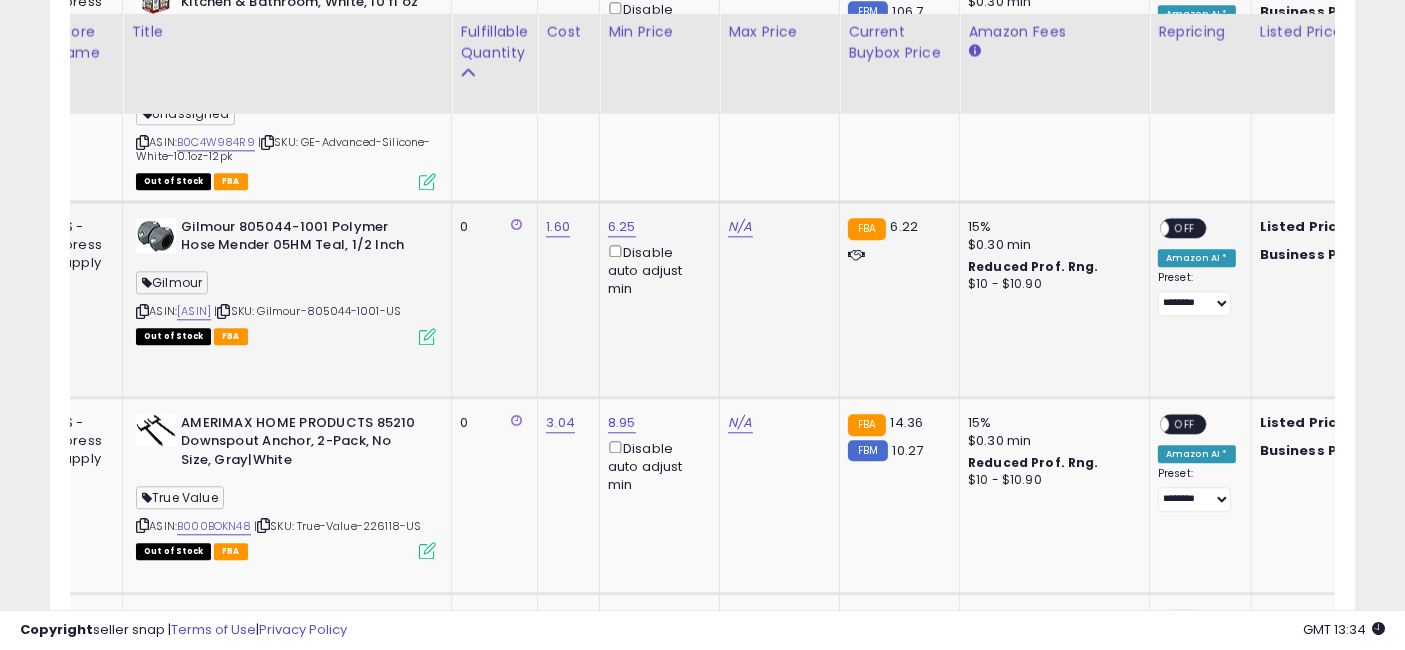 scroll, scrollTop: 4882, scrollLeft: 0, axis: vertical 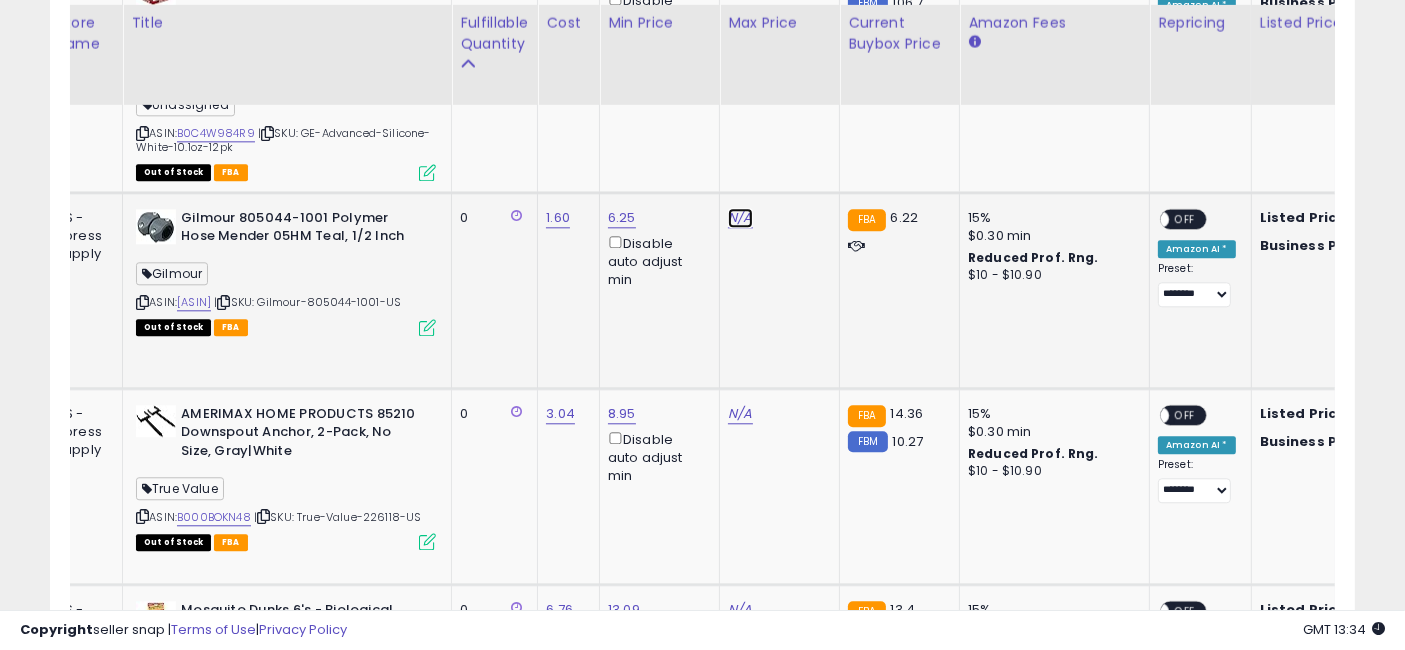 click on "N/A" at bounding box center (740, -3624) 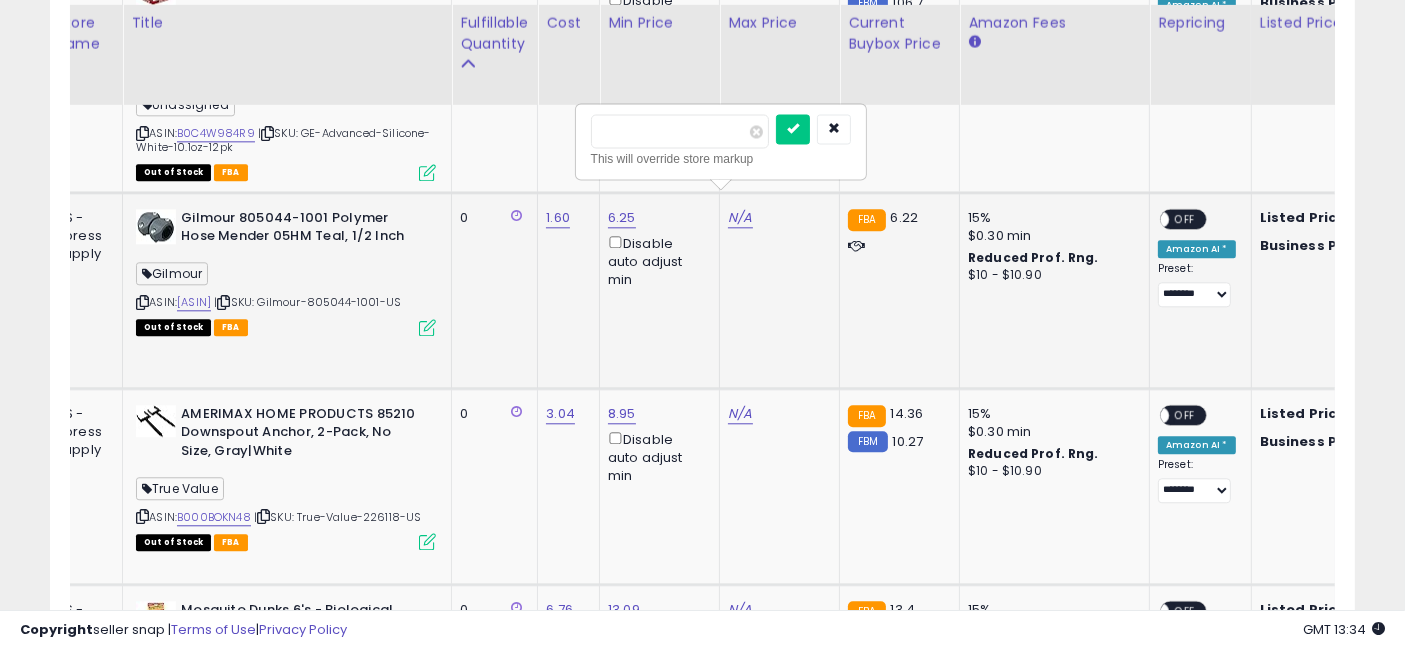 click at bounding box center (680, 131) 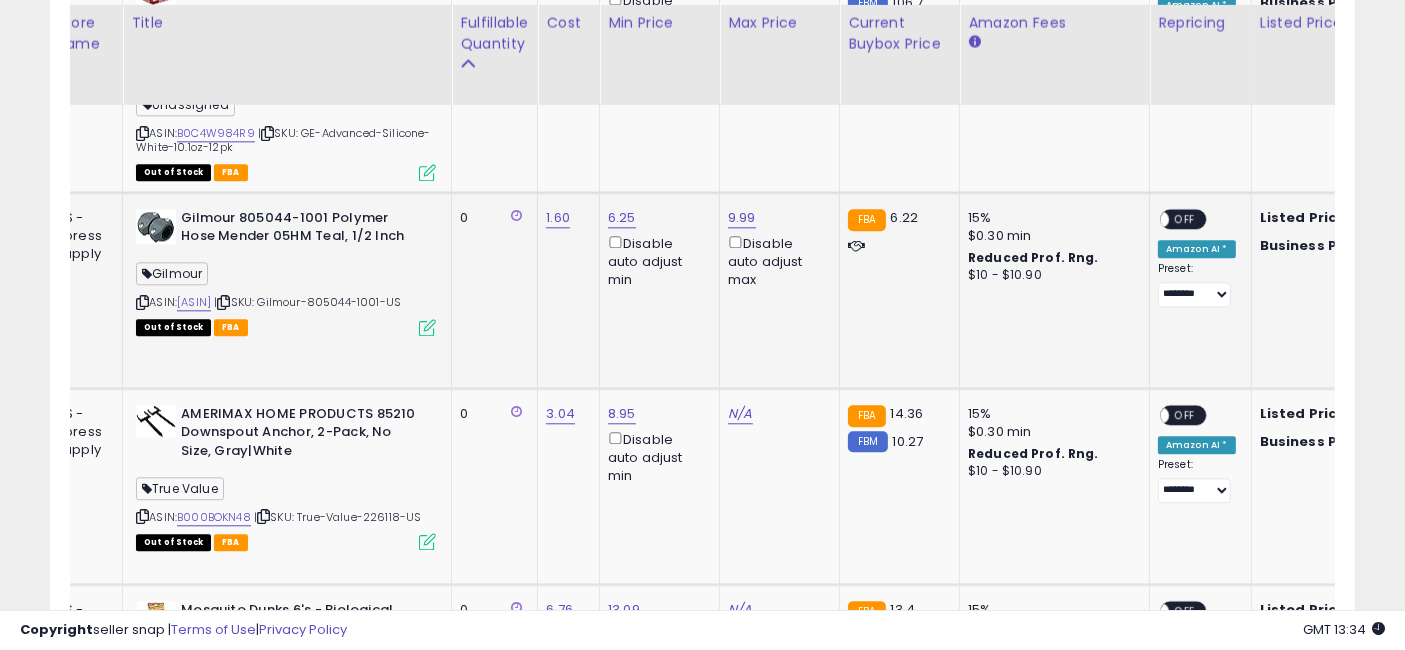 click on "OFF" at bounding box center (1185, 218) 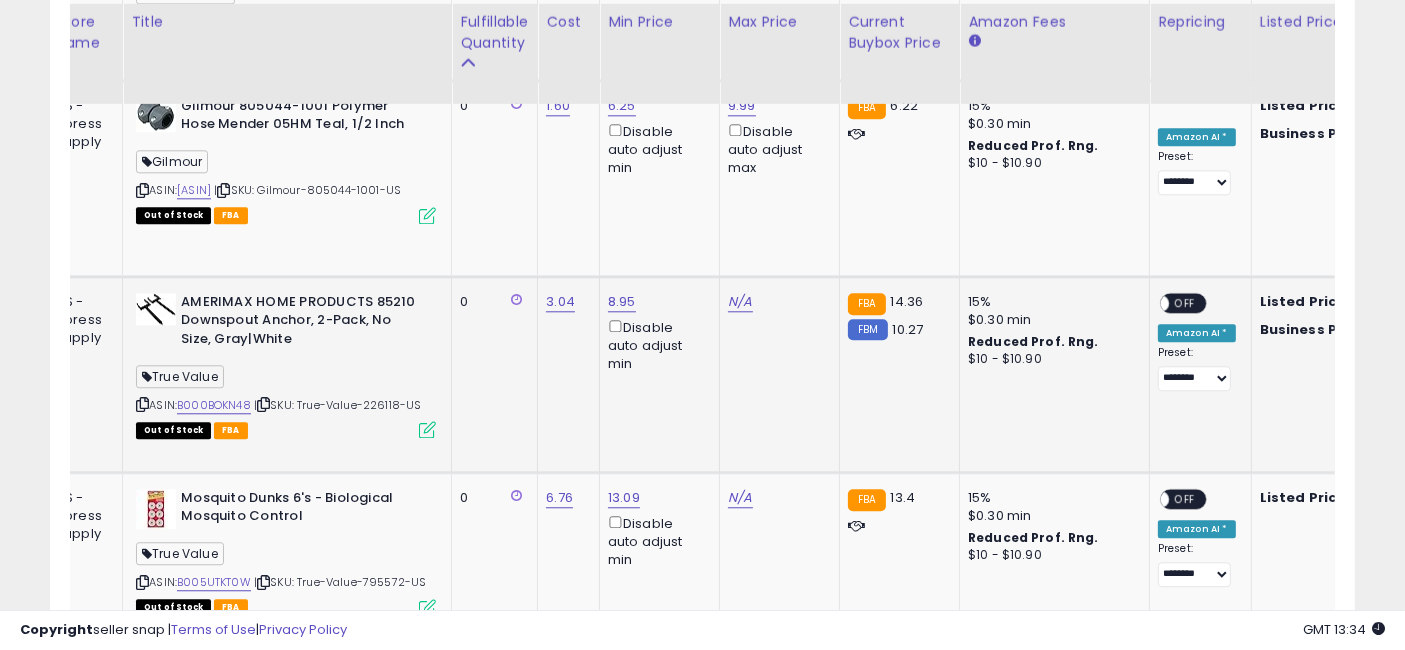 scroll, scrollTop: 5104, scrollLeft: 0, axis: vertical 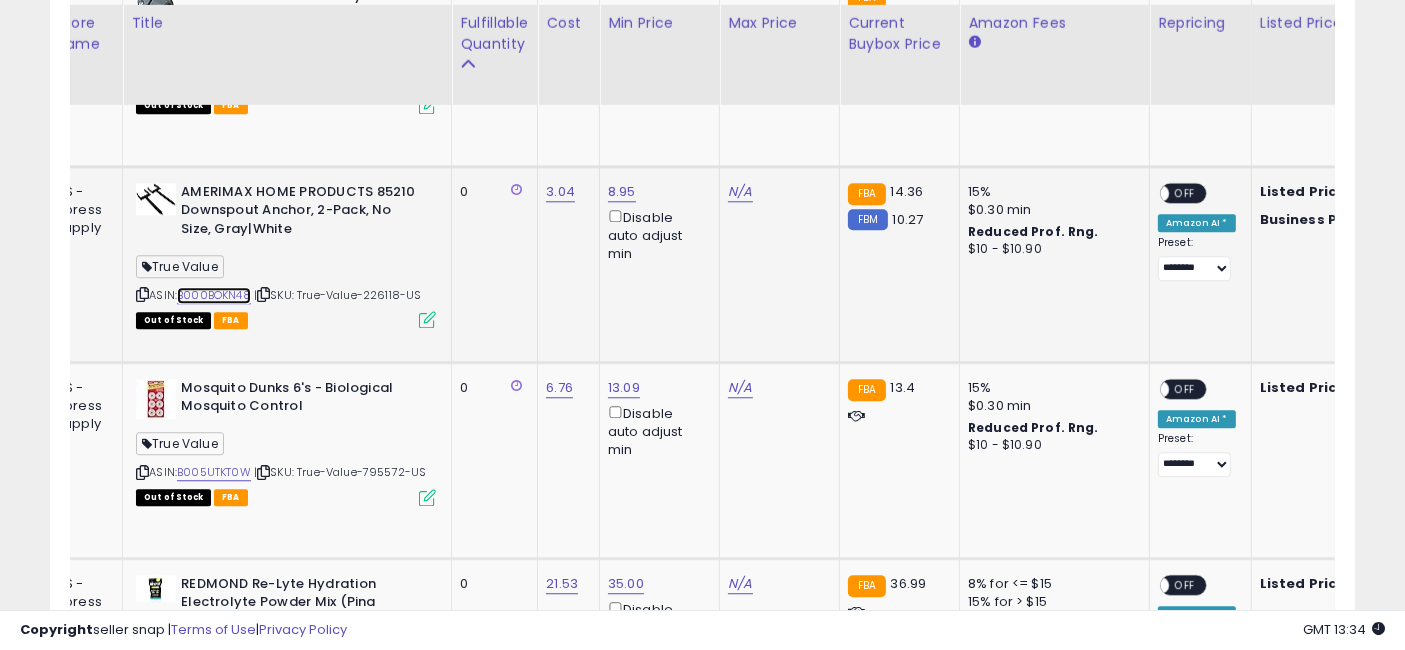 click on "B000BOKN48" at bounding box center (214, 295) 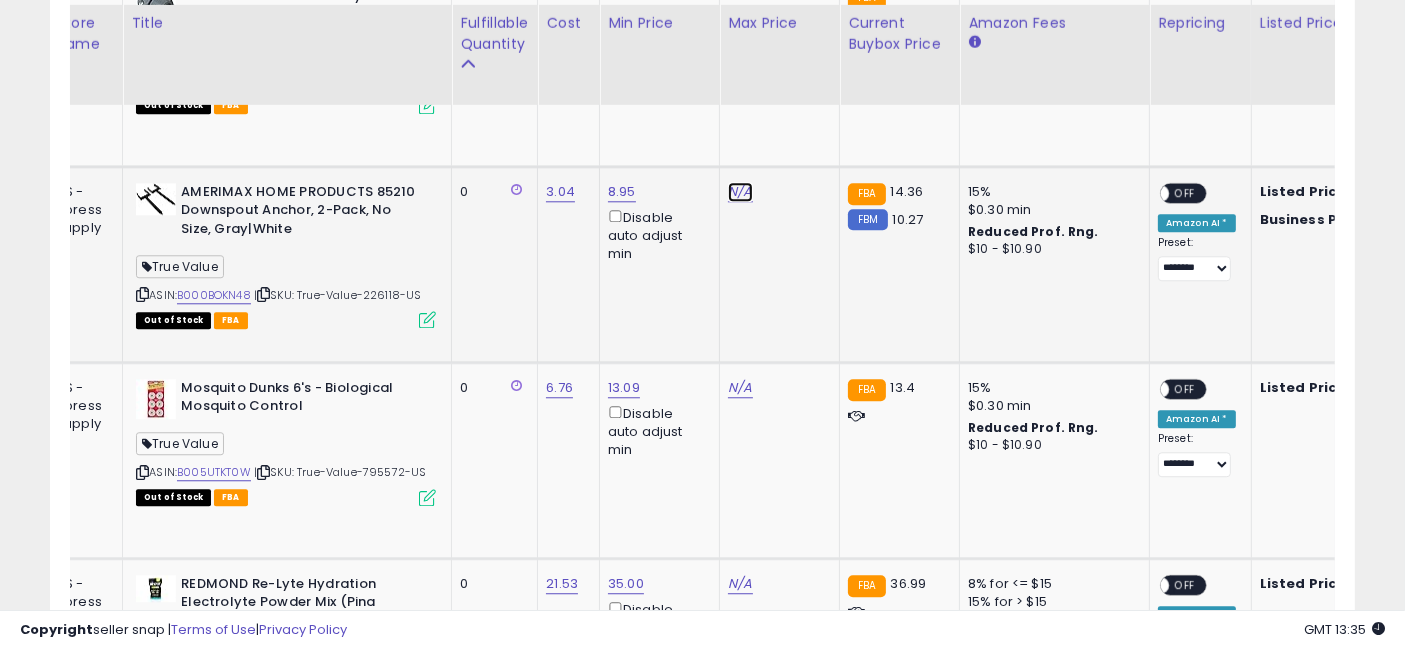click on "N/A" at bounding box center [740, -3846] 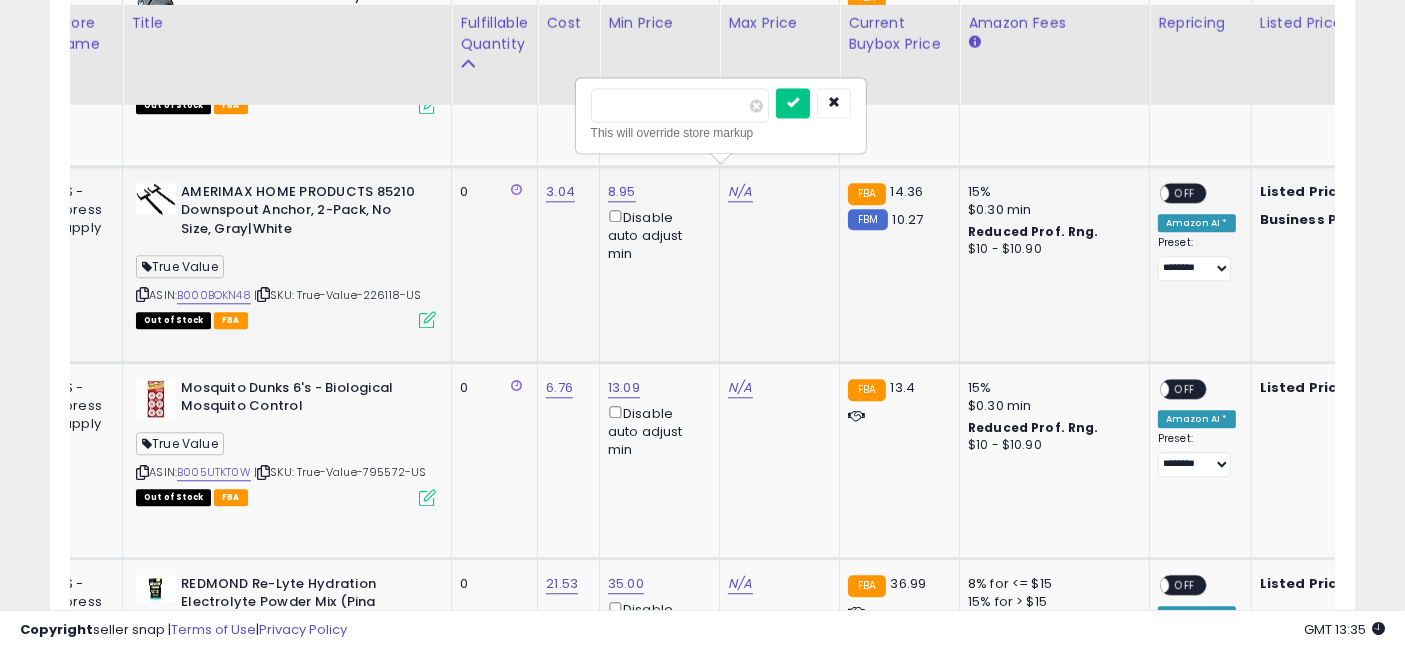 click at bounding box center (680, 105) 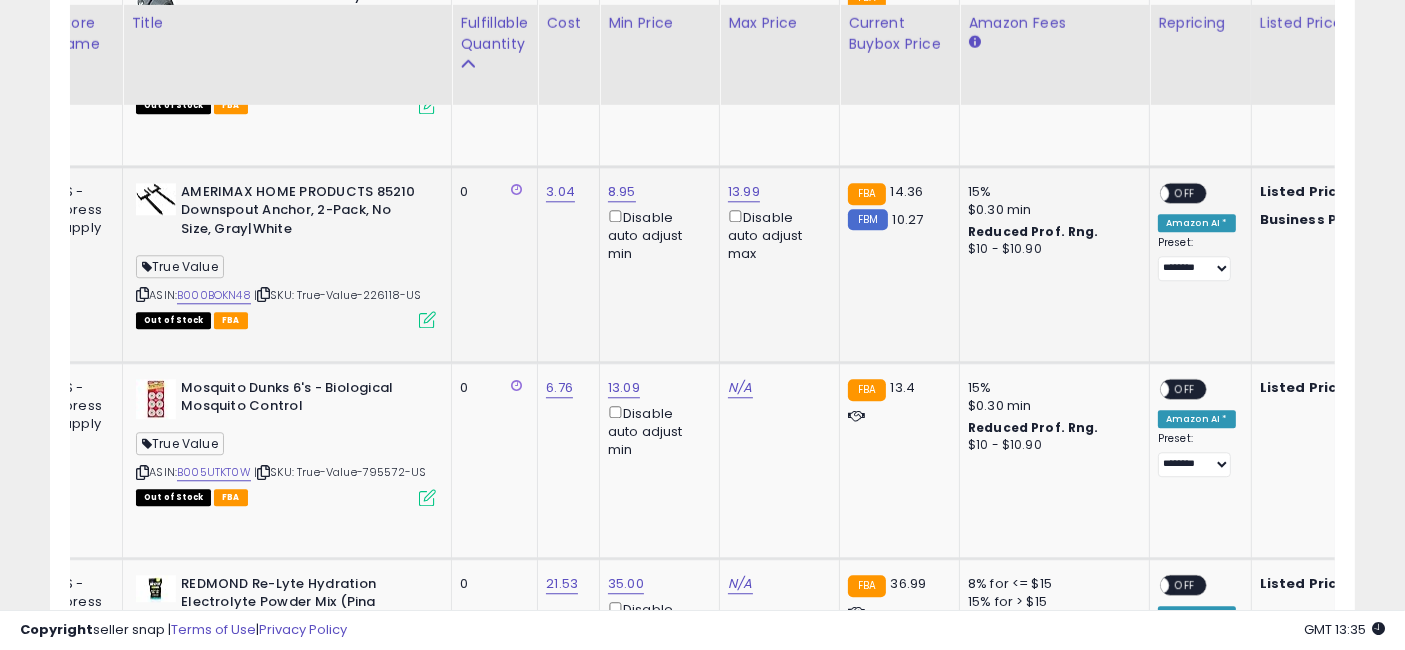 click on "OFF" at bounding box center [1185, 192] 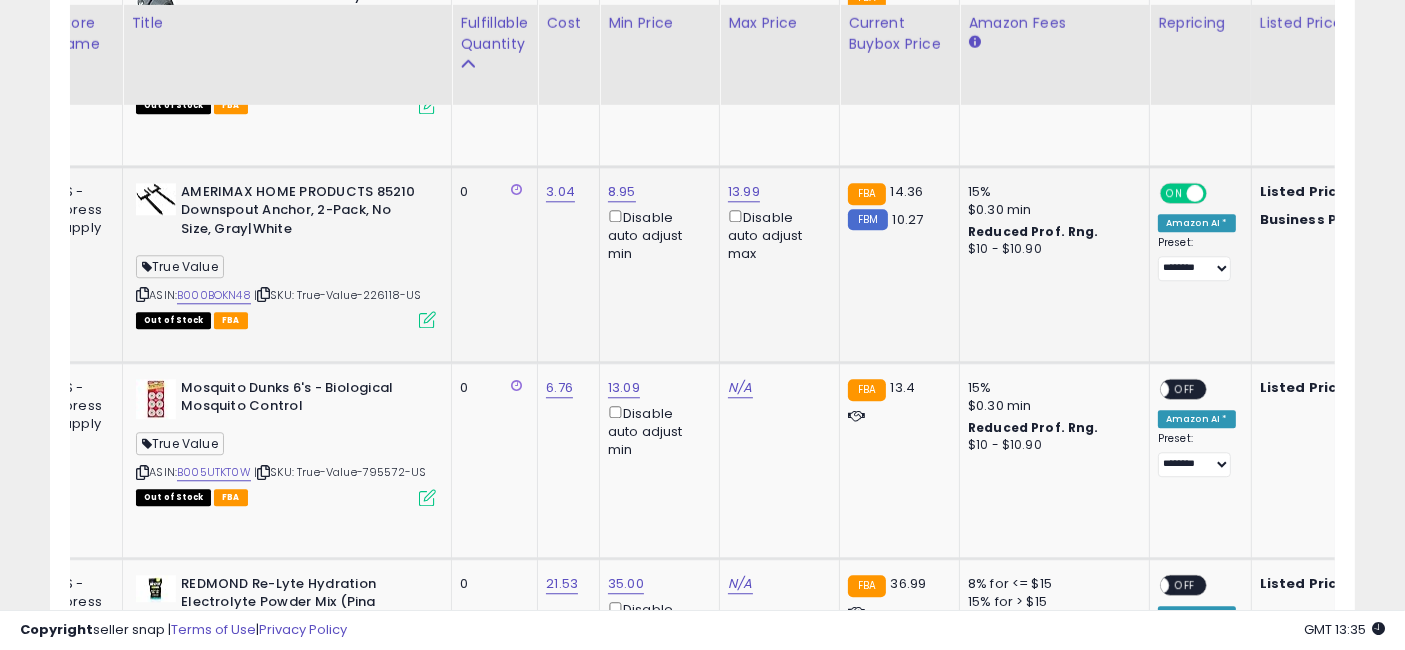scroll, scrollTop: 5215, scrollLeft: 0, axis: vertical 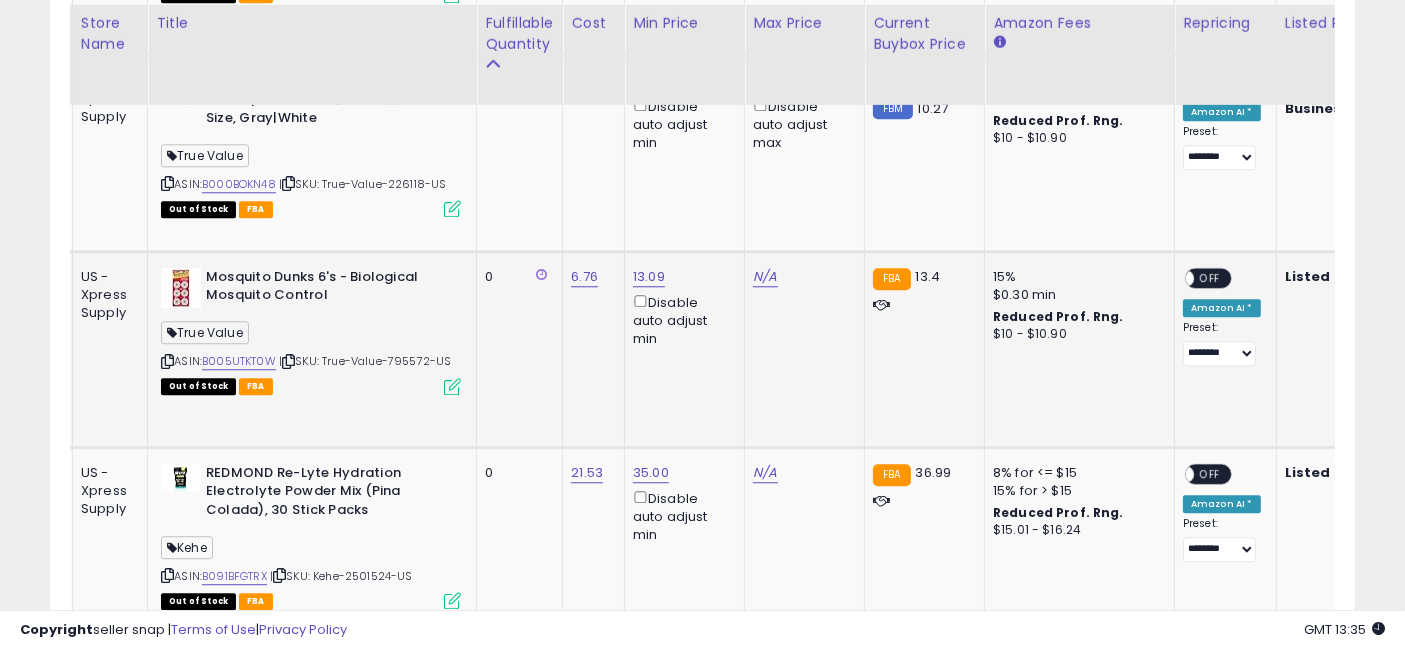 drag, startPoint x: 748, startPoint y: 333, endPoint x: 651, endPoint y: 330, distance: 97.04638 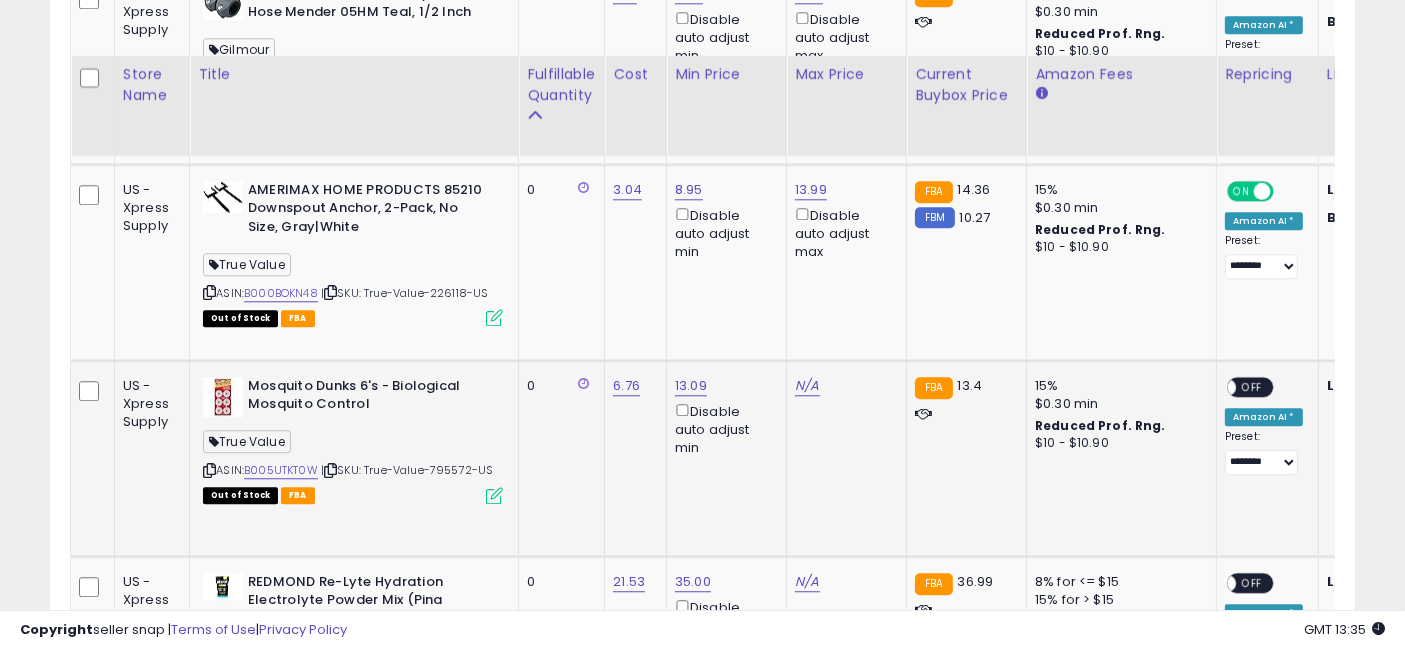 scroll, scrollTop: 5215, scrollLeft: 0, axis: vertical 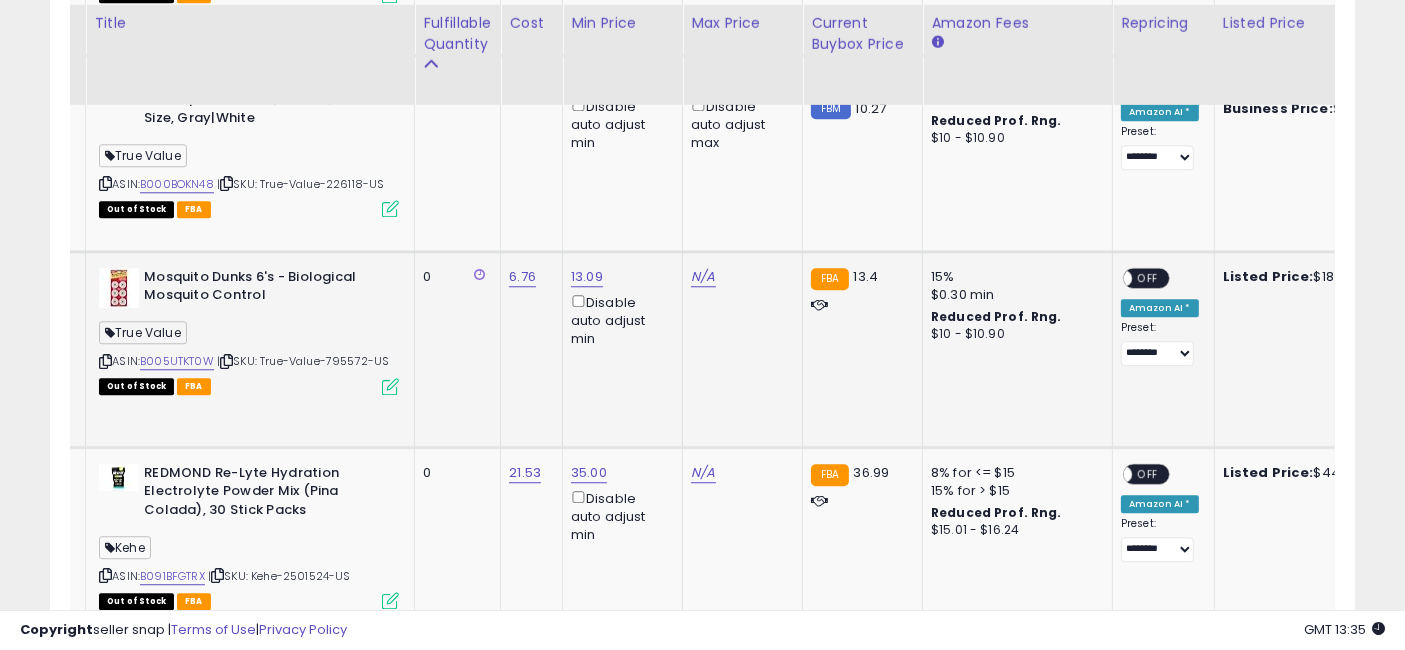 drag, startPoint x: 651, startPoint y: 330, endPoint x: 720, endPoint y: 332, distance: 69.02898 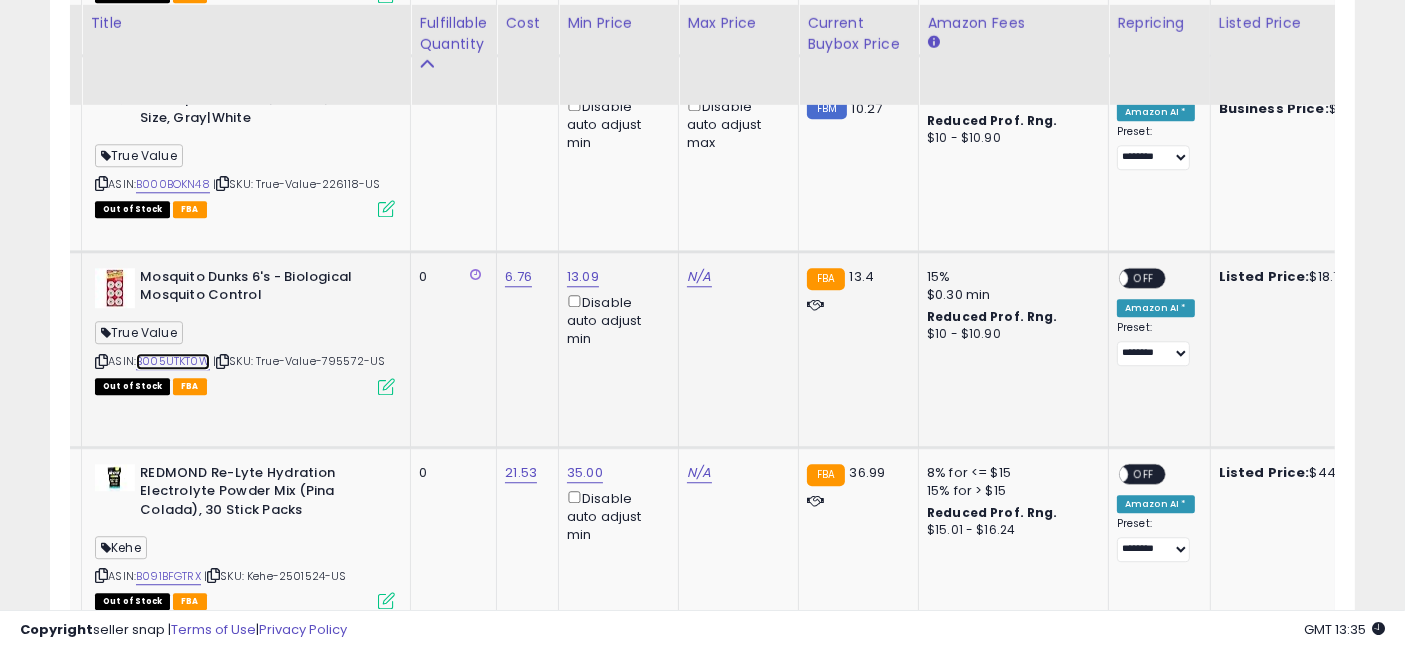 click on "B005UTKT0W" at bounding box center (173, 361) 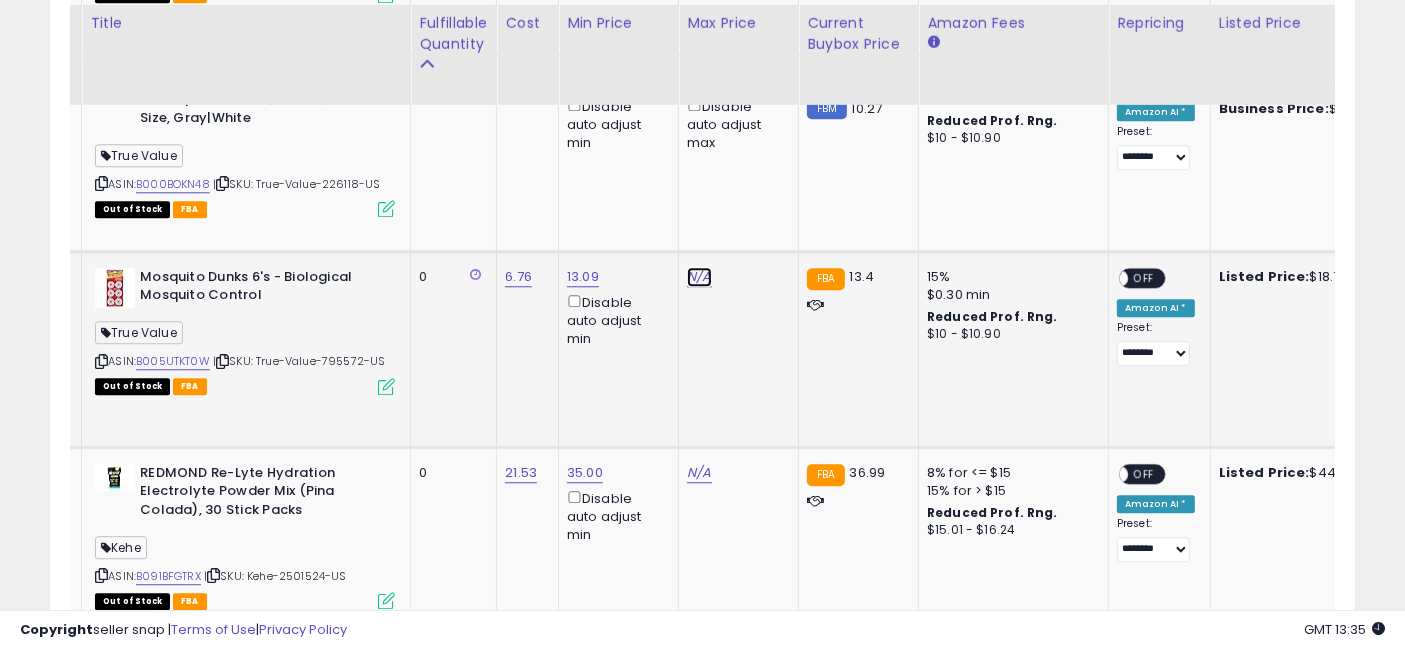 click on "N/A" at bounding box center [699, -3957] 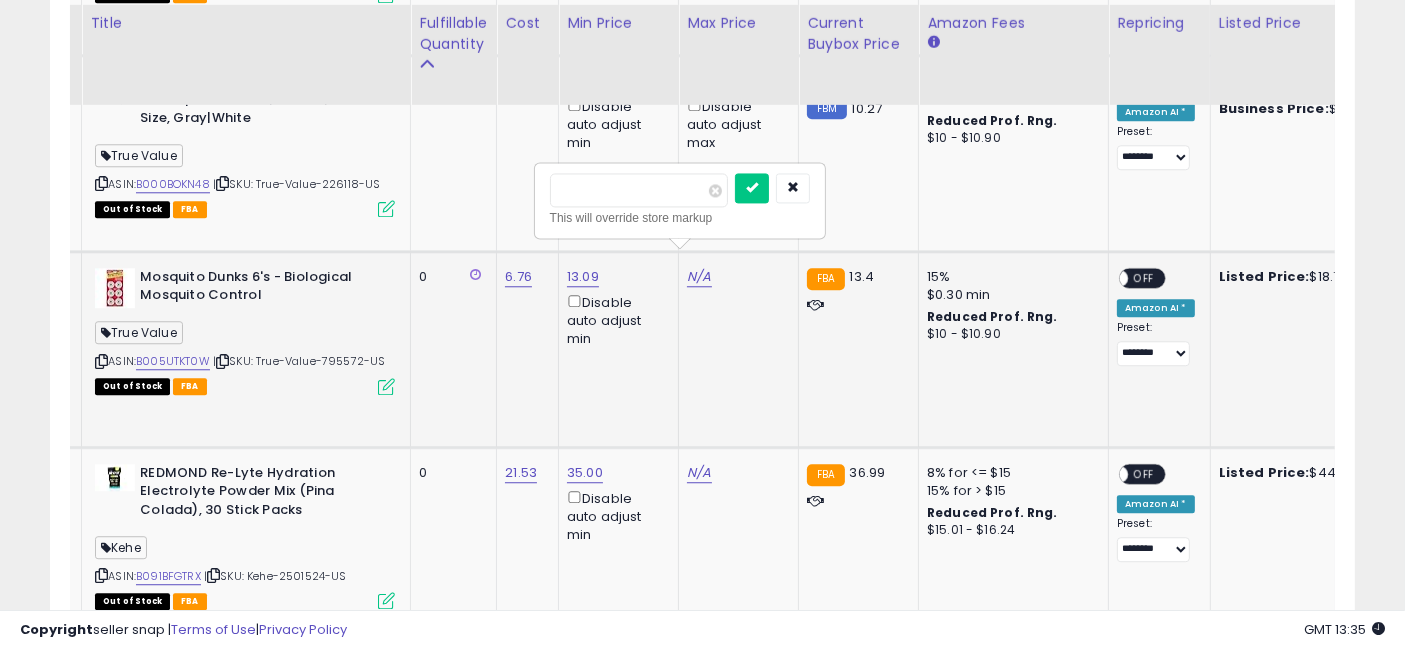 click at bounding box center [639, 190] 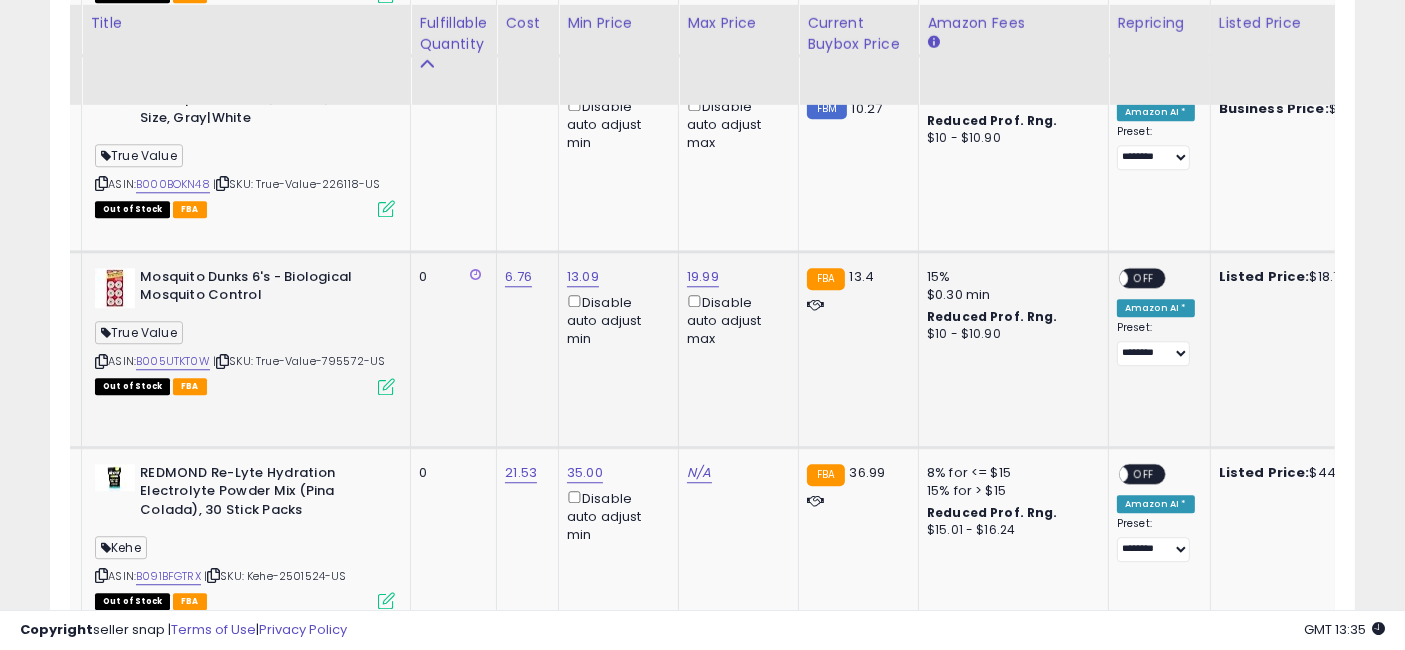 click on "OFF" at bounding box center [1144, 277] 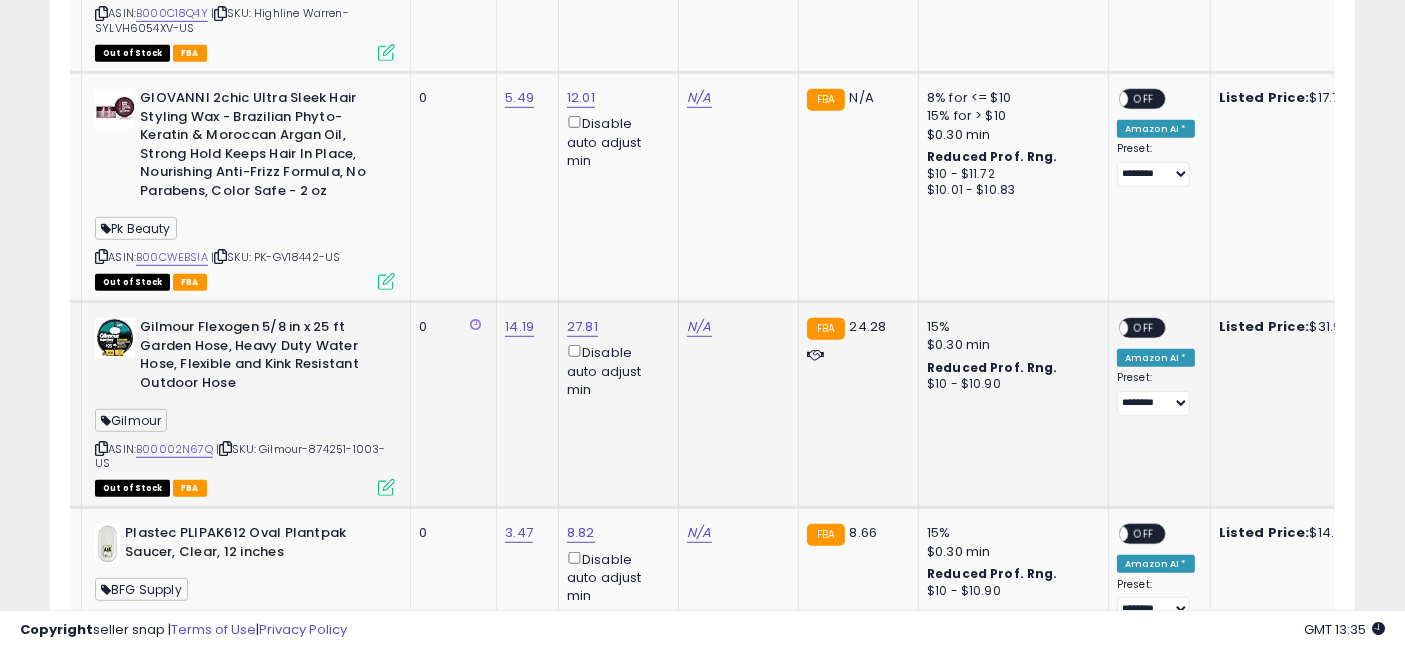 scroll, scrollTop: 8882, scrollLeft: 0, axis: vertical 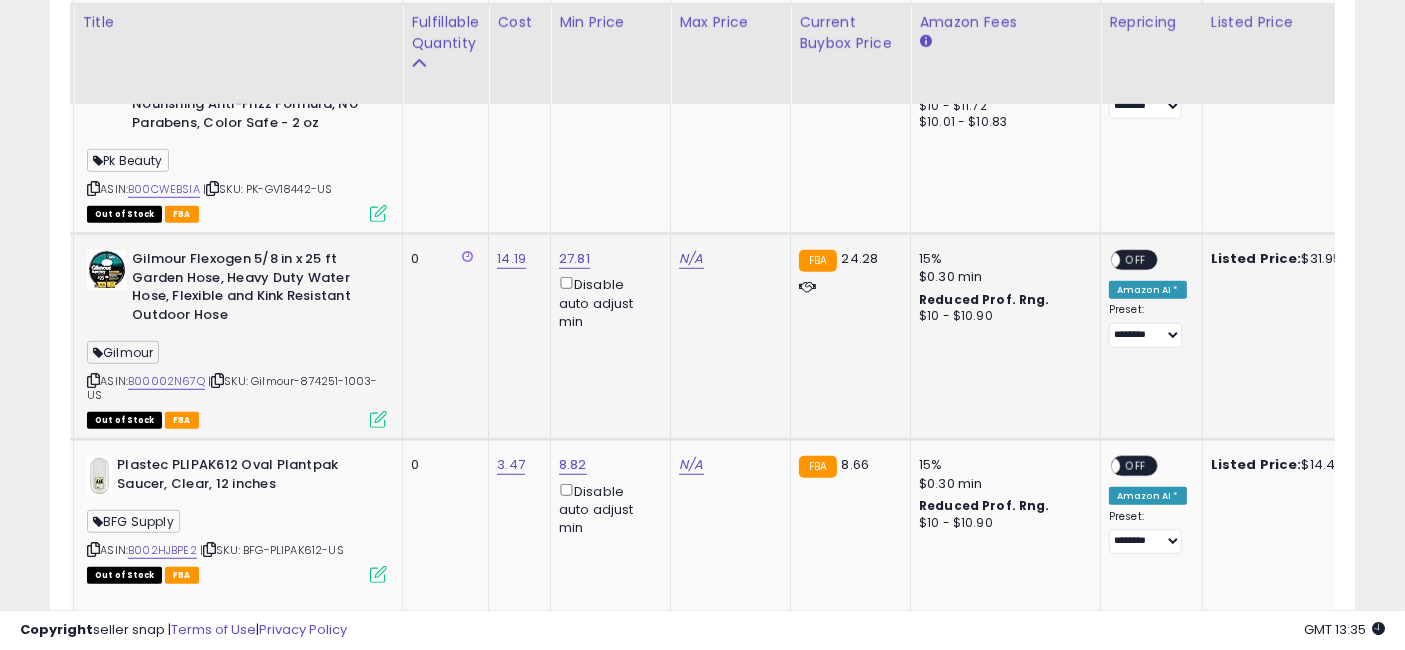 drag, startPoint x: 657, startPoint y: 324, endPoint x: 681, endPoint y: 329, distance: 24.5153 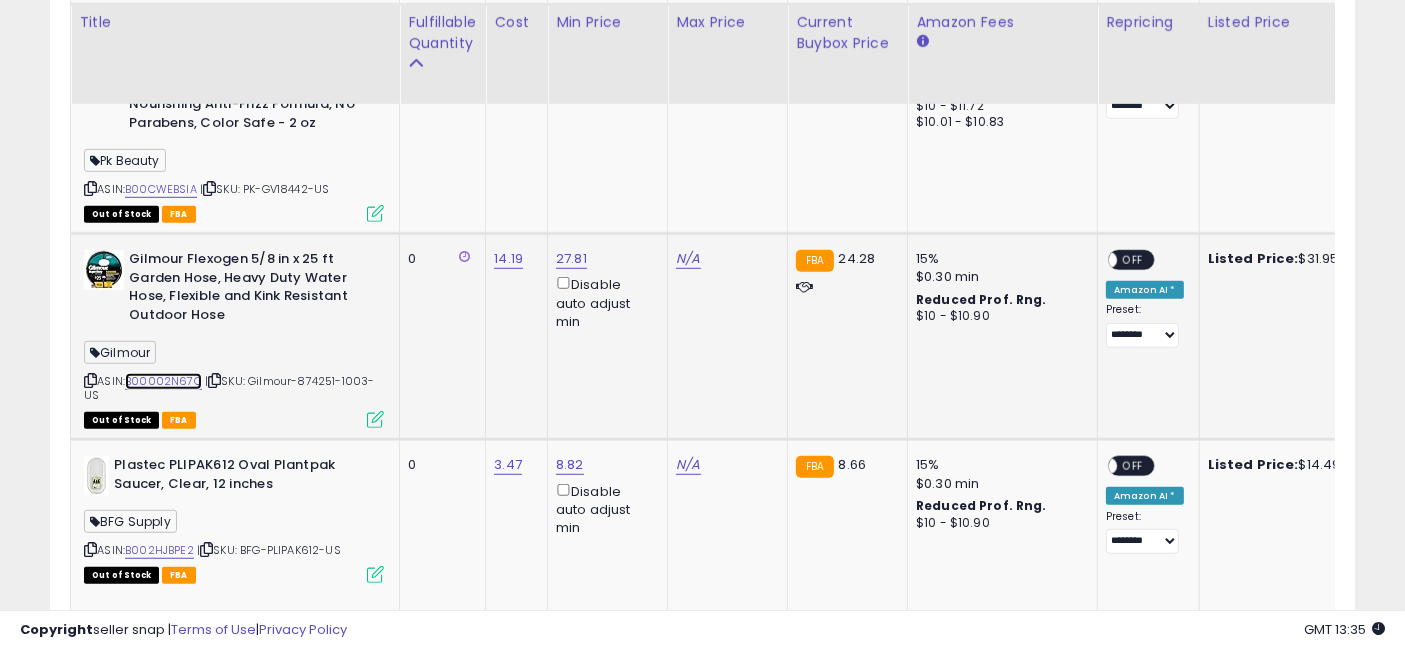 click on "B00002N67Q" at bounding box center [163, 381] 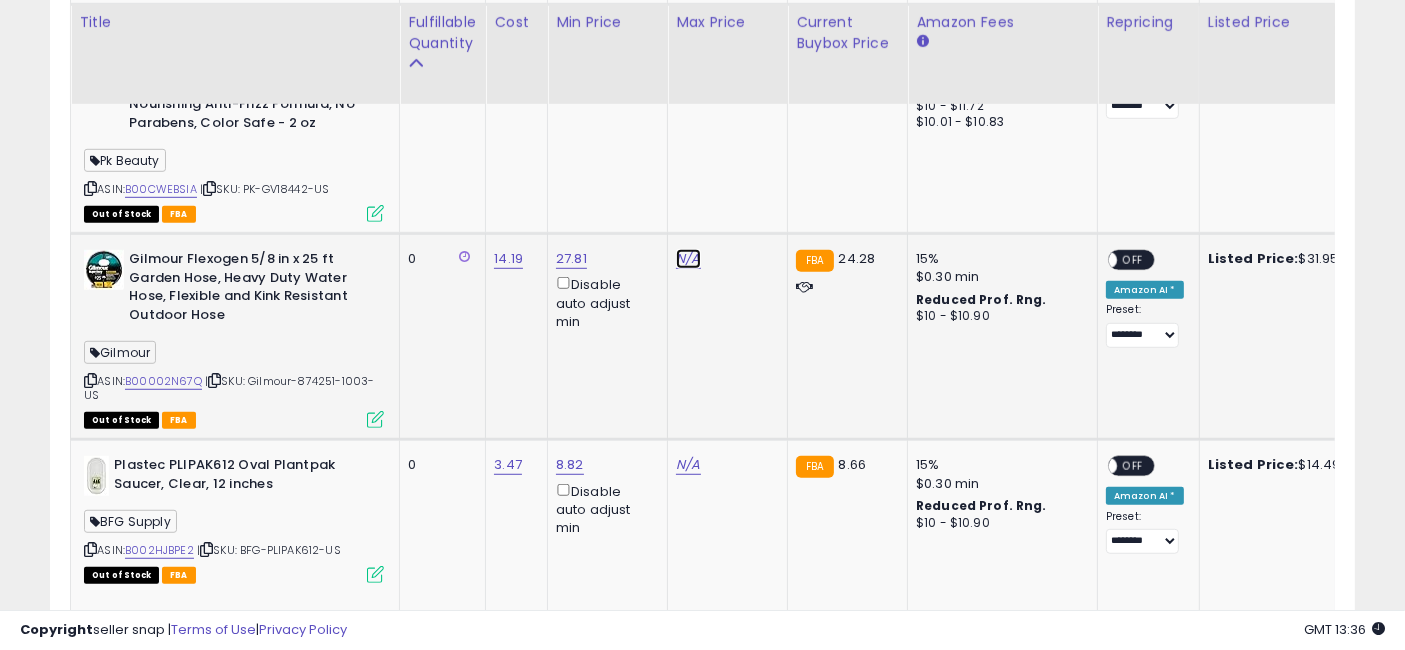 click on "N/A" at bounding box center (688, -7624) 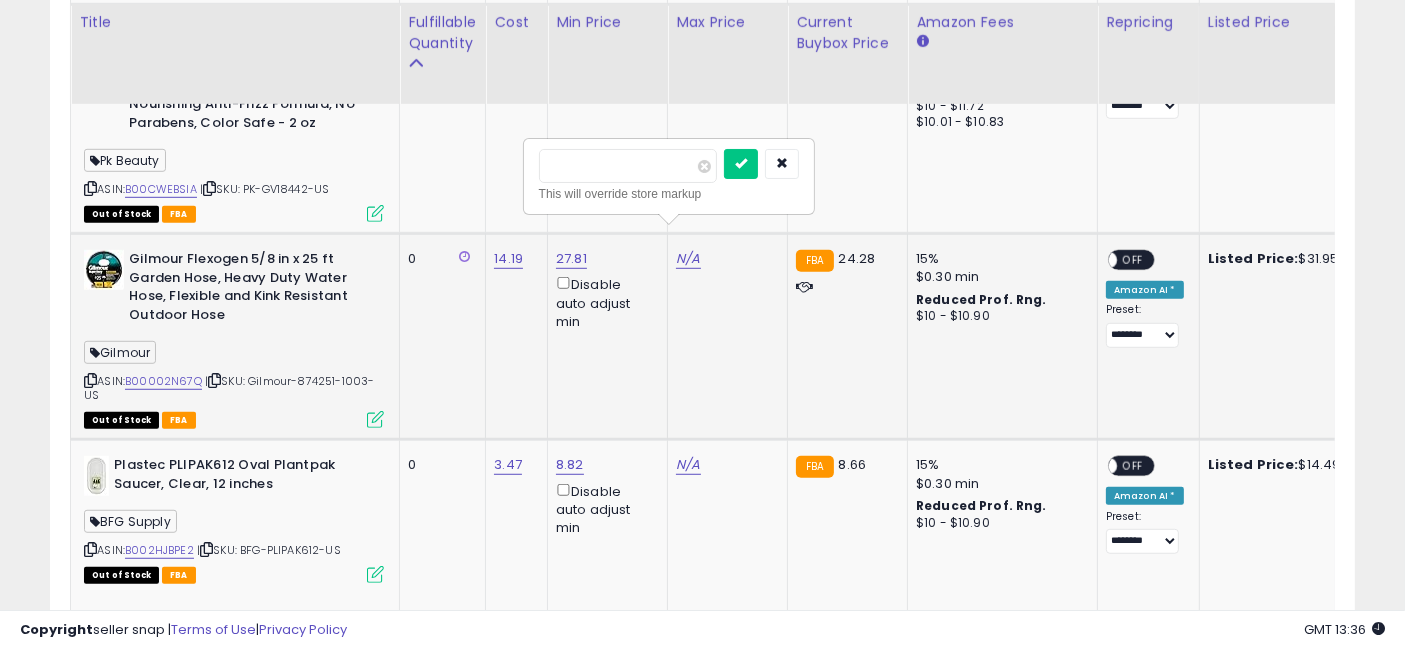 click at bounding box center (628, 166) 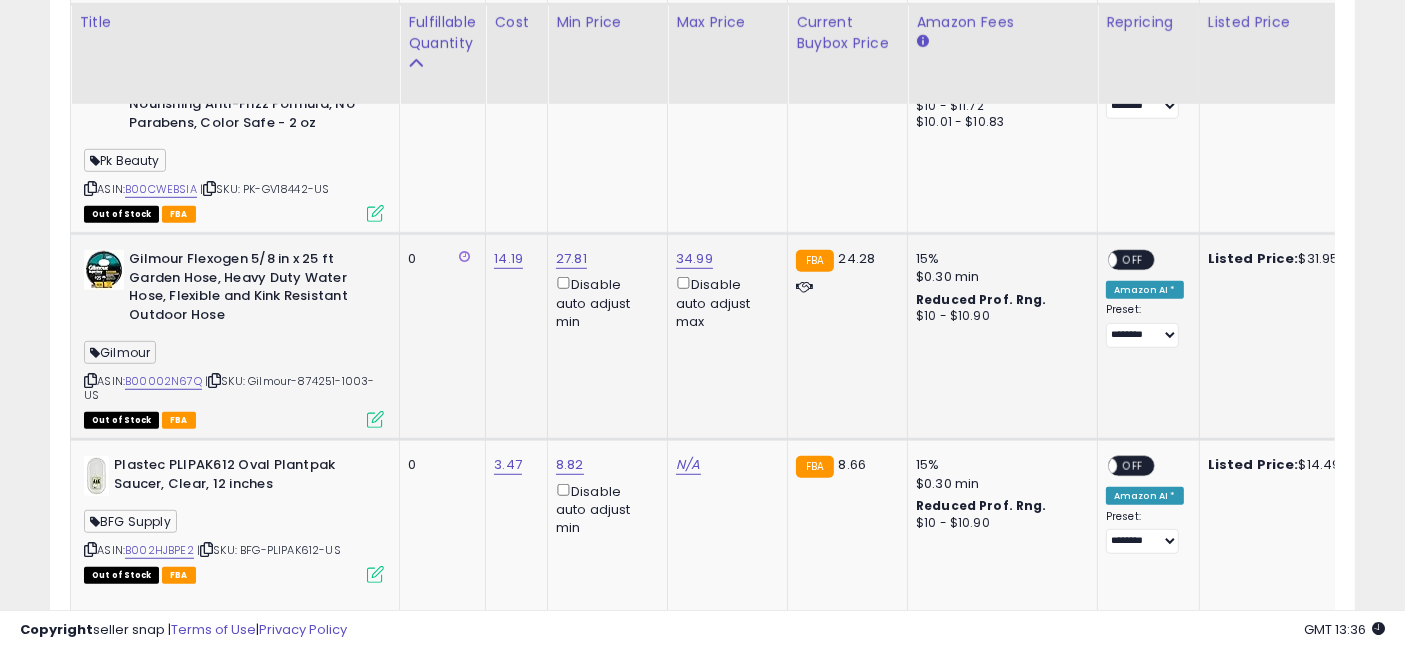 click on "OFF" at bounding box center (1133, 260) 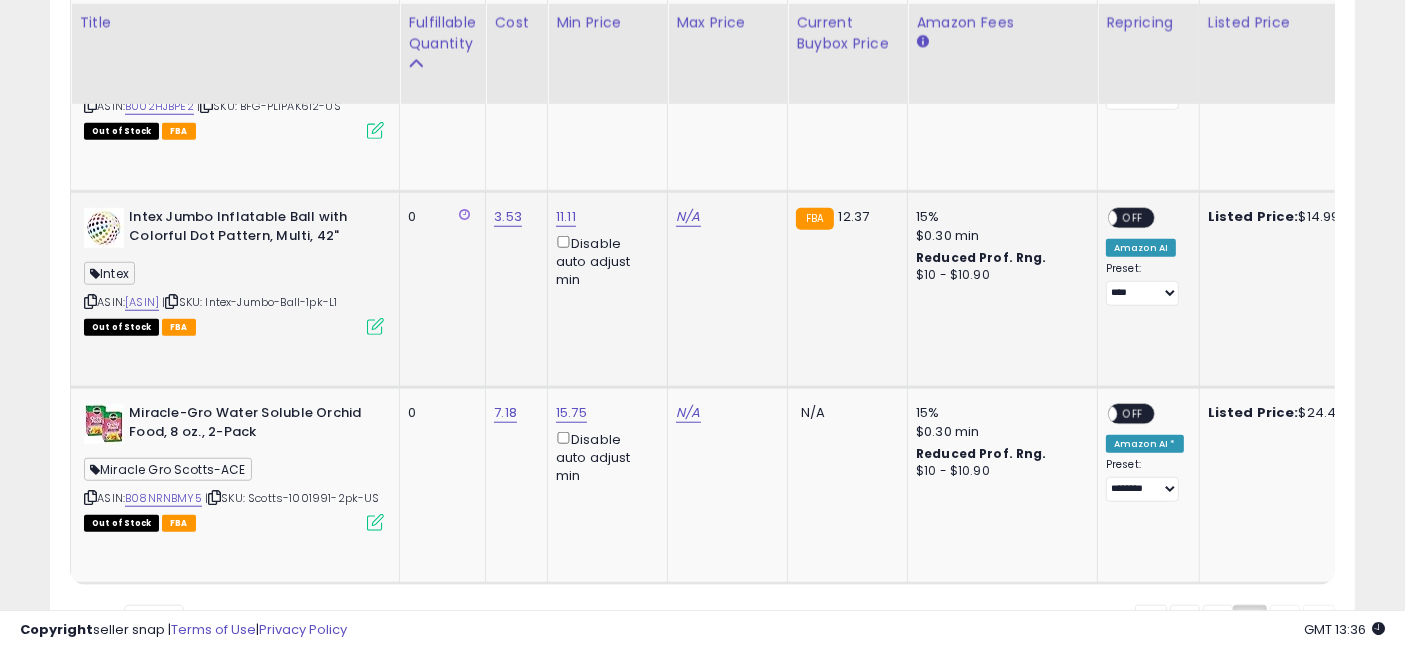 scroll, scrollTop: 9215, scrollLeft: 0, axis: vertical 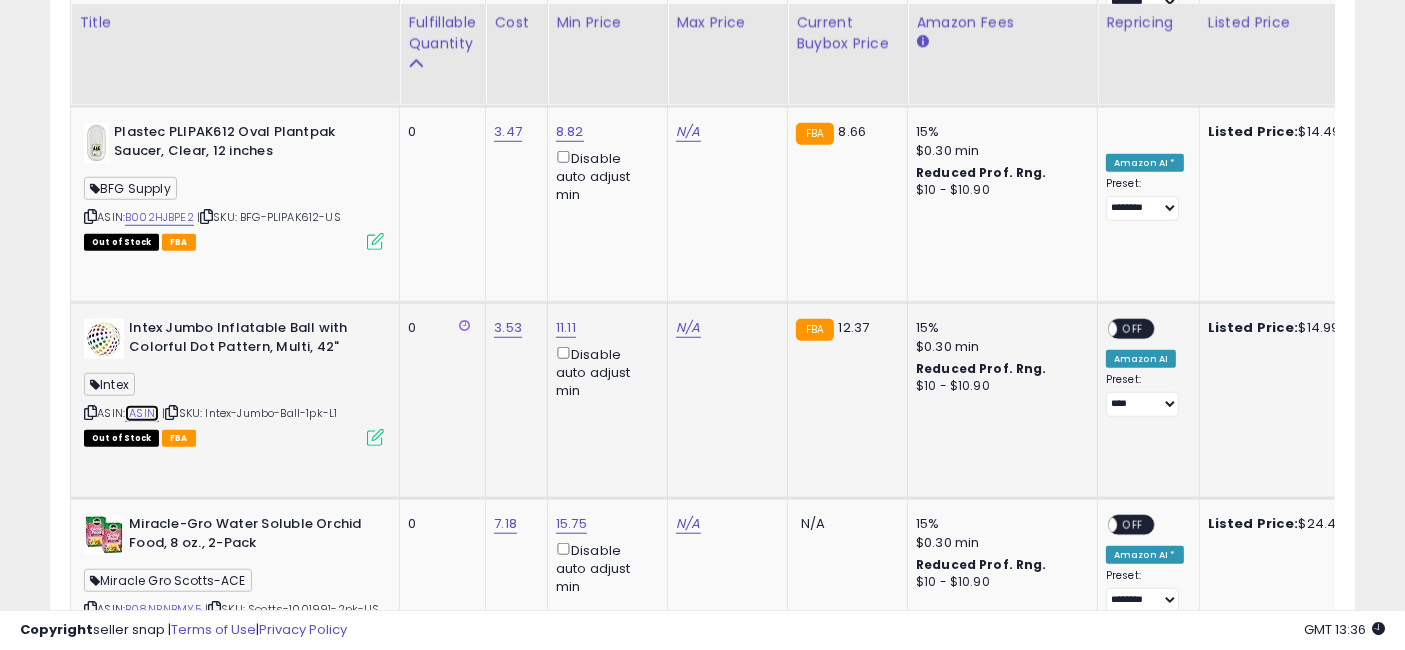 click on "[ASIN]" at bounding box center (142, 413) 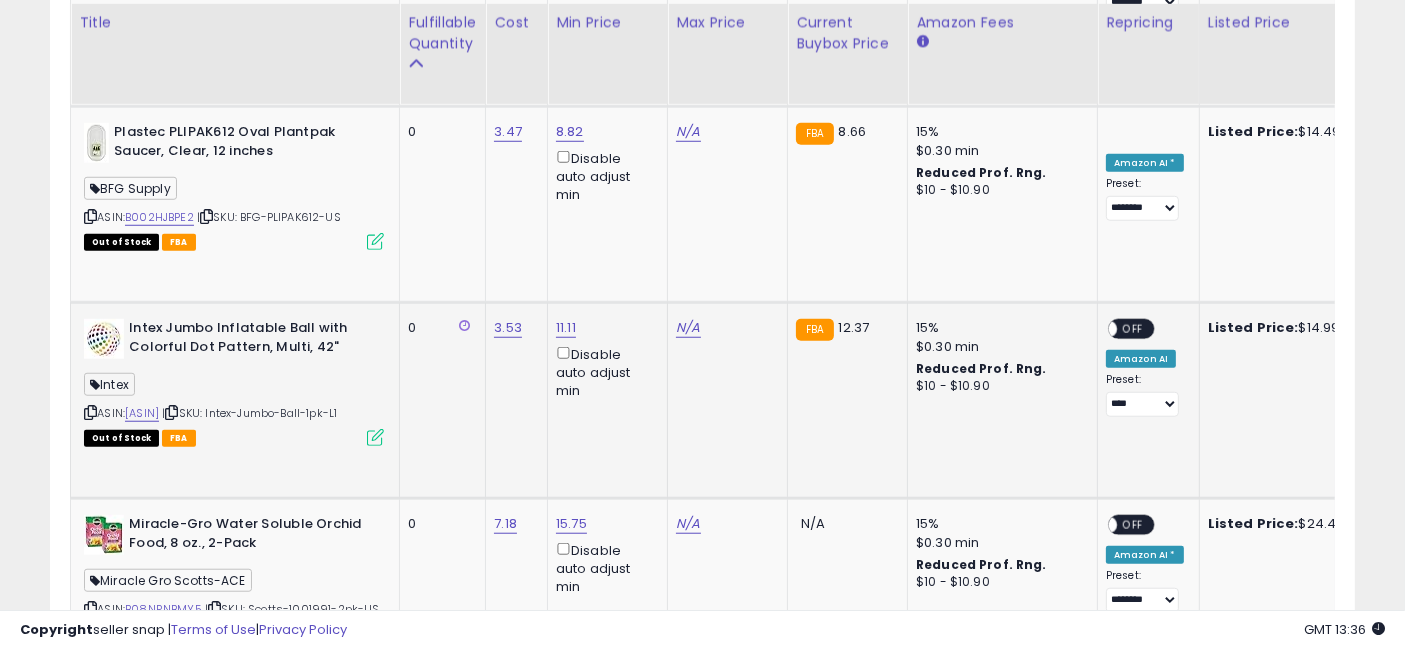 click on "N/A" 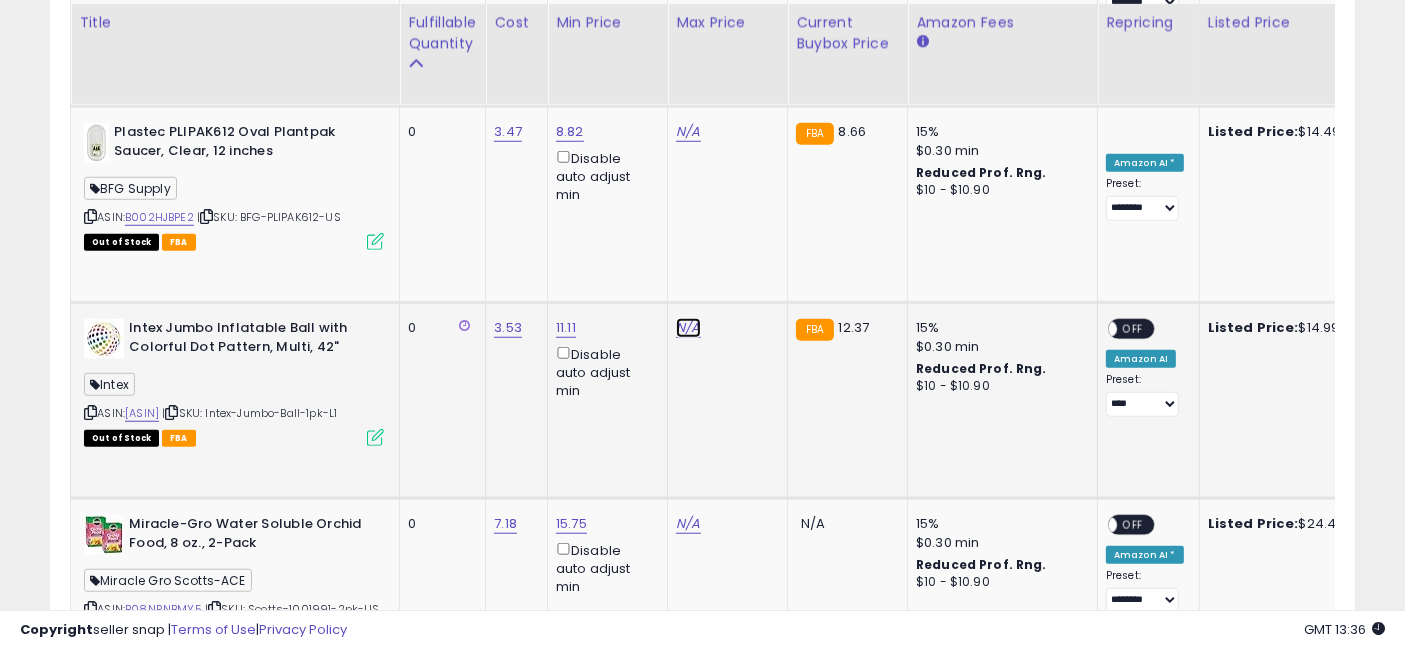 click on "N/A" at bounding box center [688, -7957] 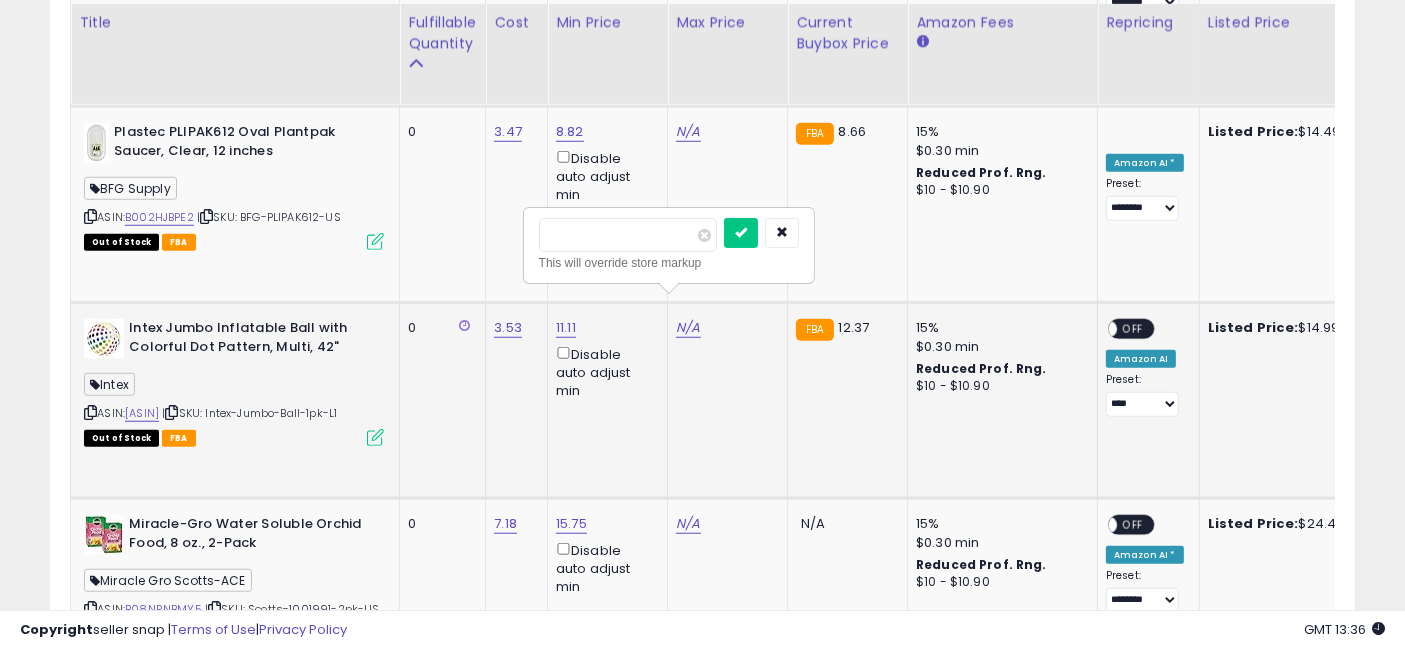 click at bounding box center [628, 235] 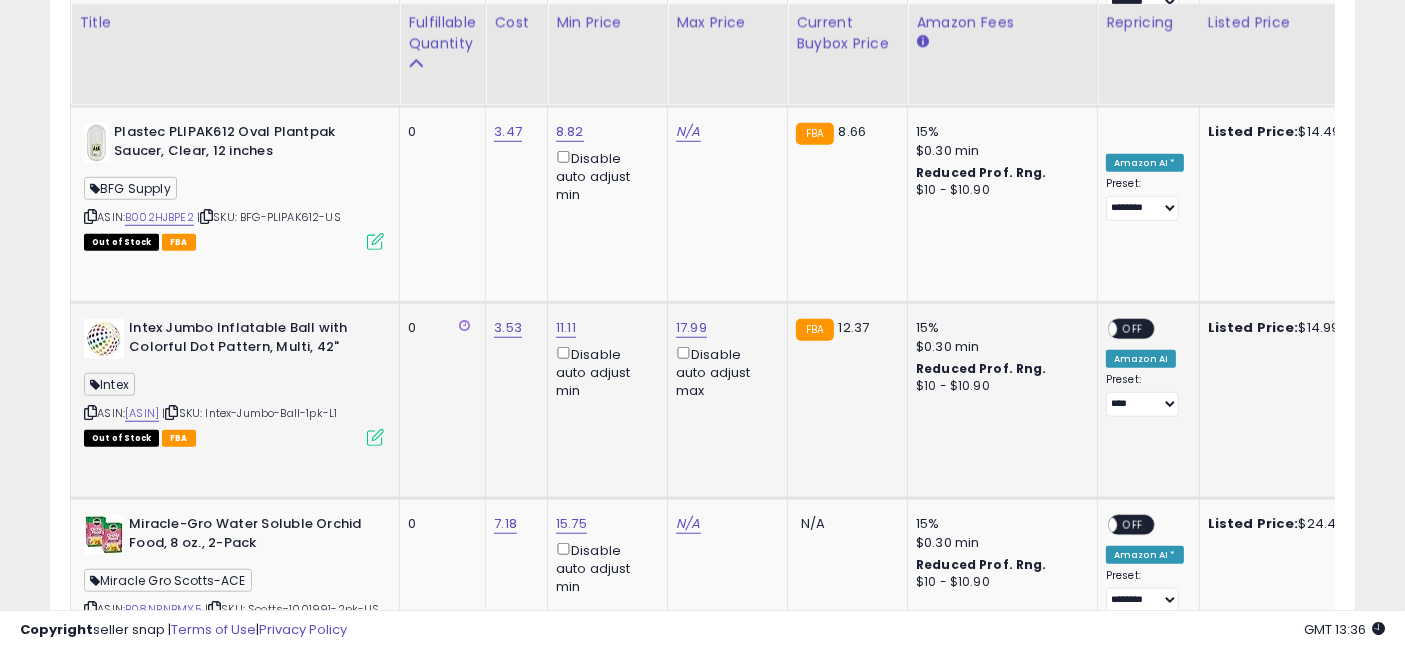 click on "OFF" at bounding box center [1133, 329] 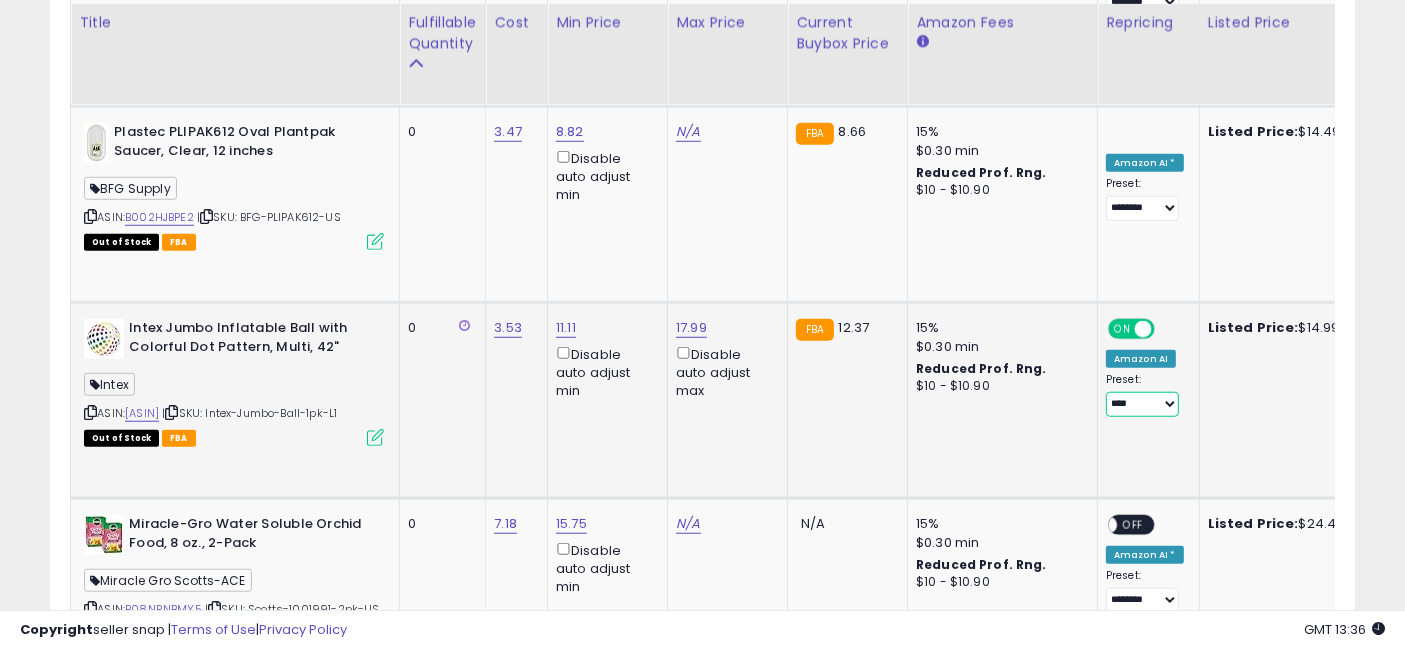 click on "**********" at bounding box center [1142, 404] 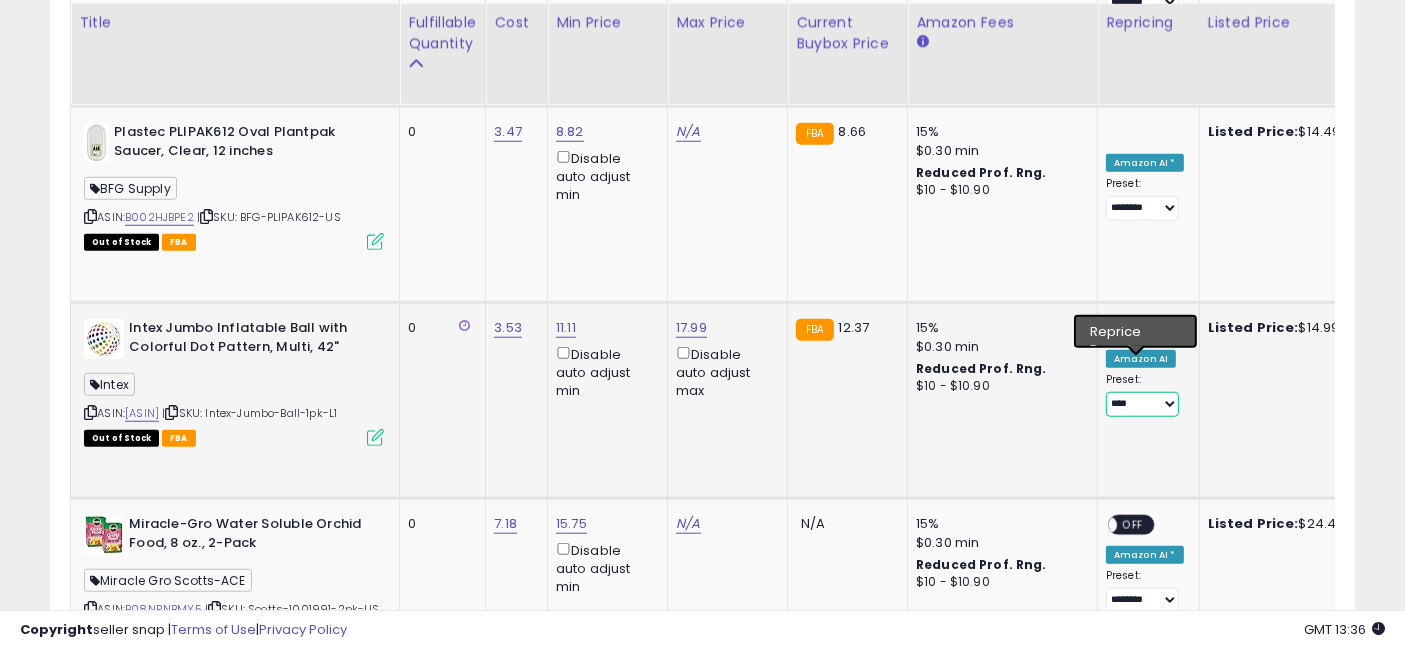 select on "********" 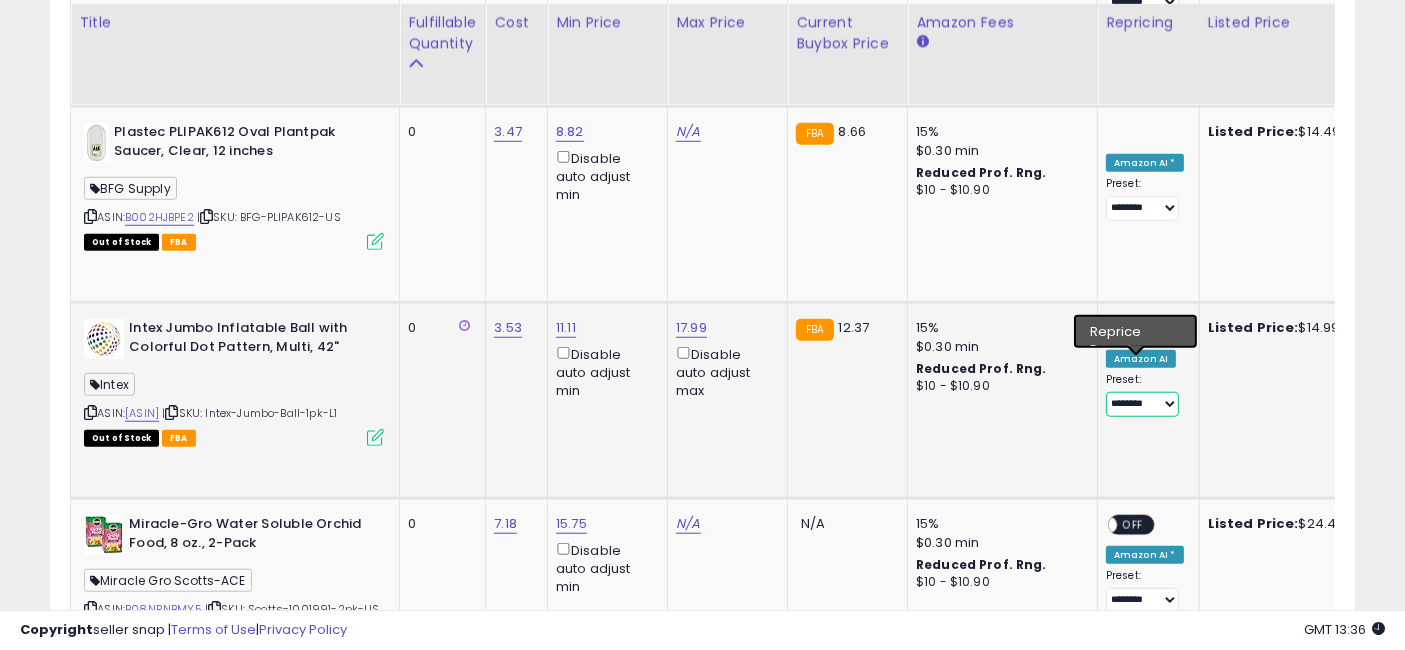 click on "**********" at bounding box center [1142, 404] 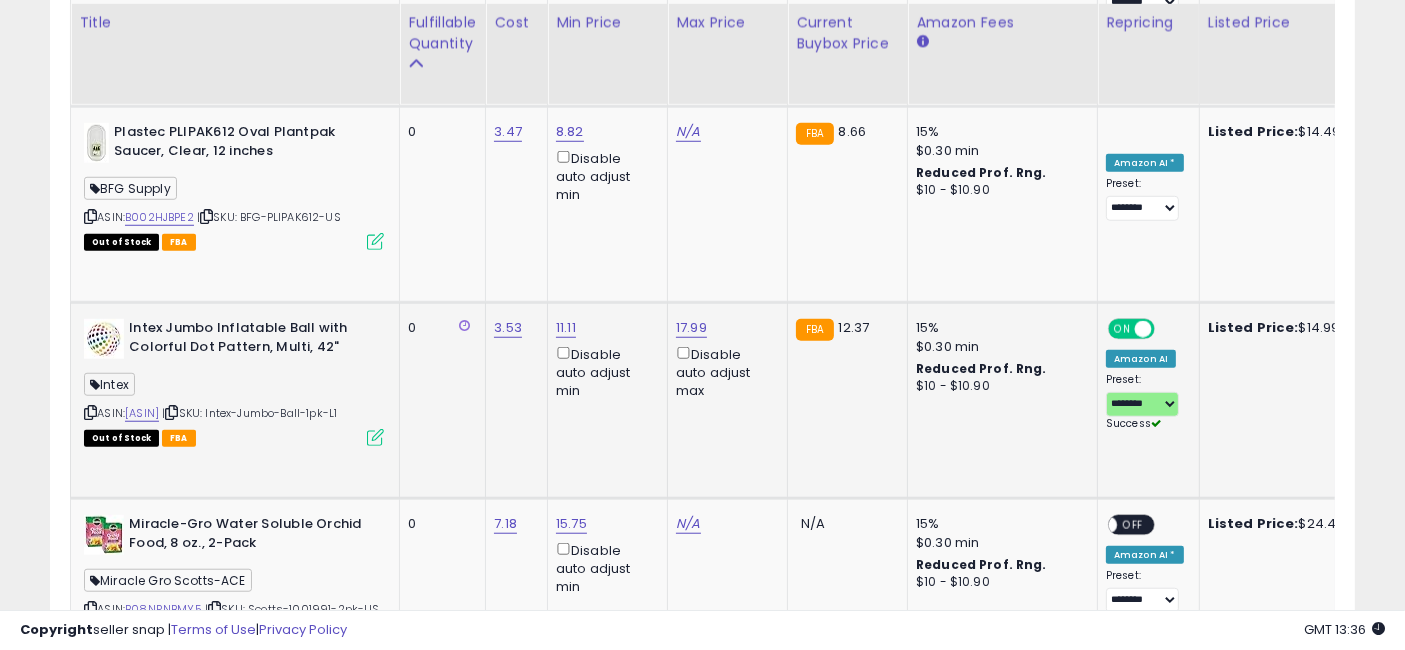 click on "15% $0.30 min Reduced Prof. Rng. $10 - $10.90" 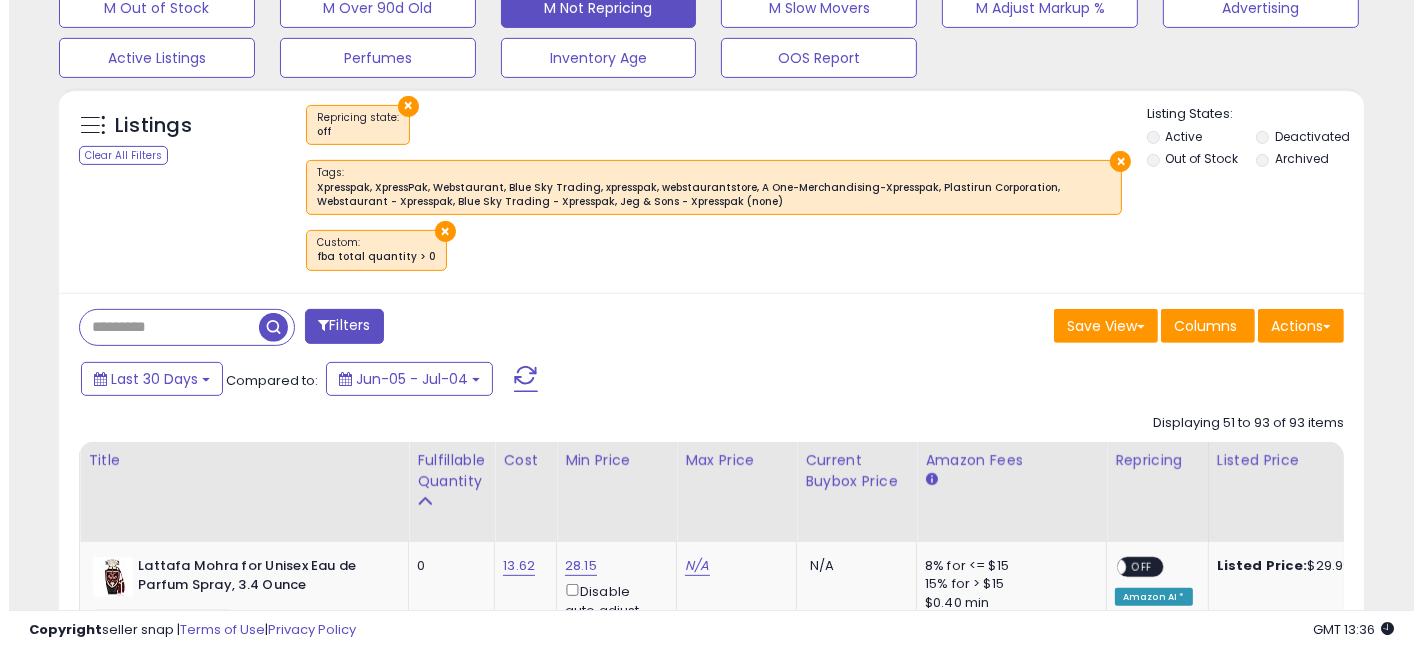 scroll, scrollTop: 754, scrollLeft: 0, axis: vertical 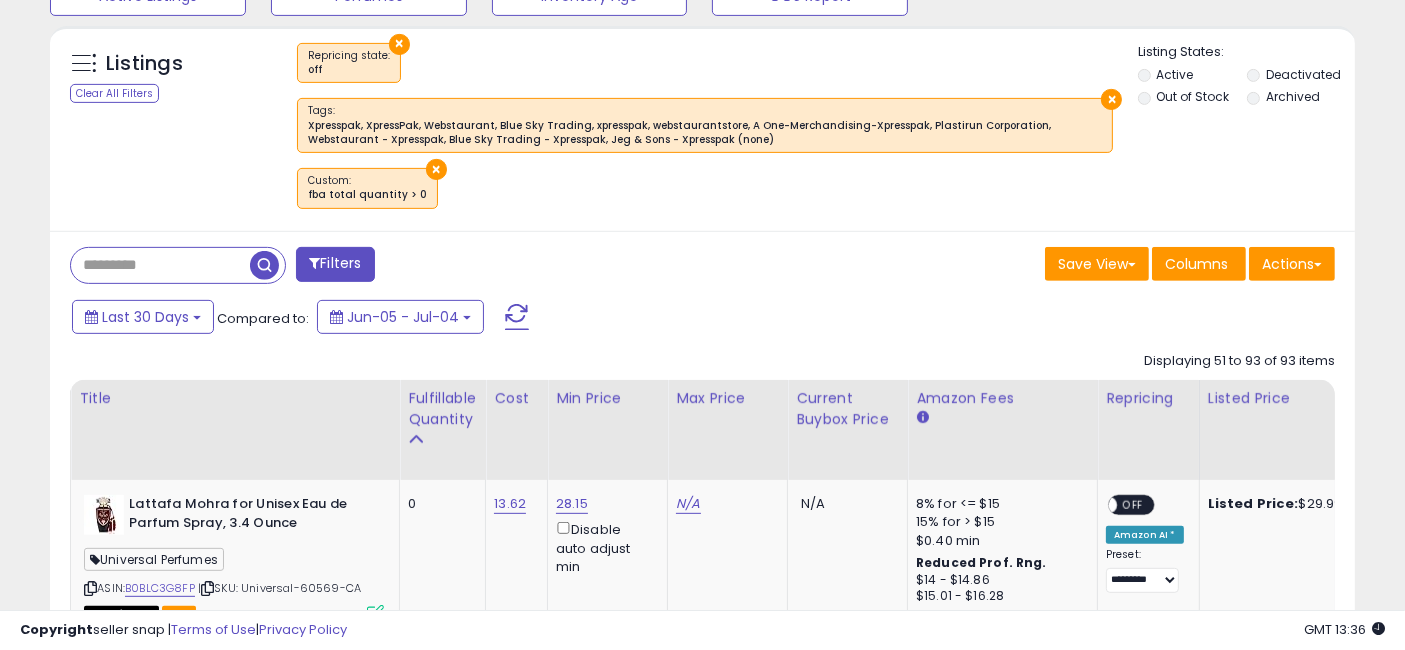 click at bounding box center [264, 265] 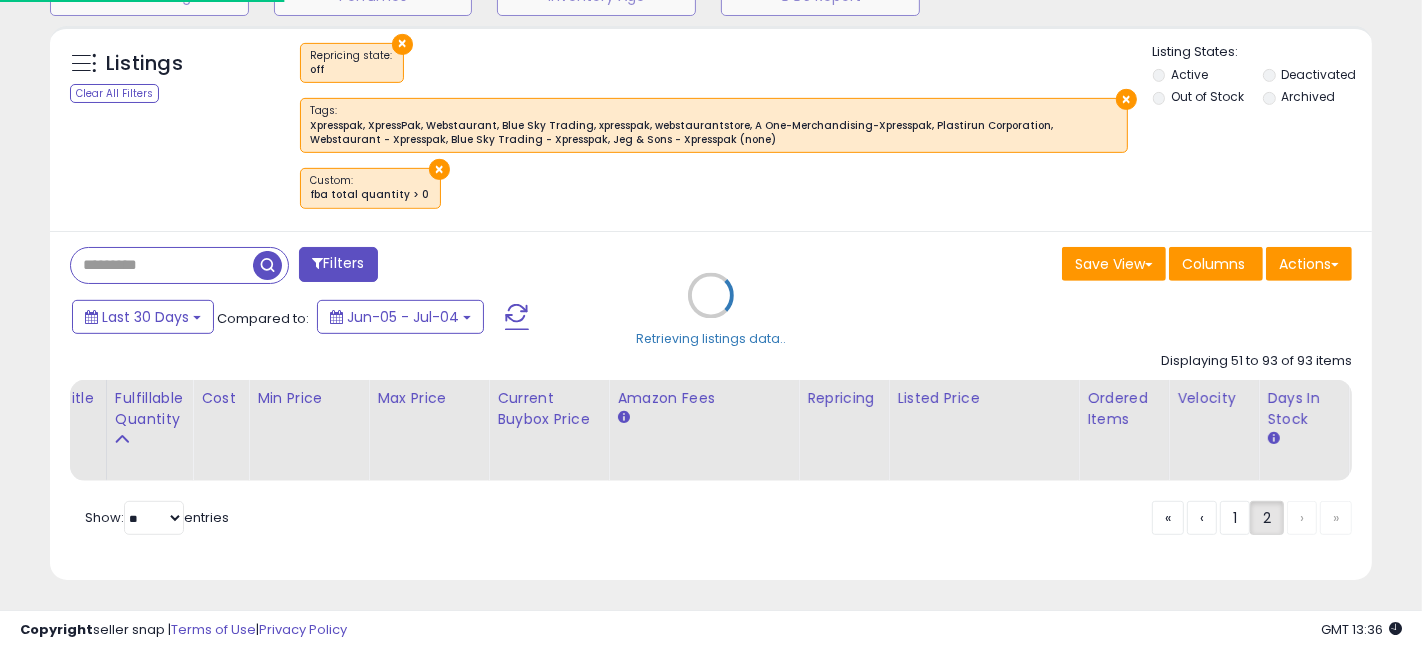 scroll, scrollTop: 999590, scrollLeft: 999234, axis: both 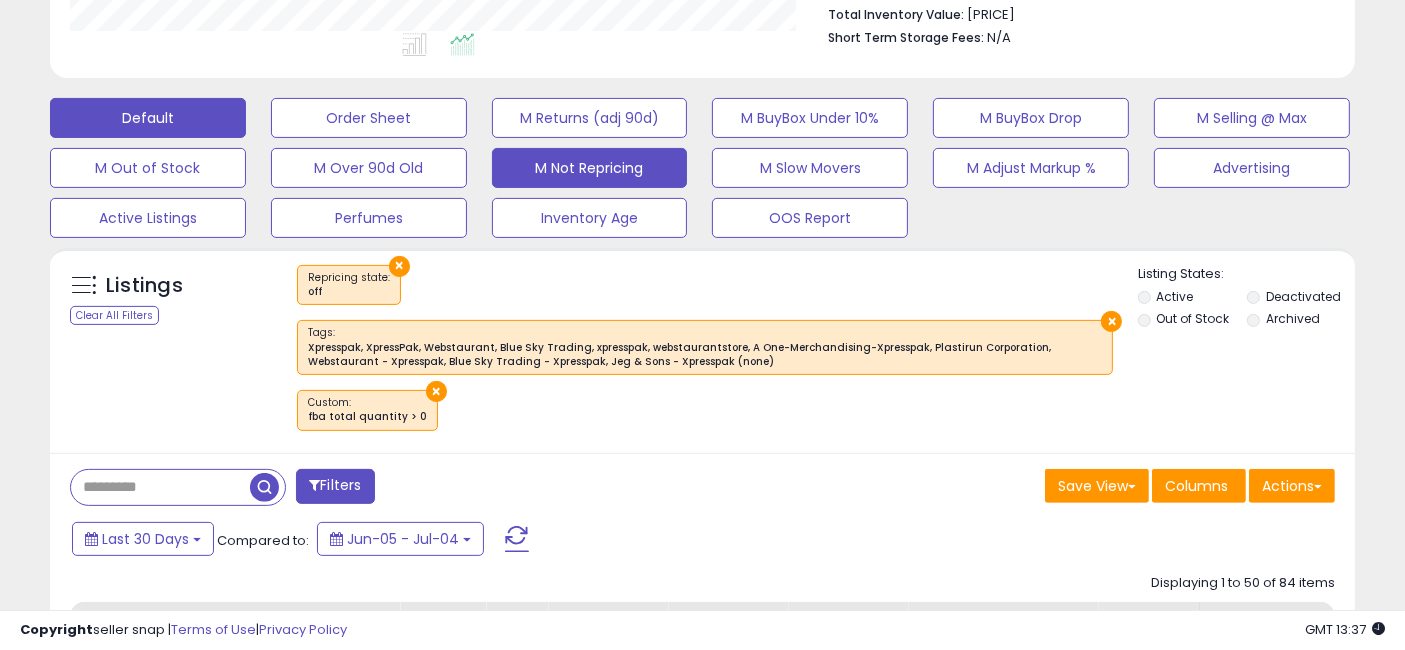 click on "Default" at bounding box center (148, 118) 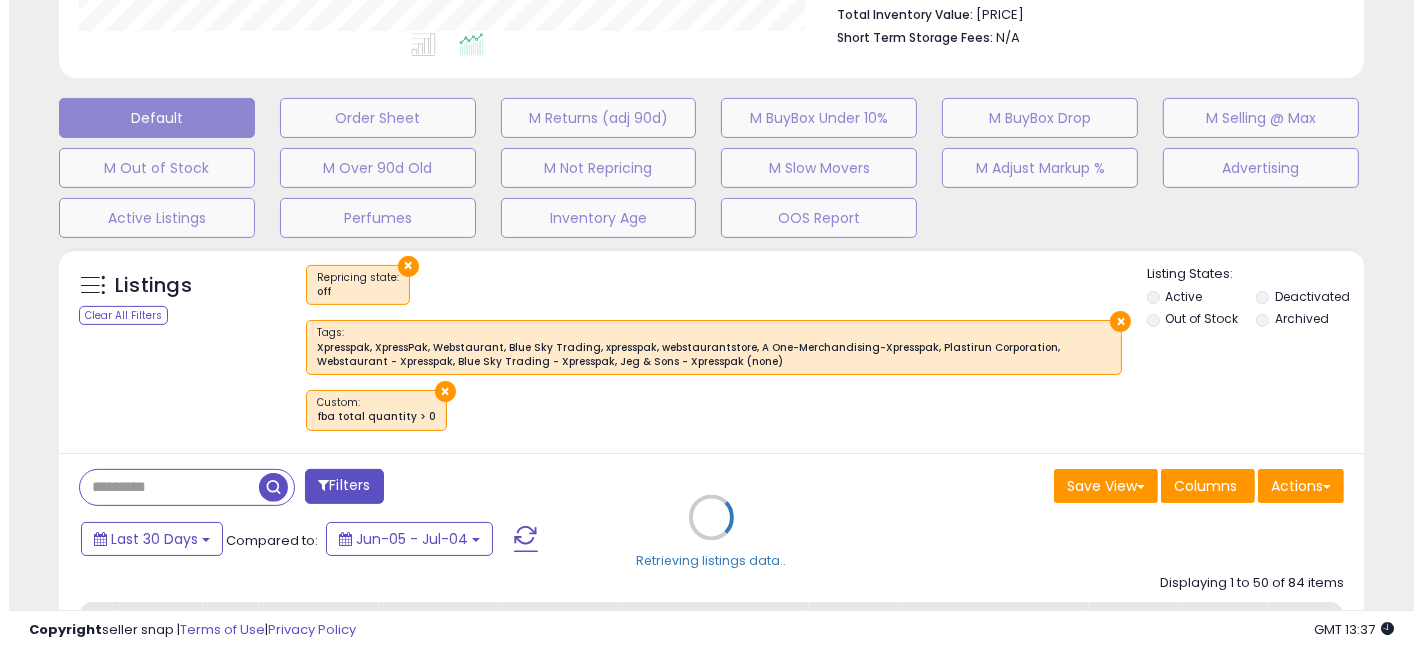 scroll, scrollTop: 999590, scrollLeft: 999234, axis: both 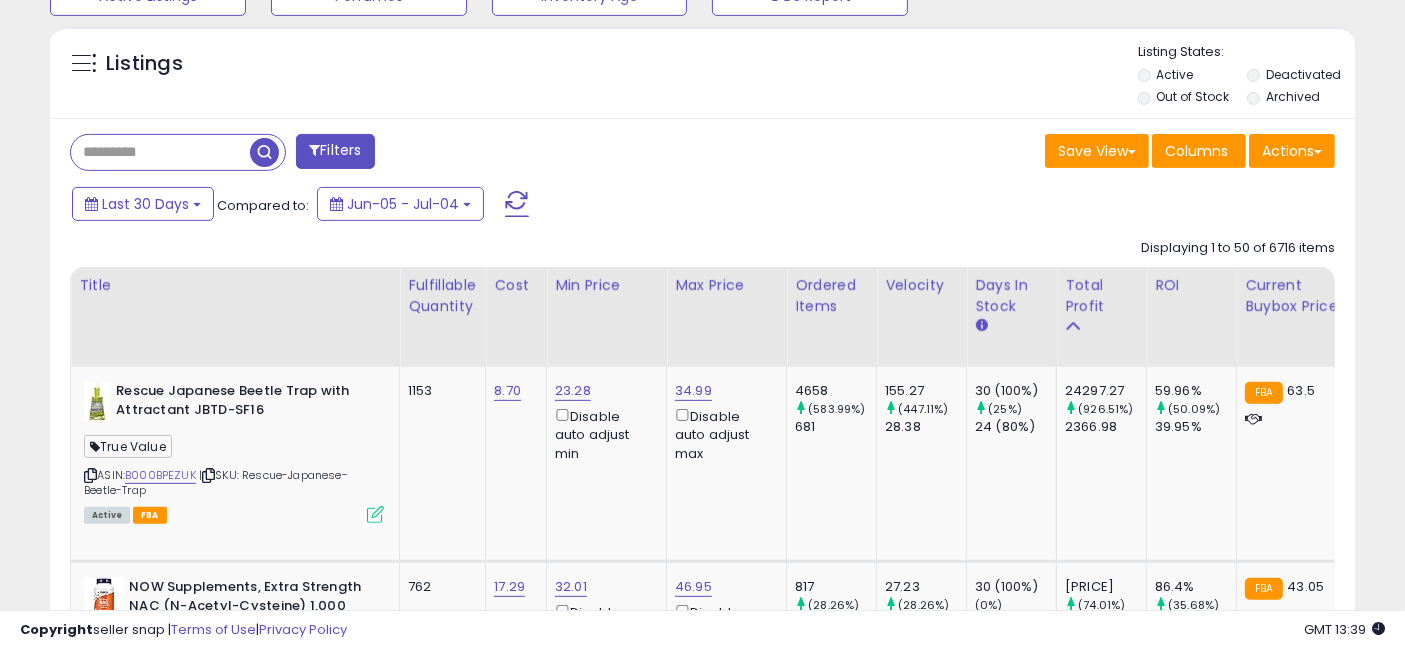 click on "Filters" at bounding box center (335, 151) 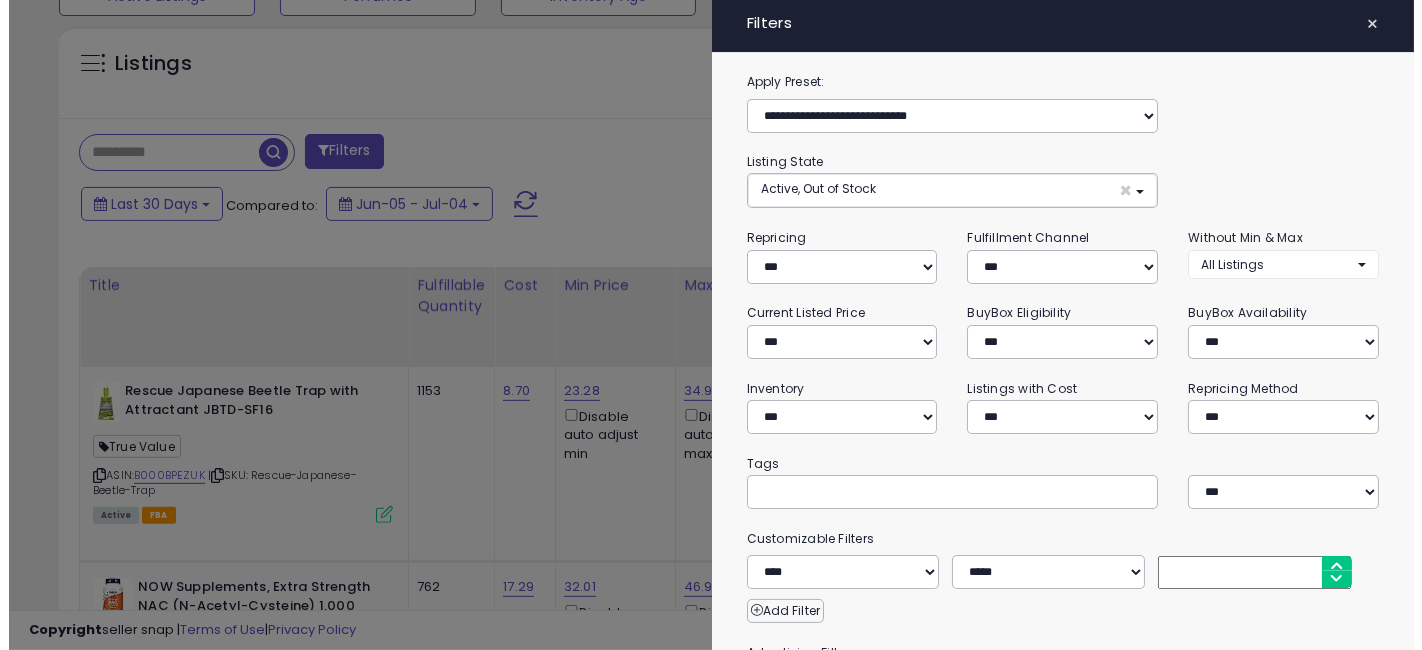 scroll, scrollTop: 999590, scrollLeft: 999234, axis: both 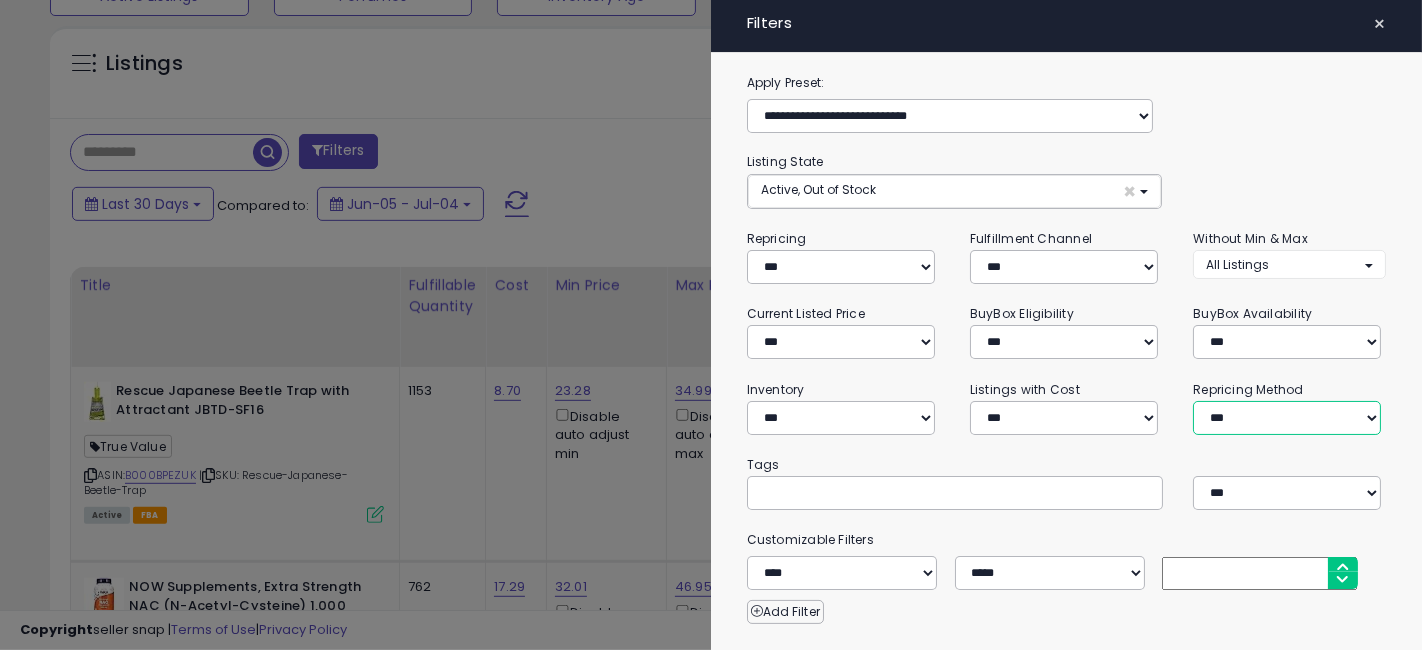 click on "**********" at bounding box center [1287, 418] 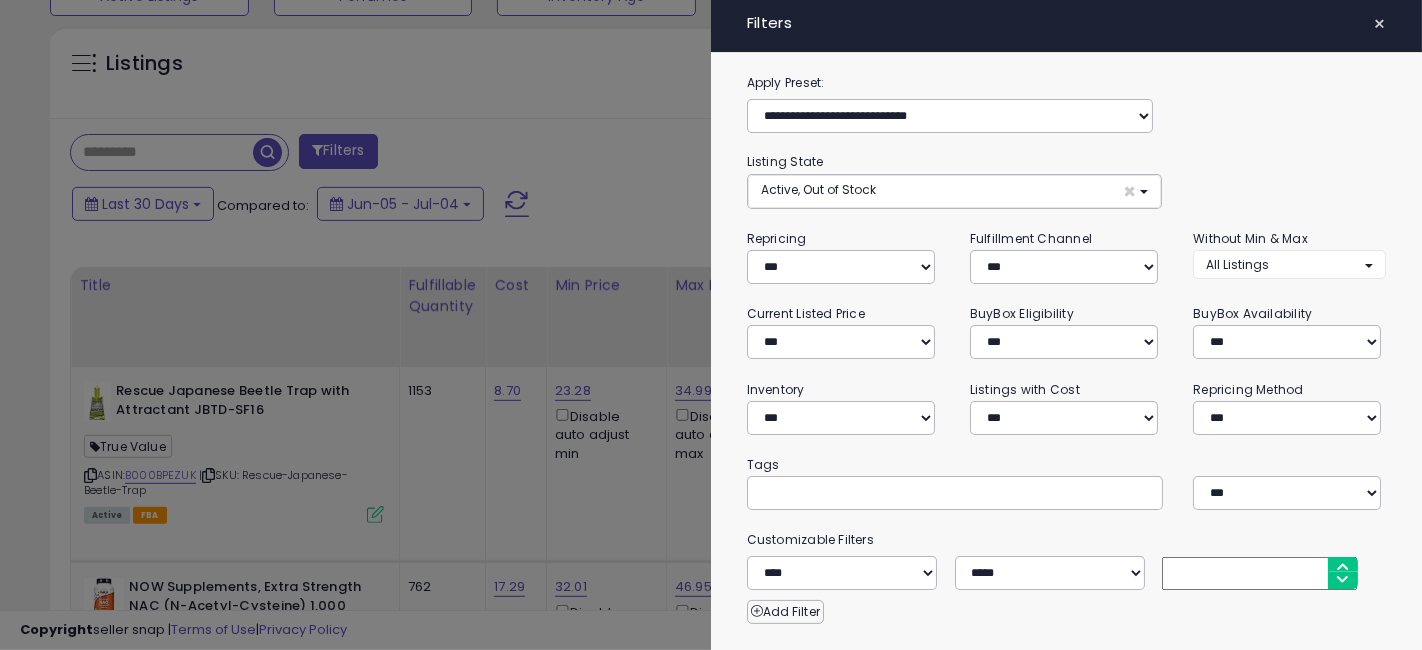 click on "**********" at bounding box center (1066, 514) 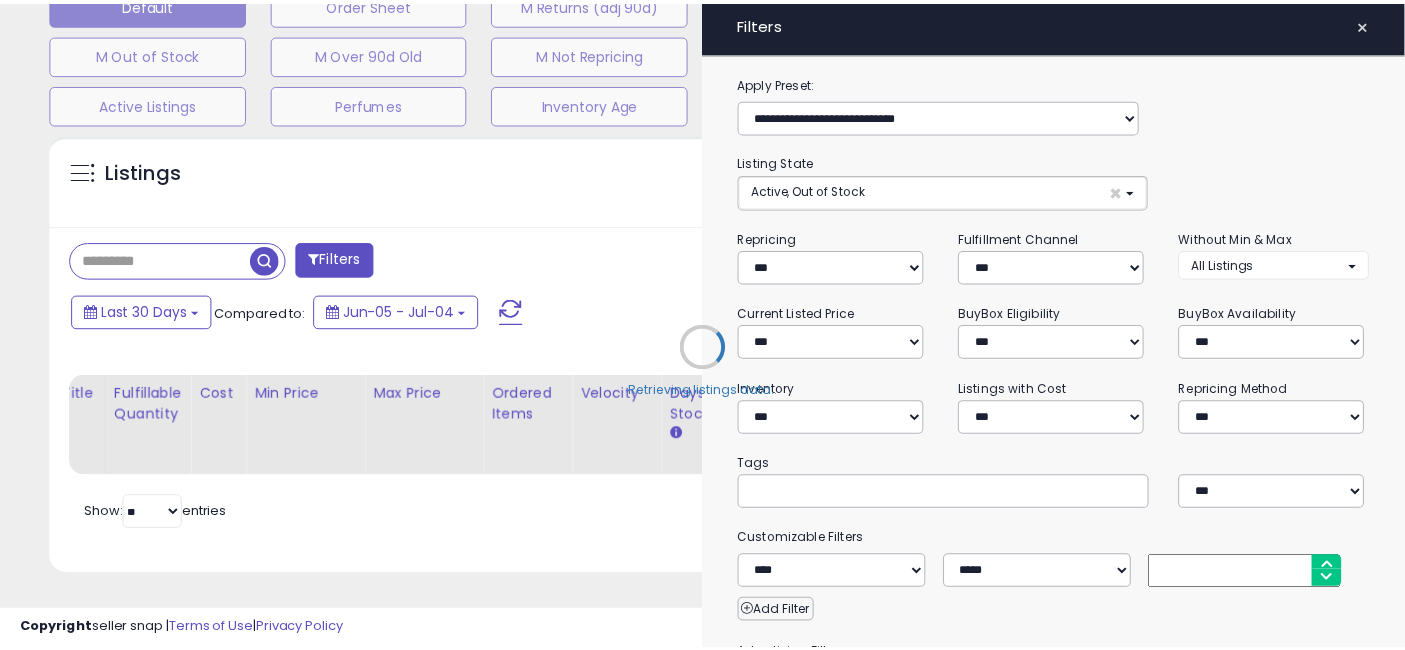 scroll, scrollTop: 660, scrollLeft: 0, axis: vertical 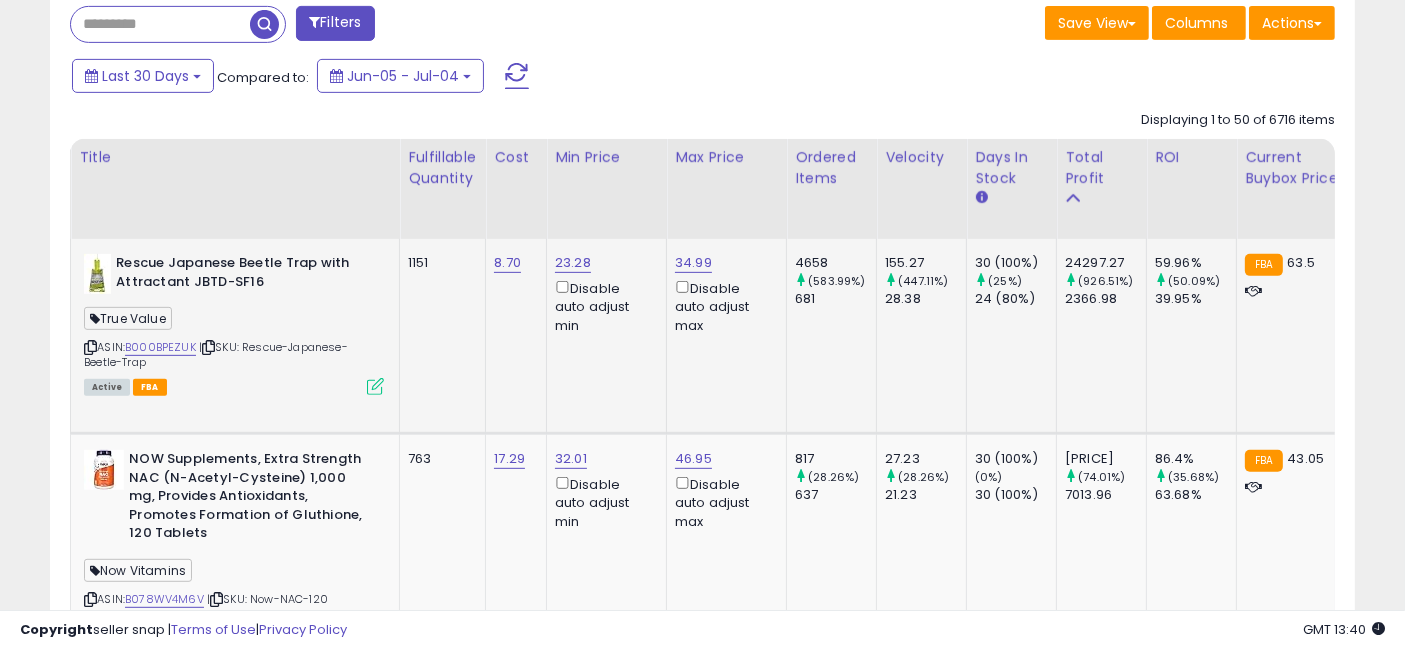 click at bounding box center (375, 386) 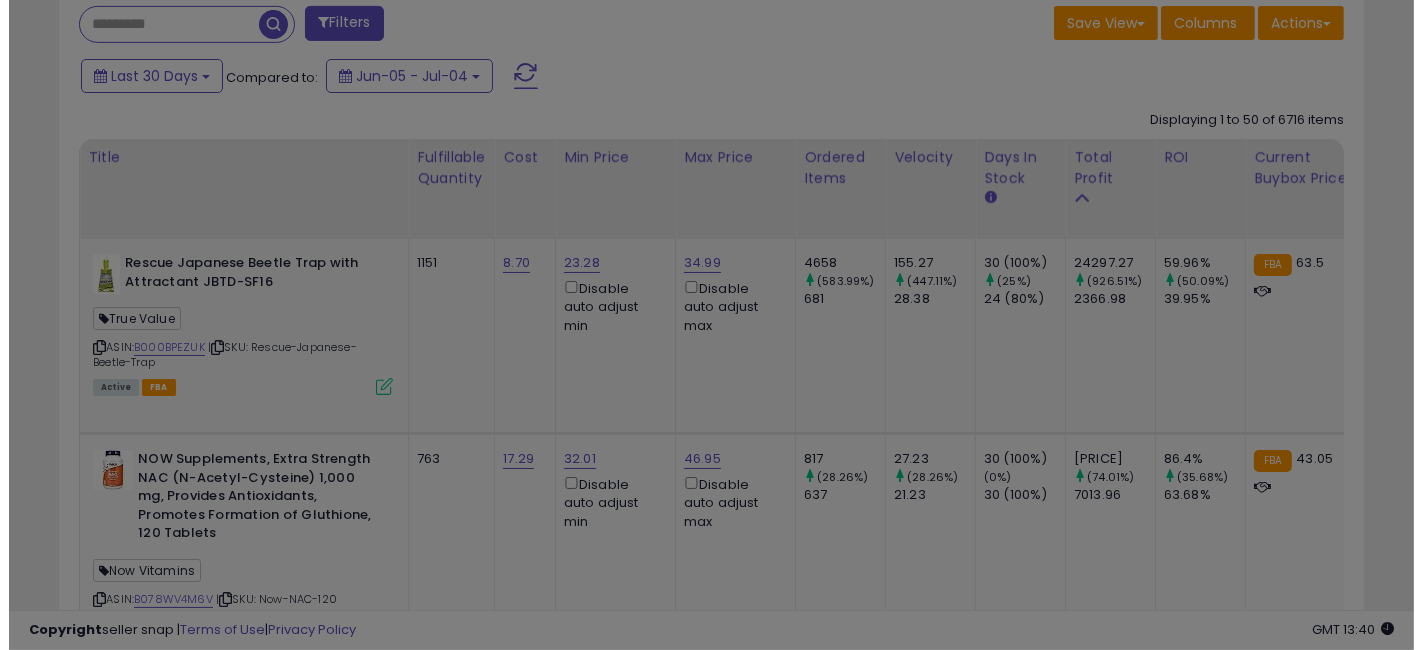 scroll, scrollTop: 999590, scrollLeft: 999234, axis: both 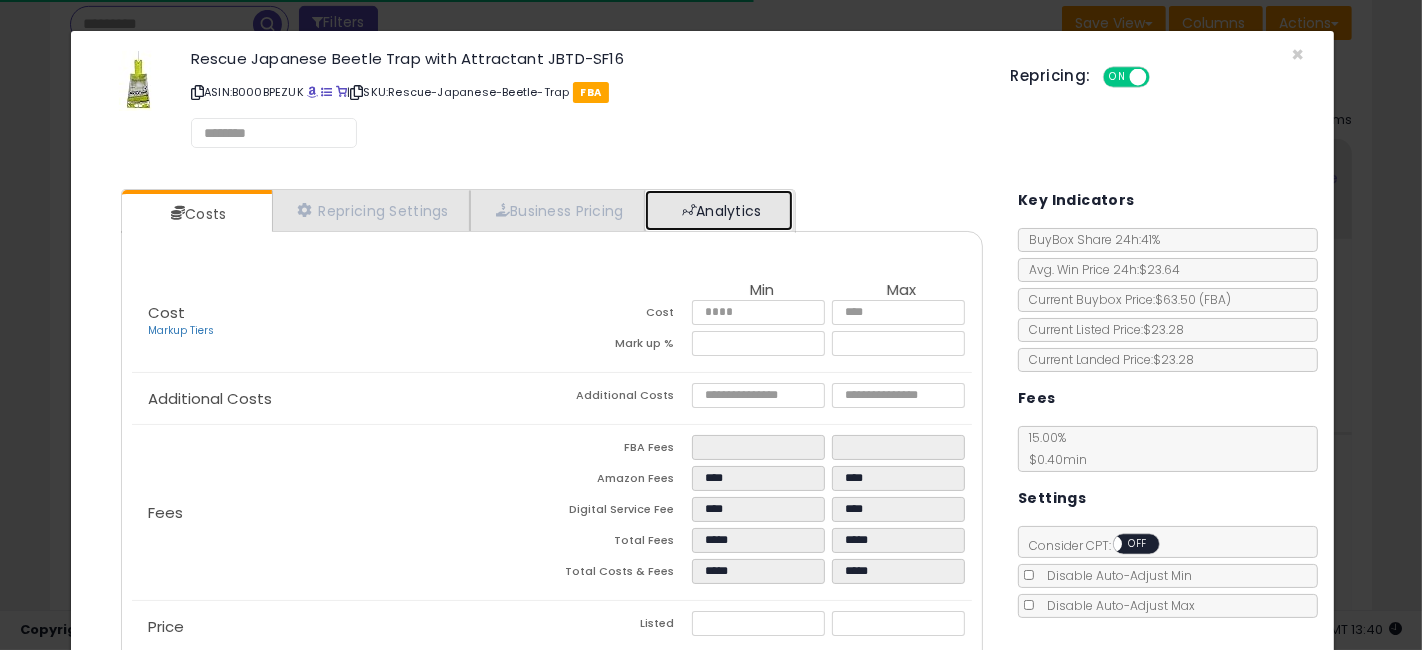 click on "Analytics" at bounding box center (719, 210) 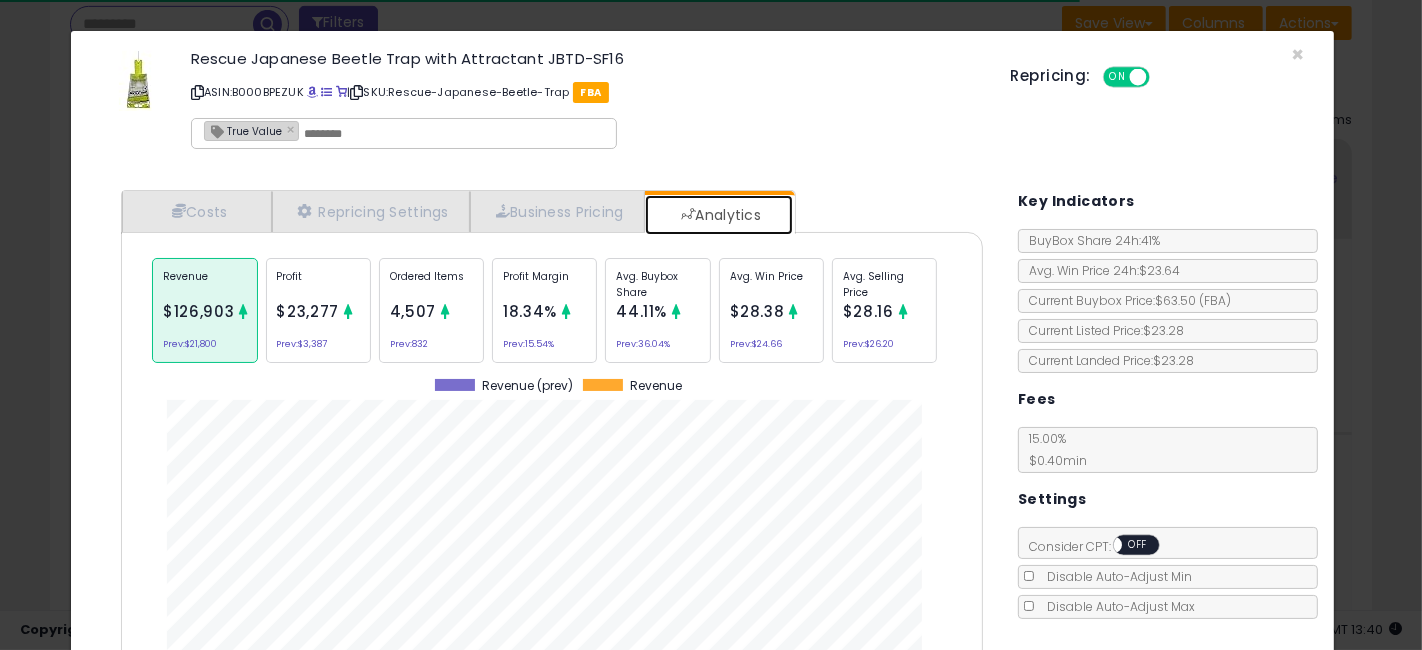 scroll, scrollTop: 999386, scrollLeft: 999108, axis: both 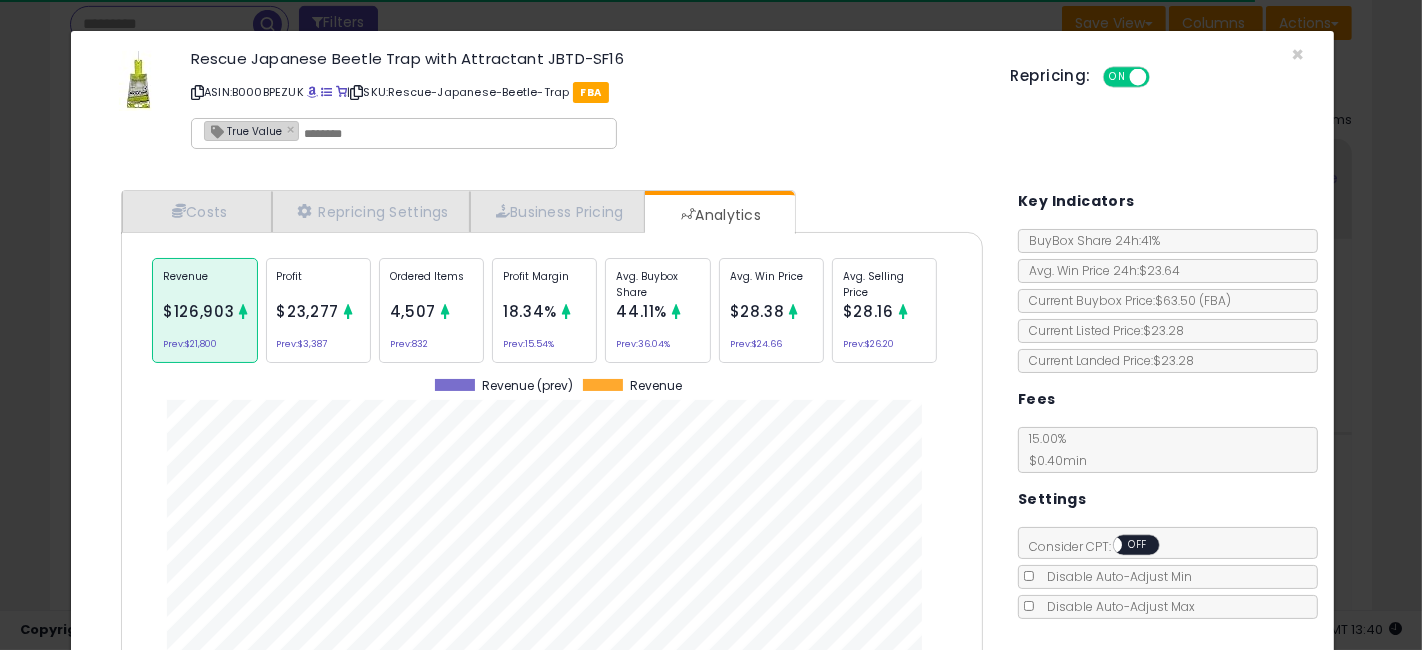 click on "Ordered Items
[NUMBER]
Prev:  [NUMBER]" 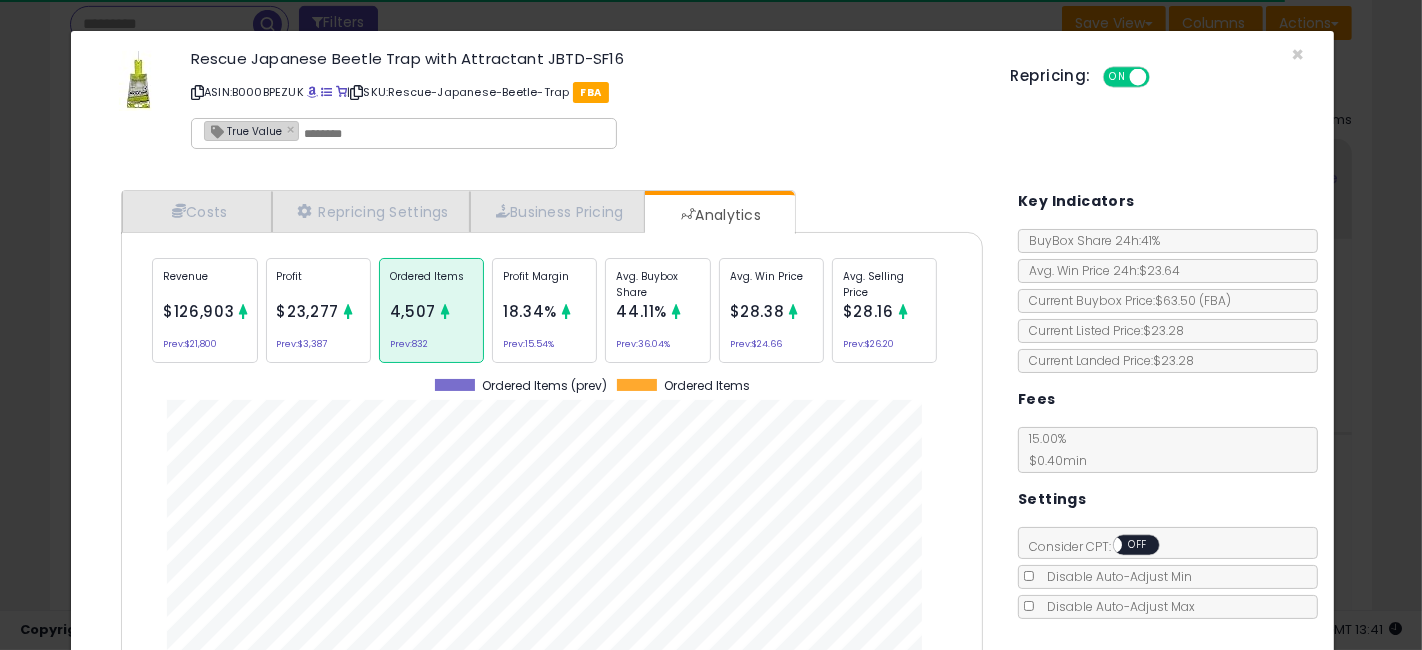 scroll, scrollTop: 999386, scrollLeft: 999108, axis: both 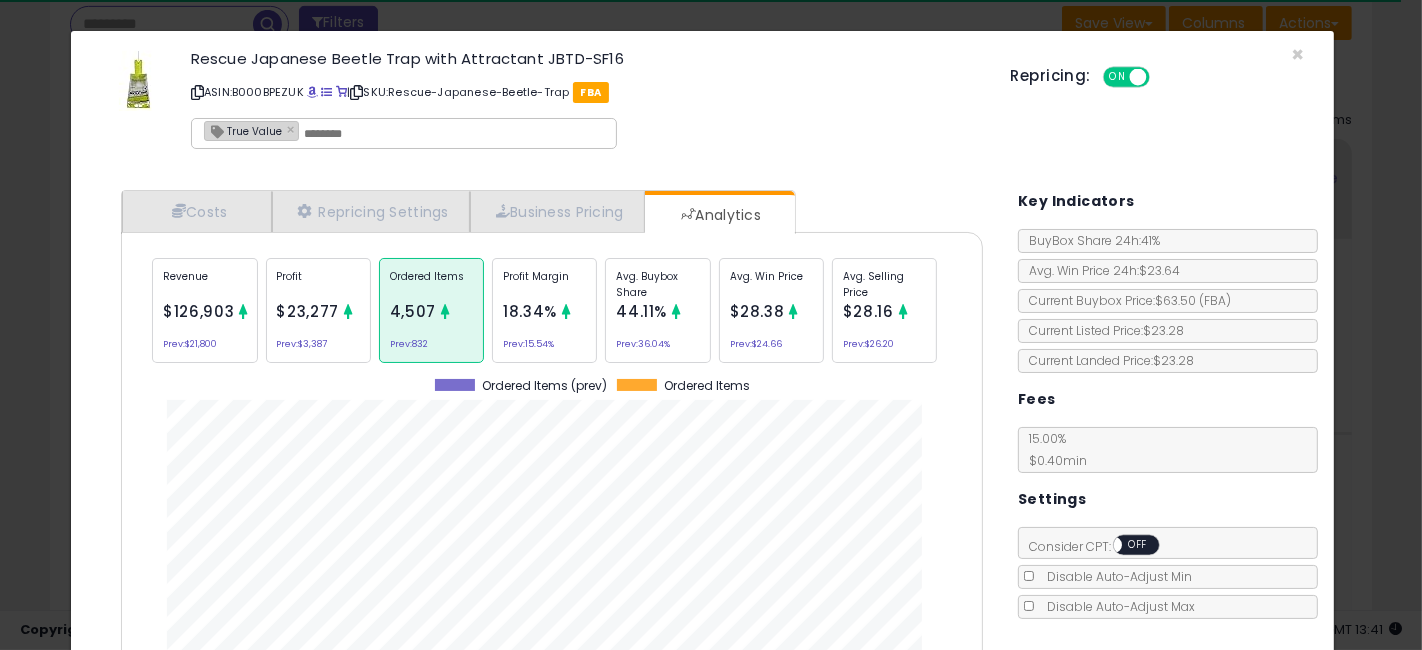 click at bounding box center [676, 311] 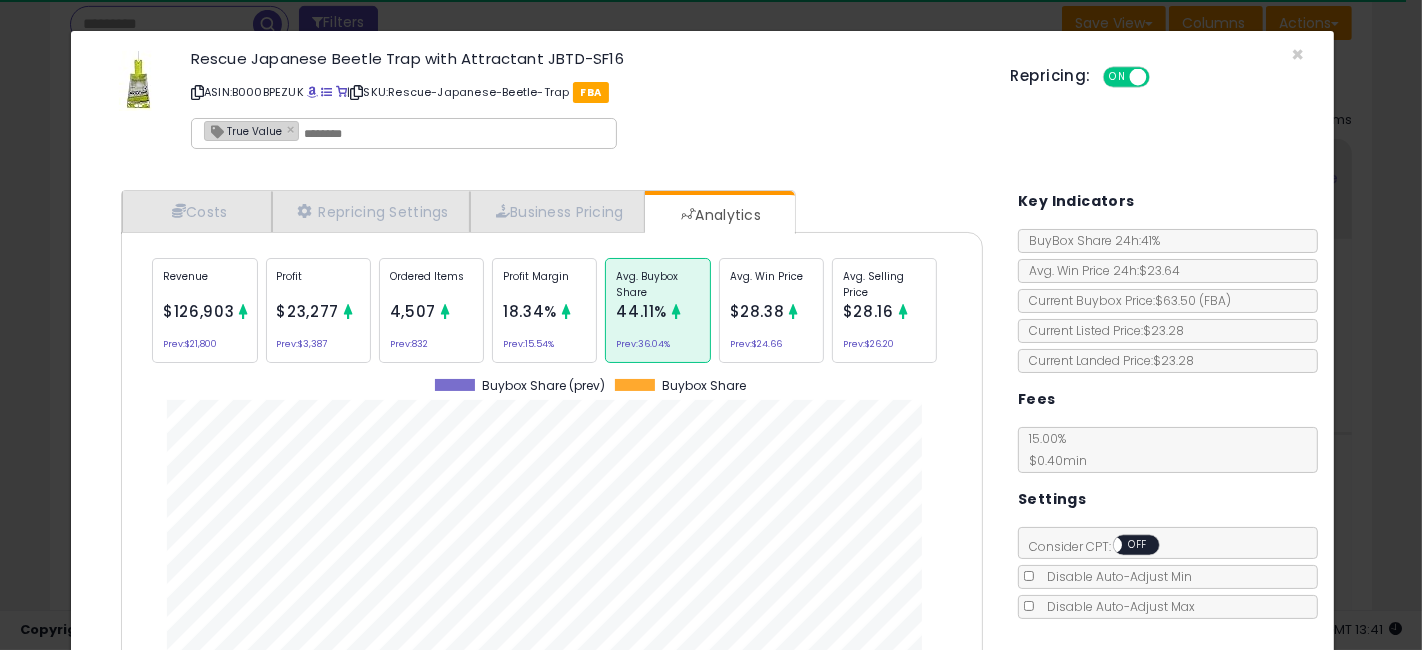scroll, scrollTop: 999386, scrollLeft: 999108, axis: both 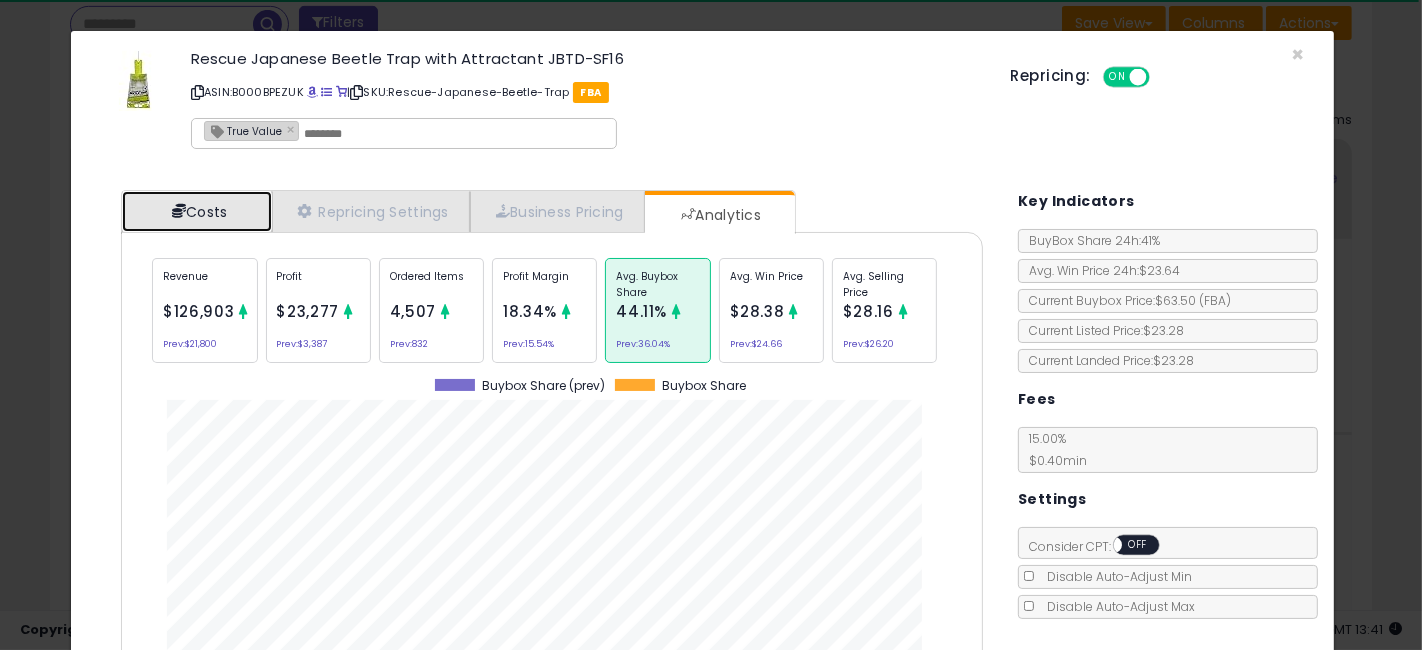 click on "Costs" at bounding box center [197, 211] 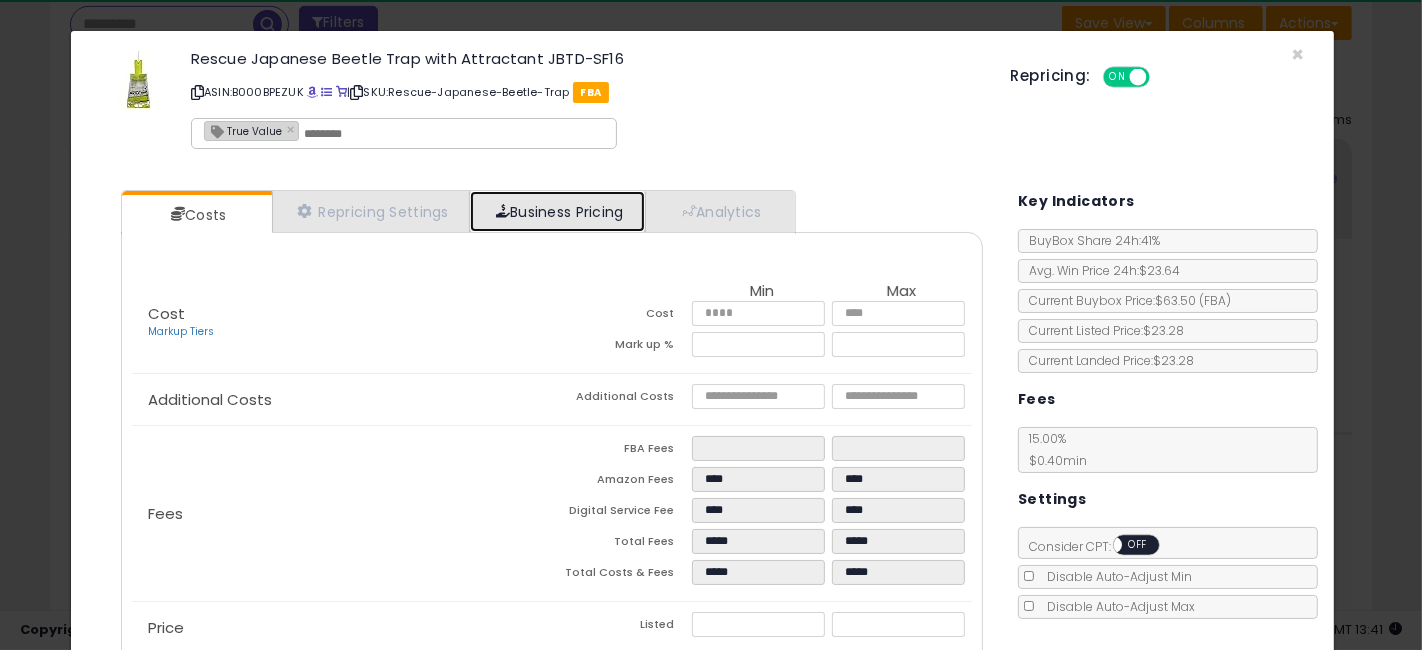 click on "Business Pricing" at bounding box center [557, 211] 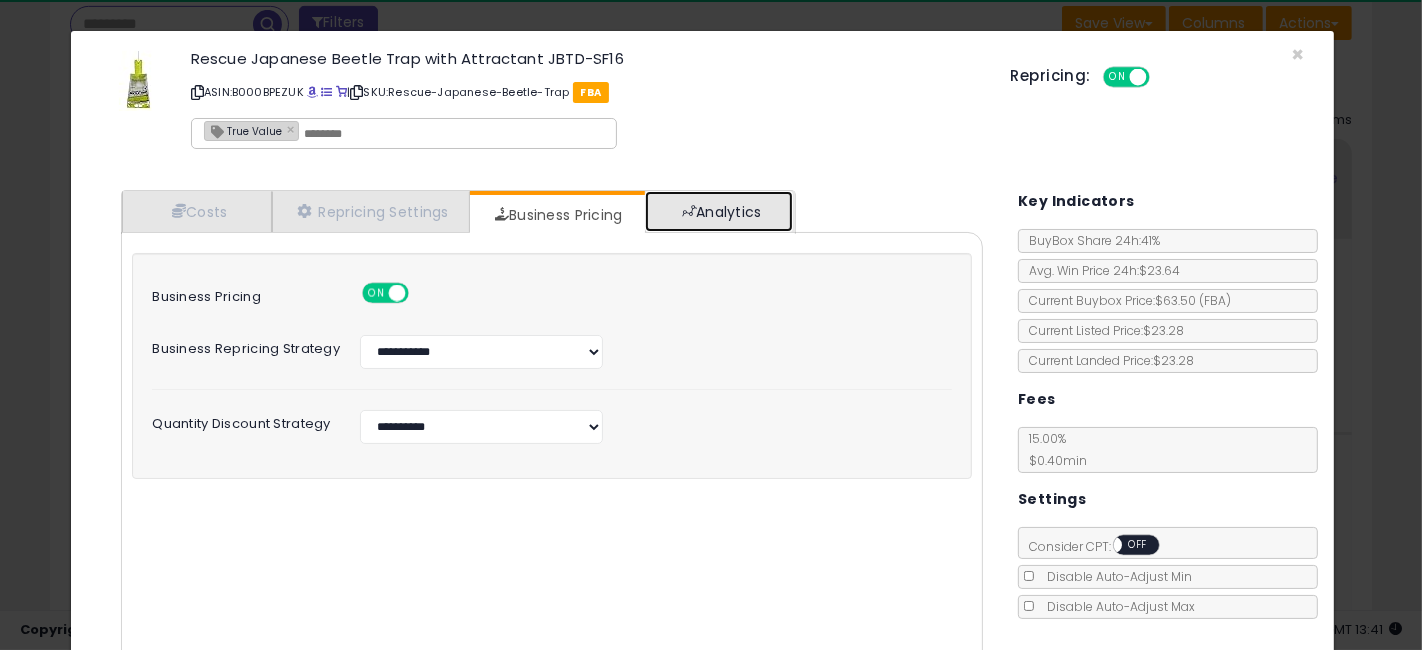 click on "Analytics" at bounding box center (719, 211) 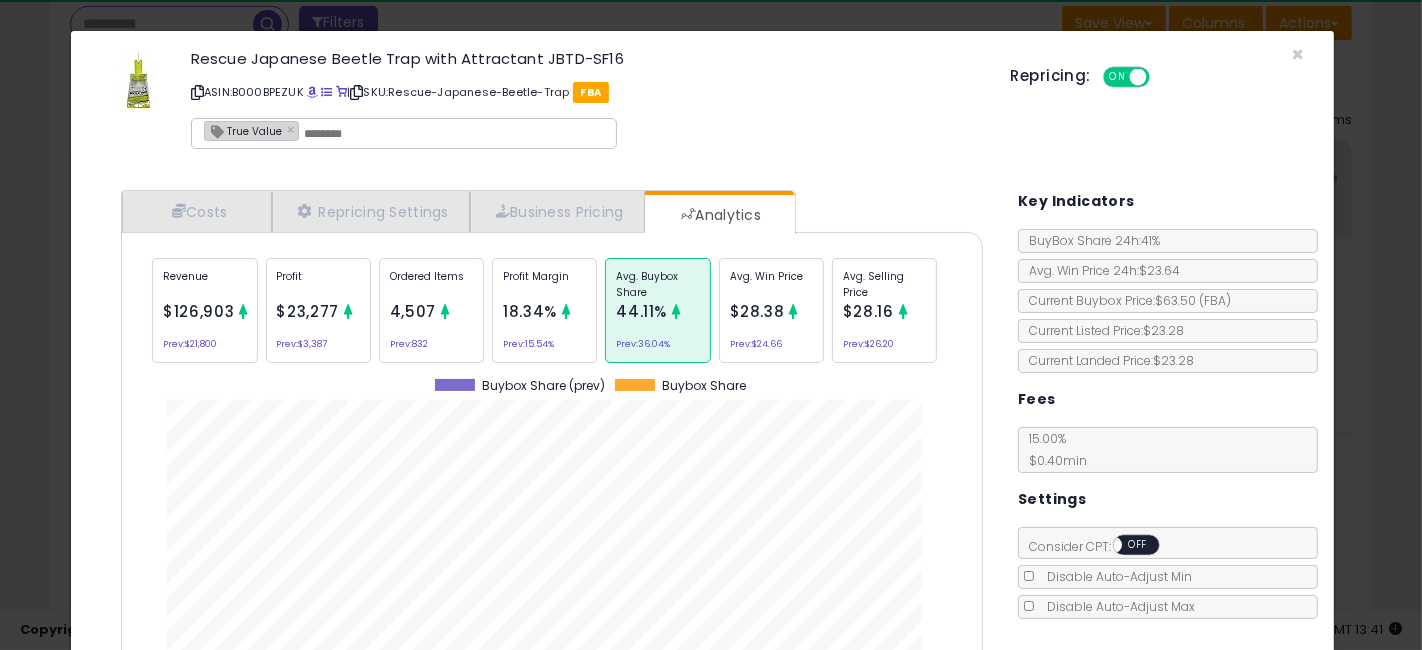 click on "$28.38" at bounding box center (757, 311) 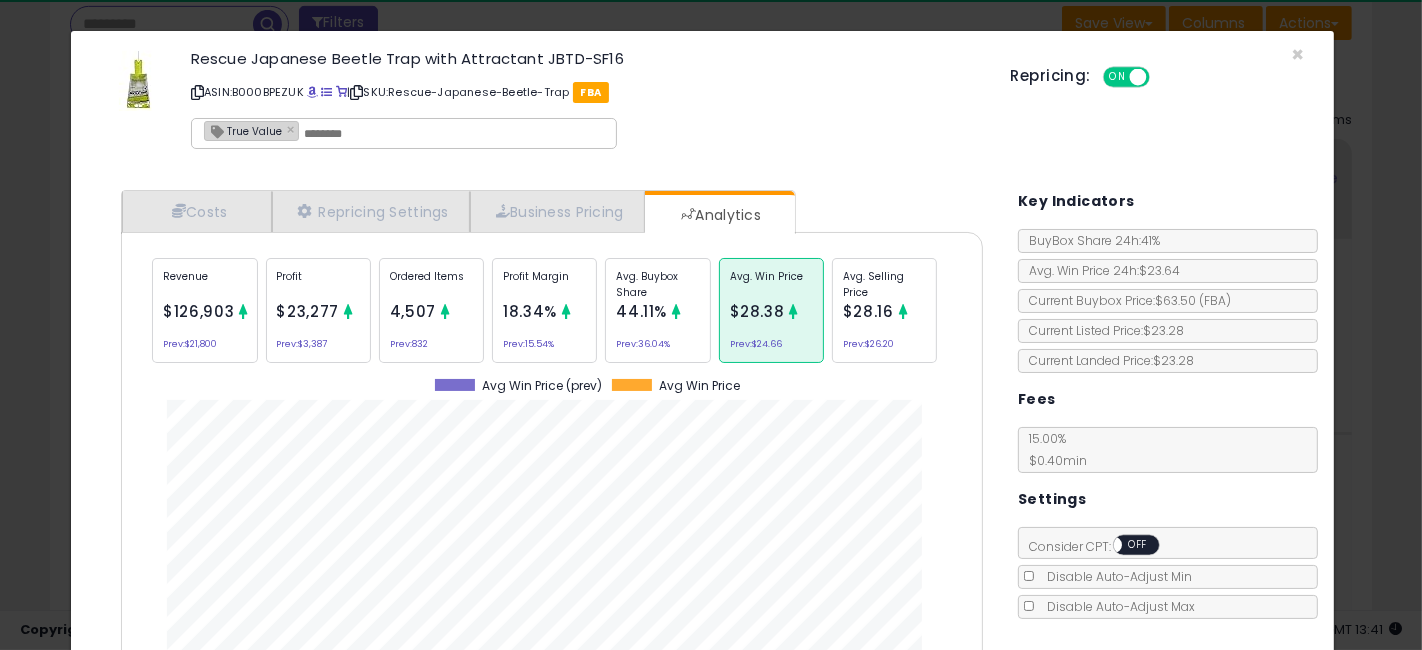 scroll, scrollTop: 999386, scrollLeft: 999108, axis: both 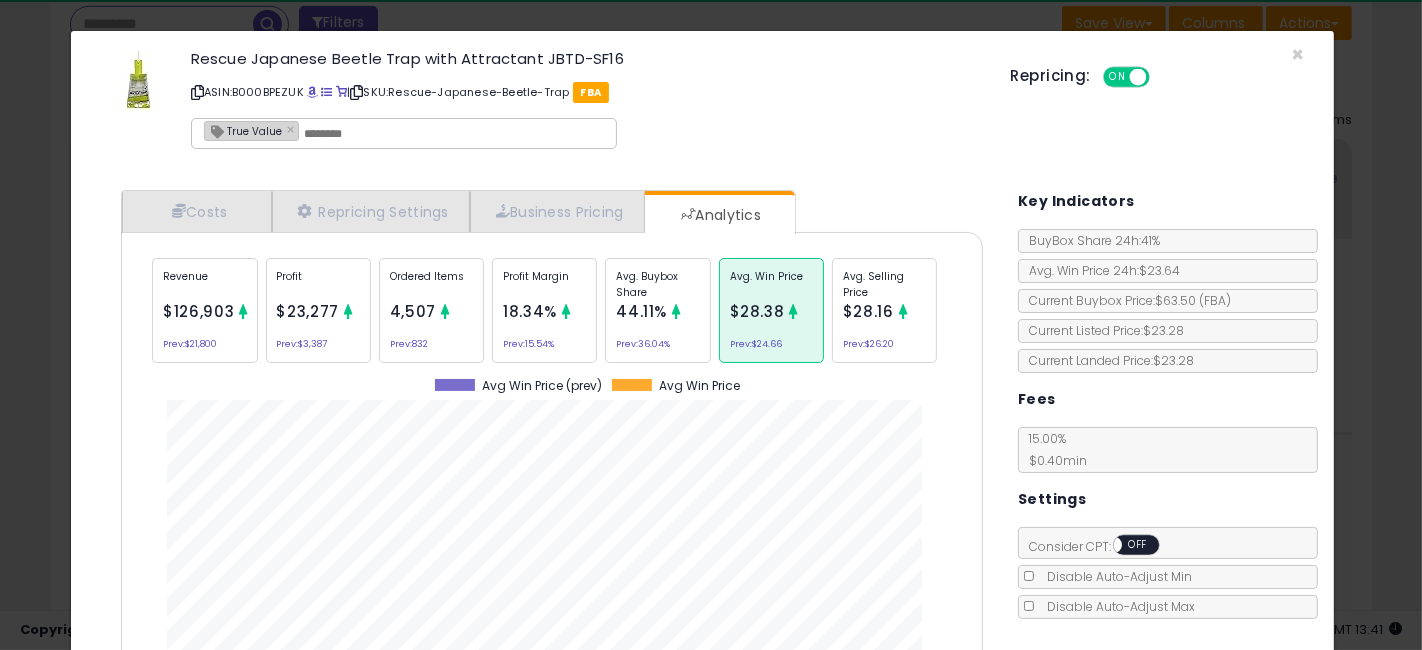 click on "$28.16" at bounding box center [868, 311] 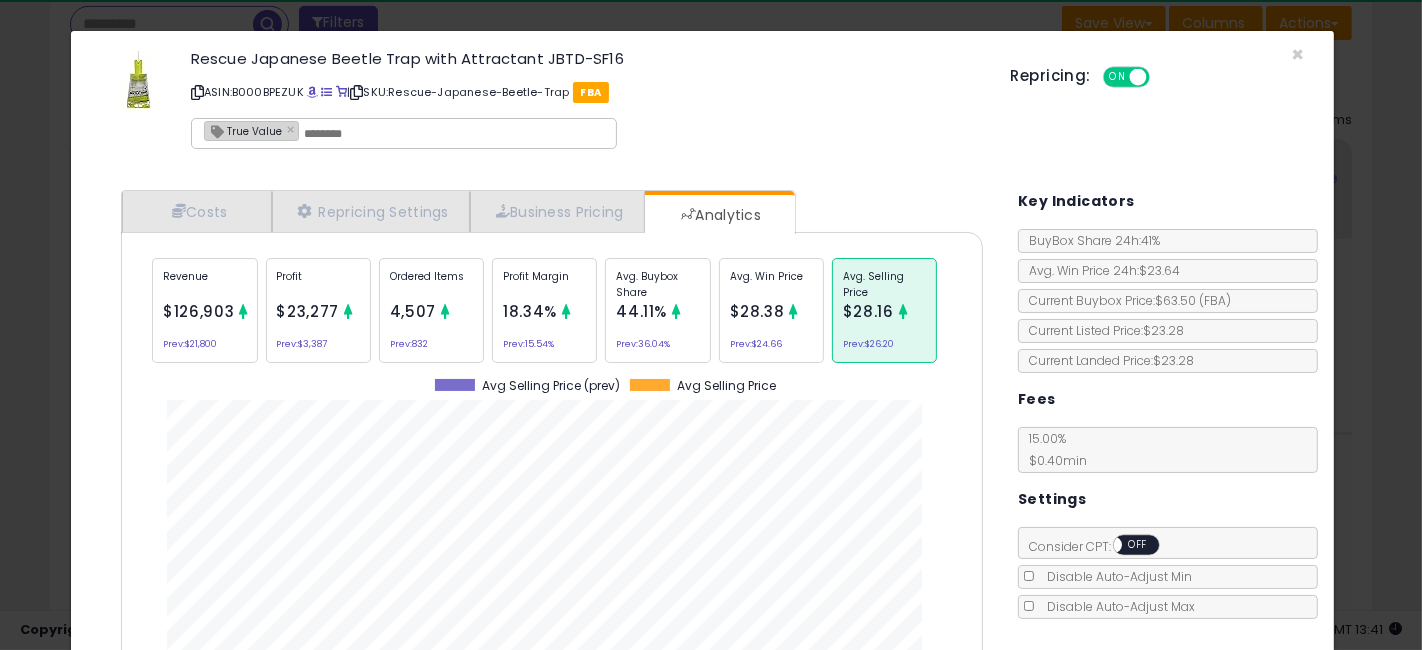scroll, scrollTop: 999386, scrollLeft: 999108, axis: both 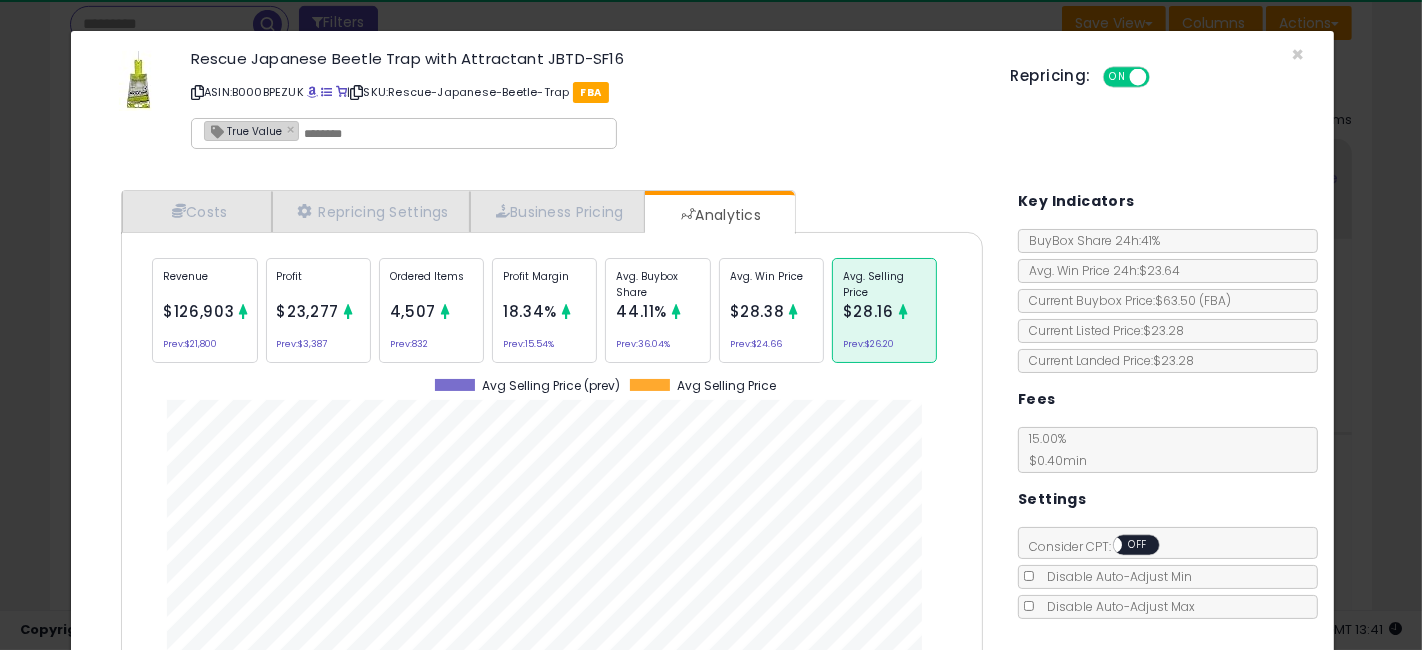 click on "Rescue Japanese Beetle Trap with Attractant JBTD-SF16
ASIN:  [ASIN]
|
SKU:  Rescue-Japanese-Beetle-Trap
FBA
True Value ×
Repricing:
ON   OFF" 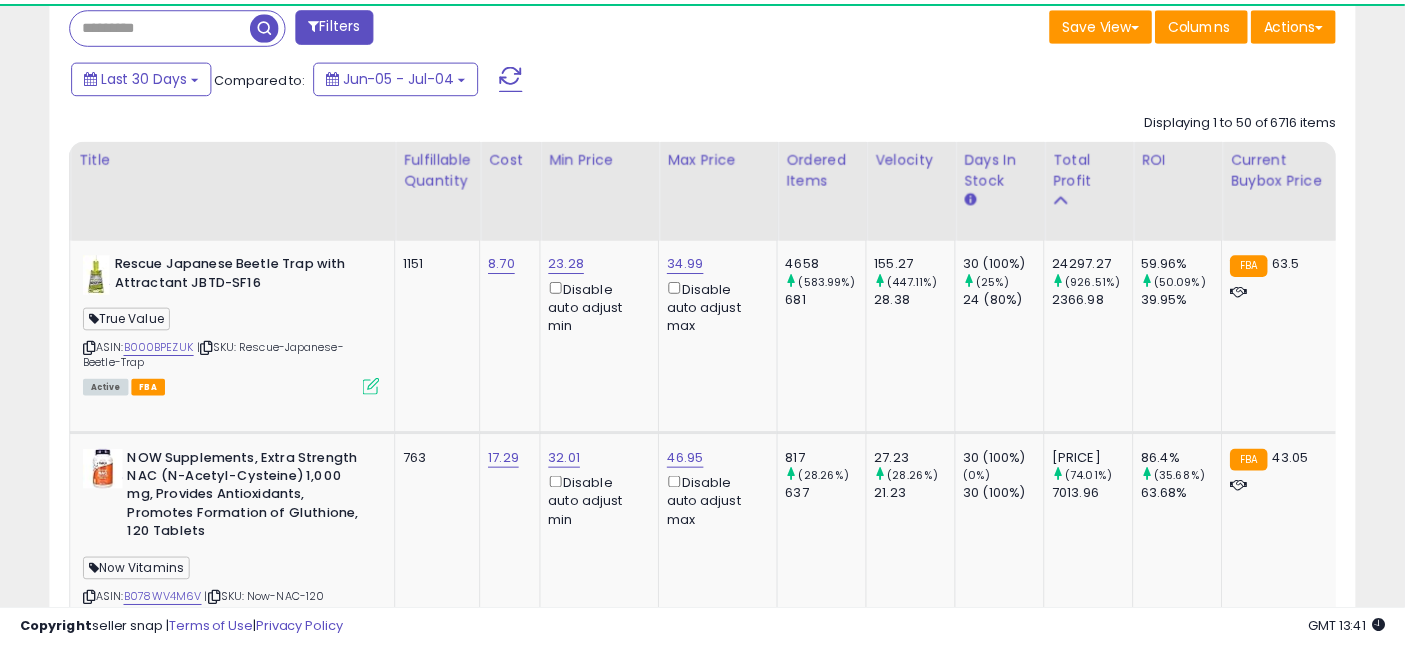 scroll, scrollTop: 410, scrollLeft: 755, axis: both 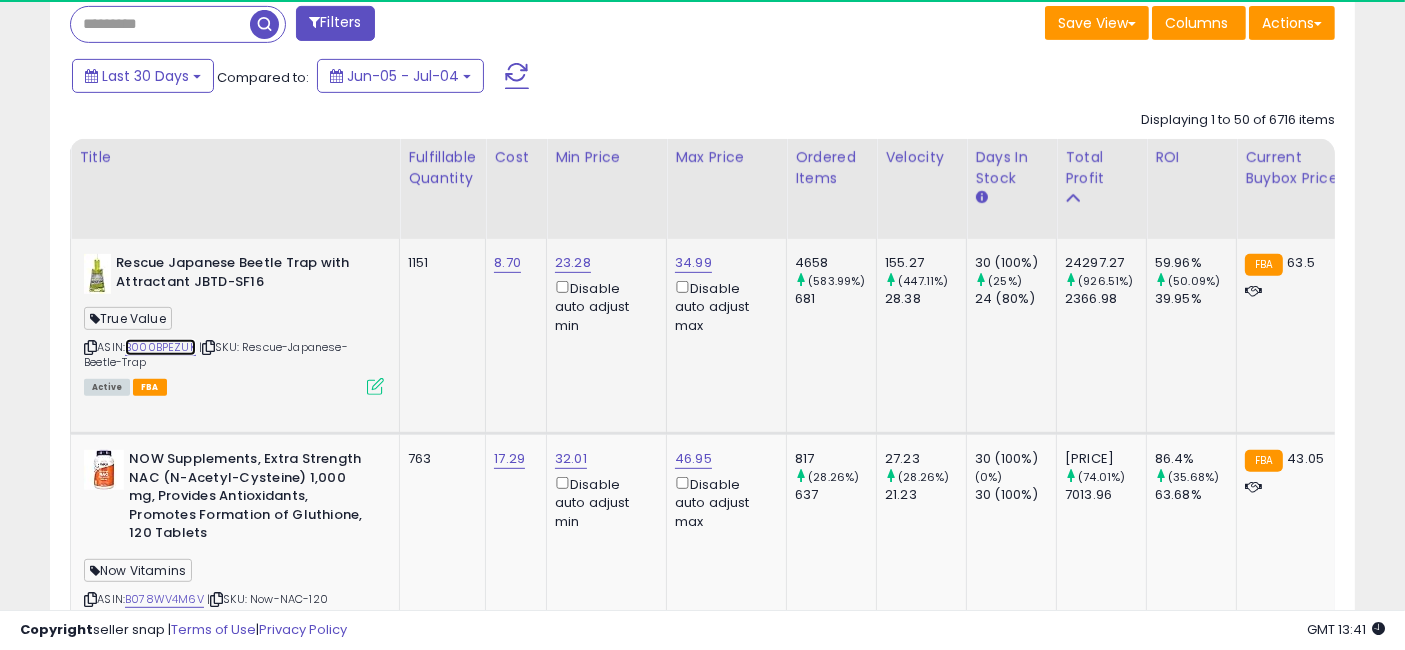 click on "B000BPEZUK" at bounding box center [160, 347] 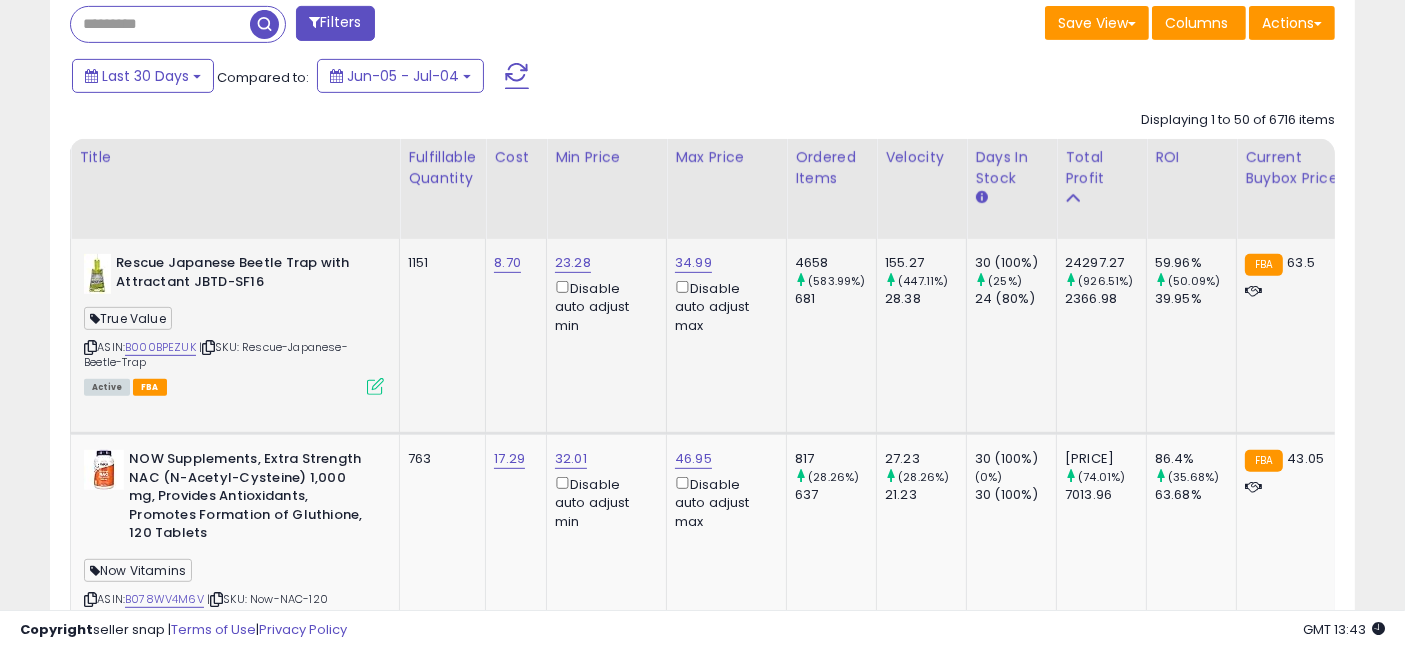 scroll, scrollTop: 0, scrollLeft: 3624, axis: horizontal 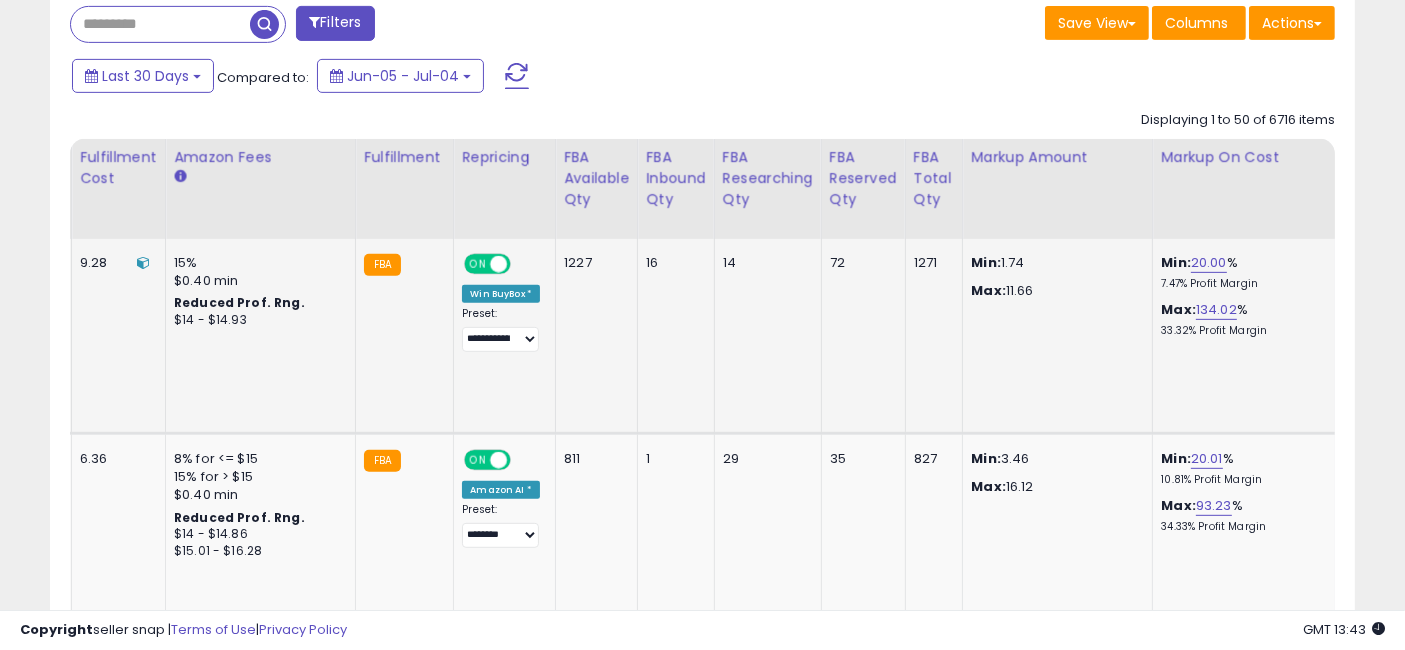 drag, startPoint x: 454, startPoint y: 384, endPoint x: 1200, endPoint y: 344, distance: 747.0716 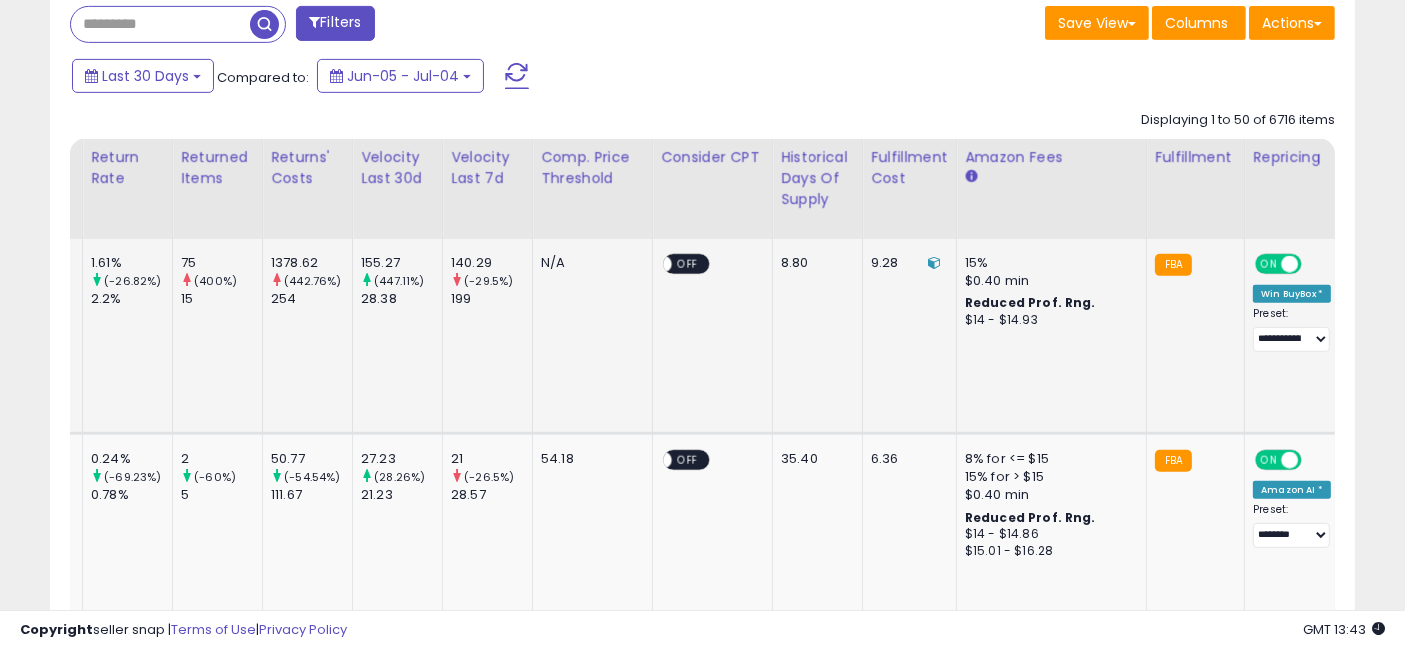 scroll, scrollTop: 0, scrollLeft: 0, axis: both 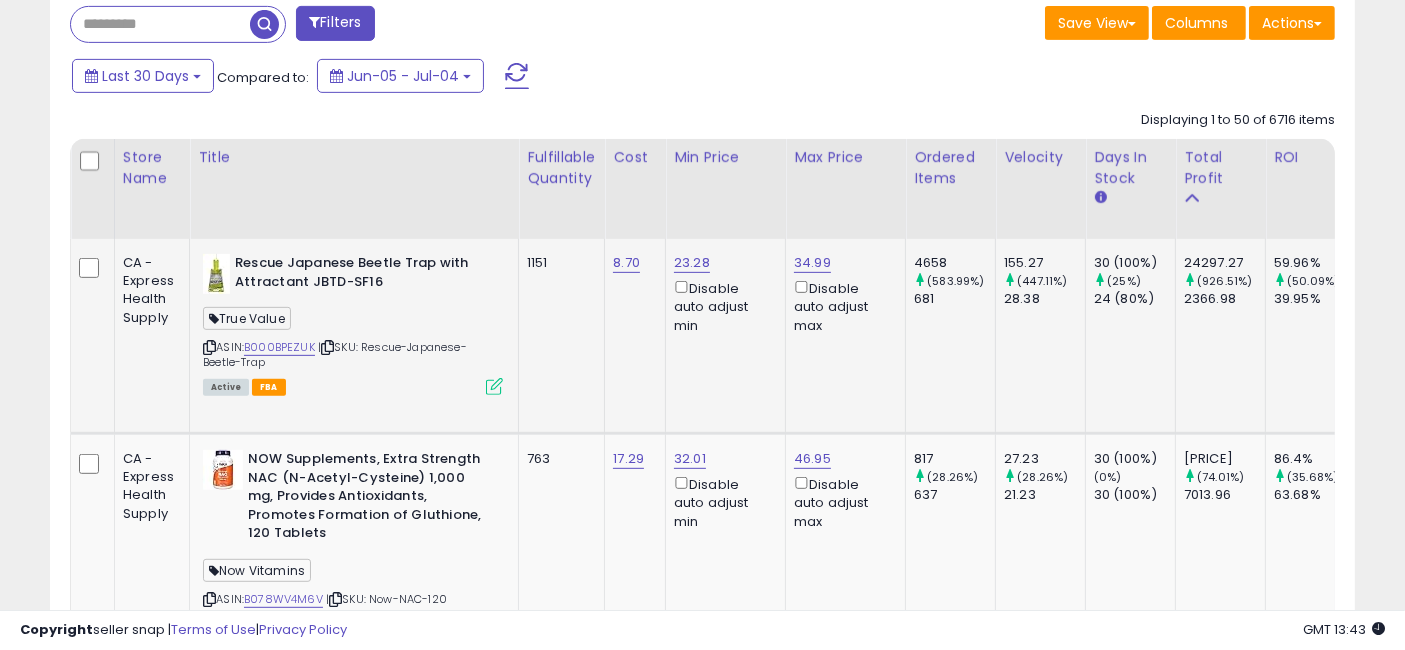 drag, startPoint x: 1120, startPoint y: 378, endPoint x: 538, endPoint y: 395, distance: 582.2482 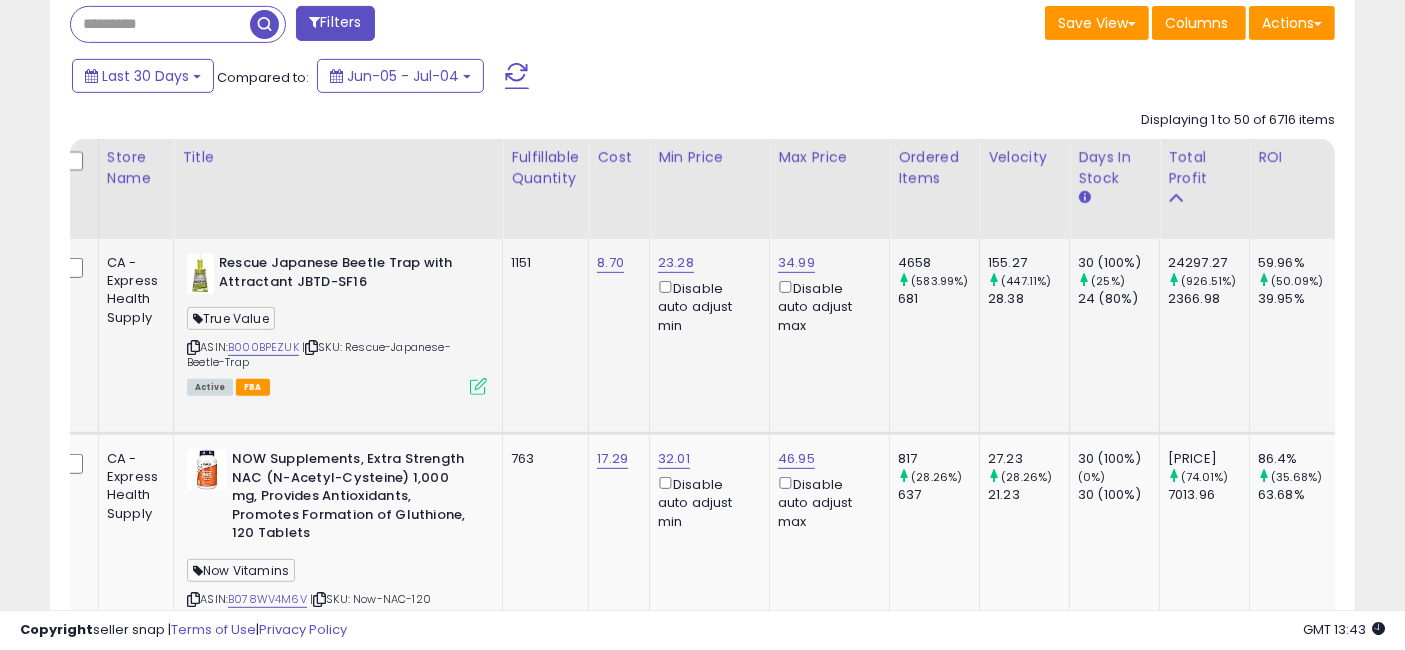 scroll, scrollTop: 0, scrollLeft: 46, axis: horizontal 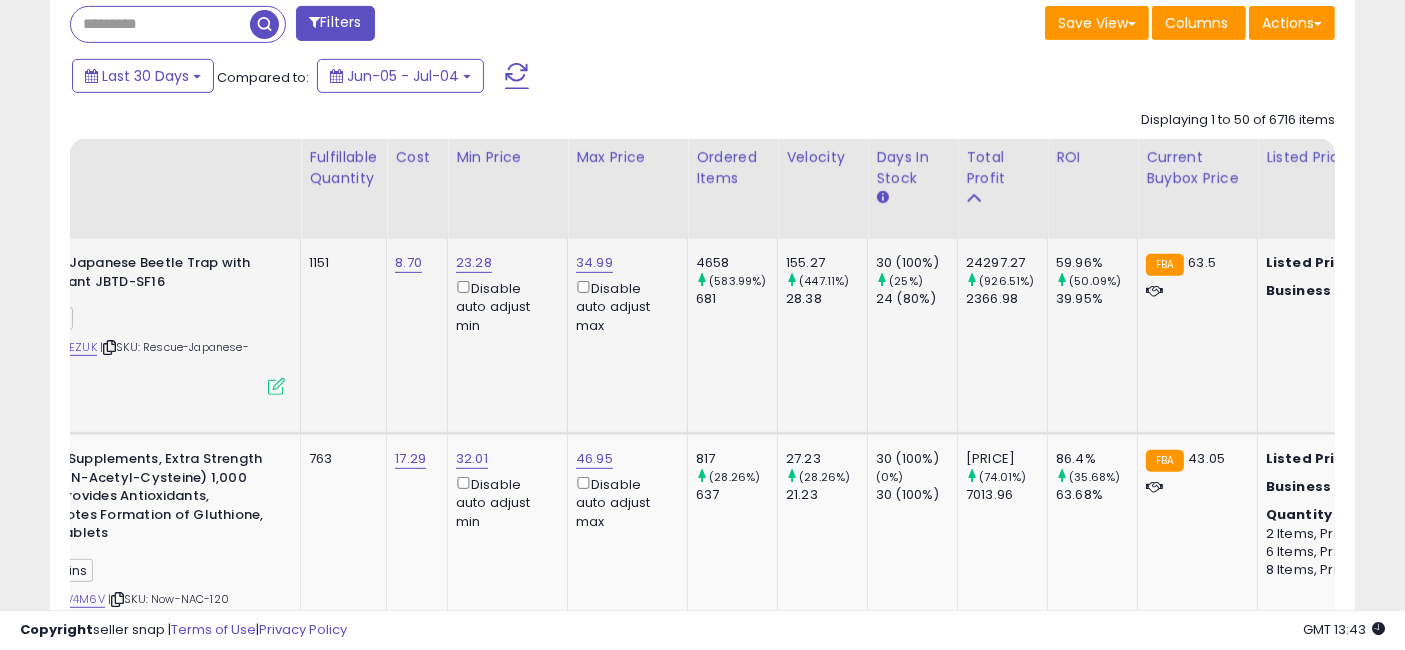 drag, startPoint x: 659, startPoint y: 358, endPoint x: 717, endPoint y: 358, distance: 58 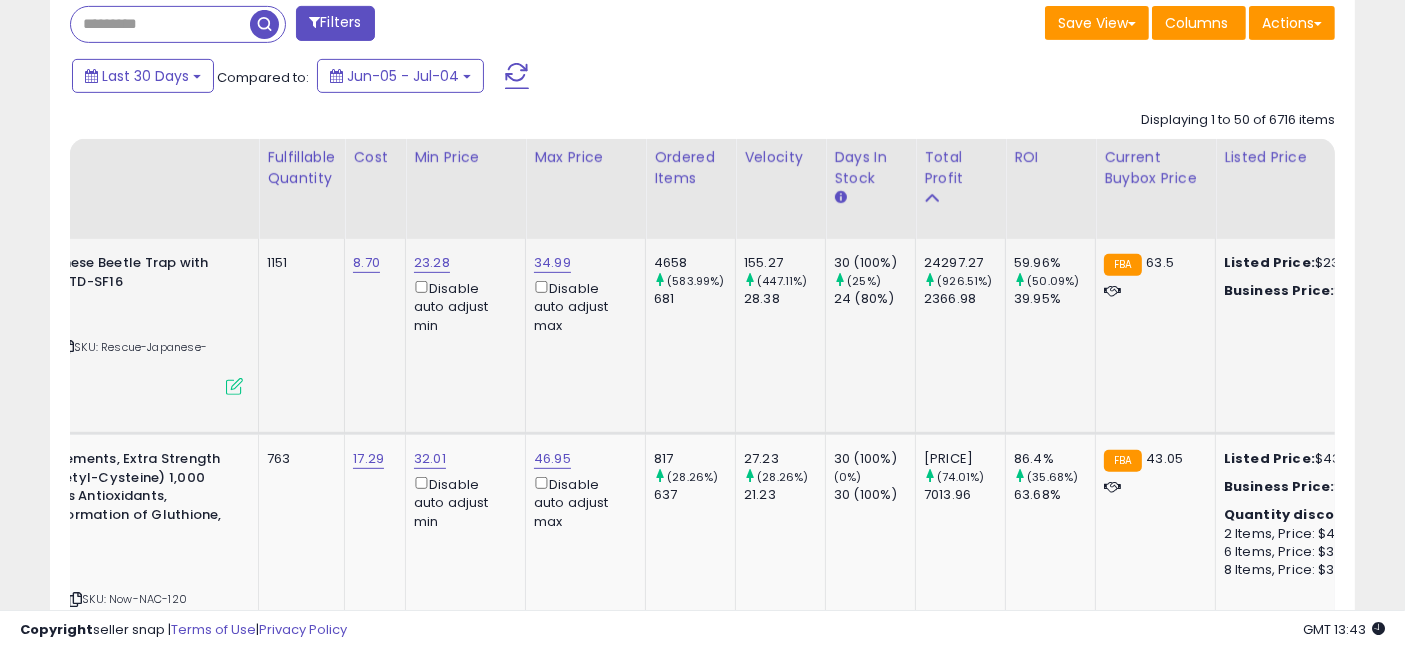 scroll, scrollTop: 0, scrollLeft: 29, axis: horizontal 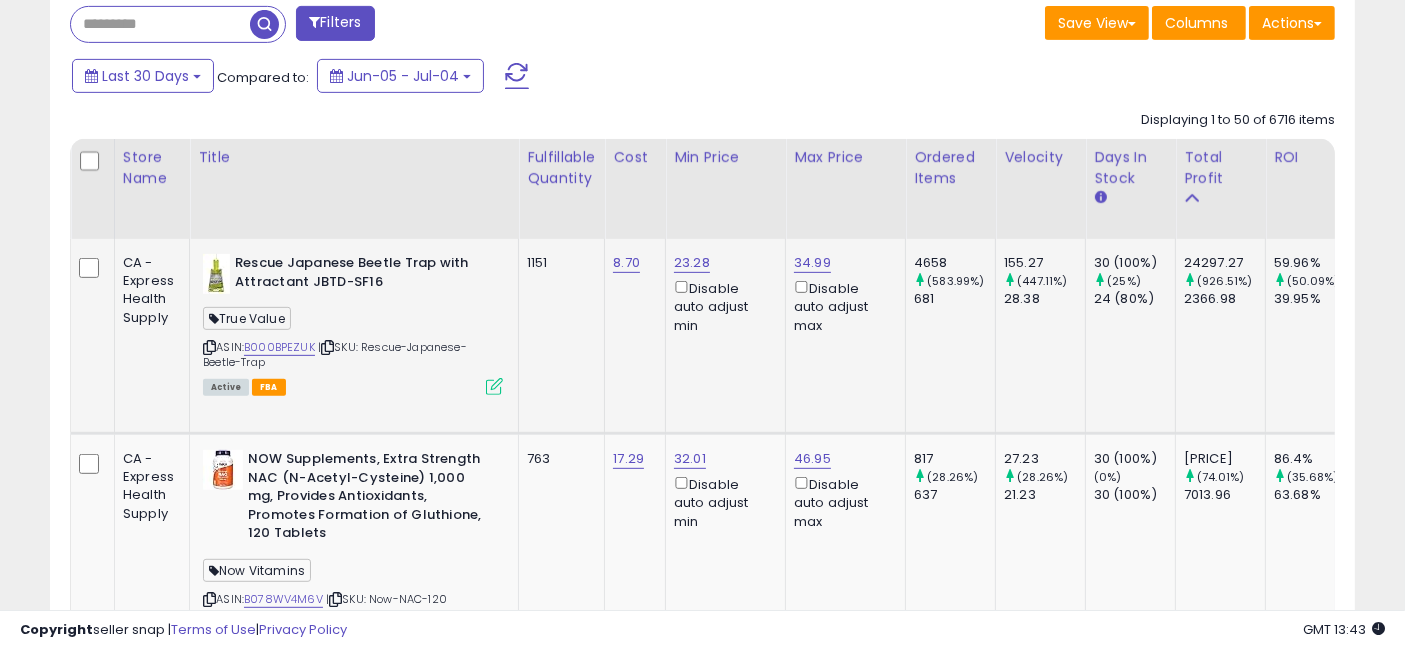 drag, startPoint x: 889, startPoint y: 364, endPoint x: 688, endPoint y: 381, distance: 201.71762 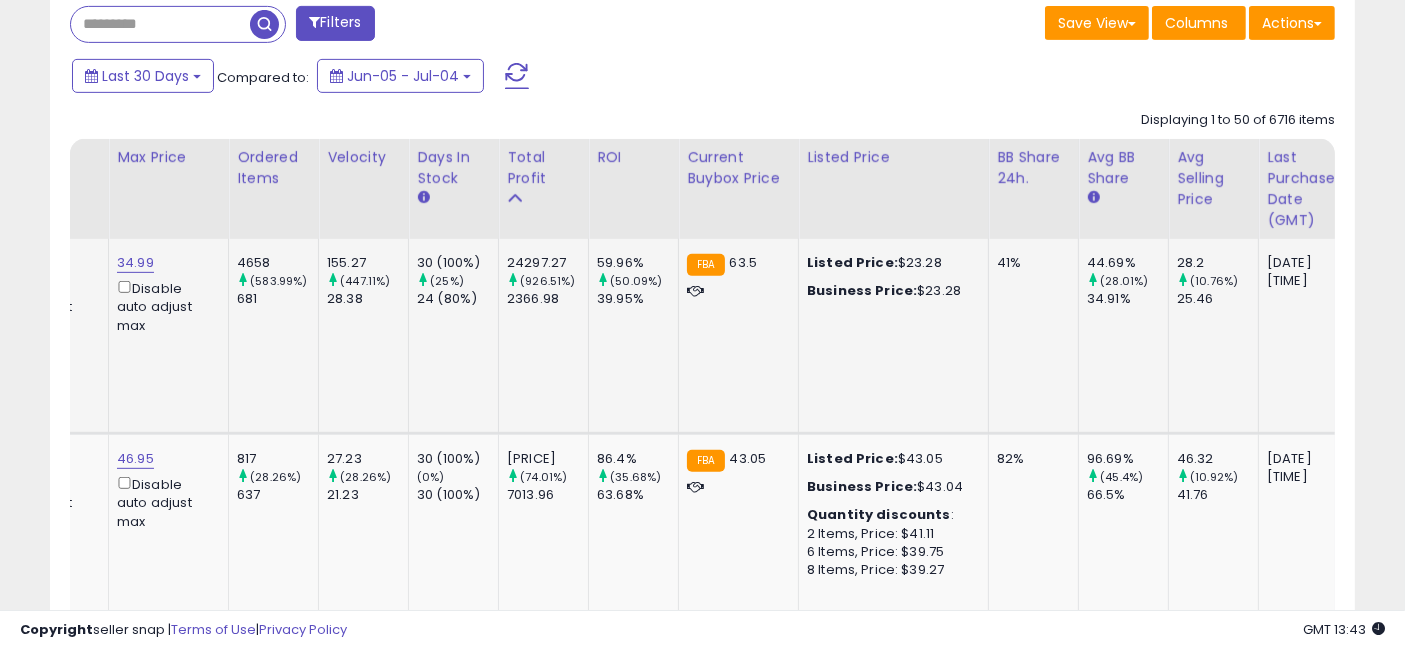 scroll, scrollTop: 0, scrollLeft: 2657, axis: horizontal 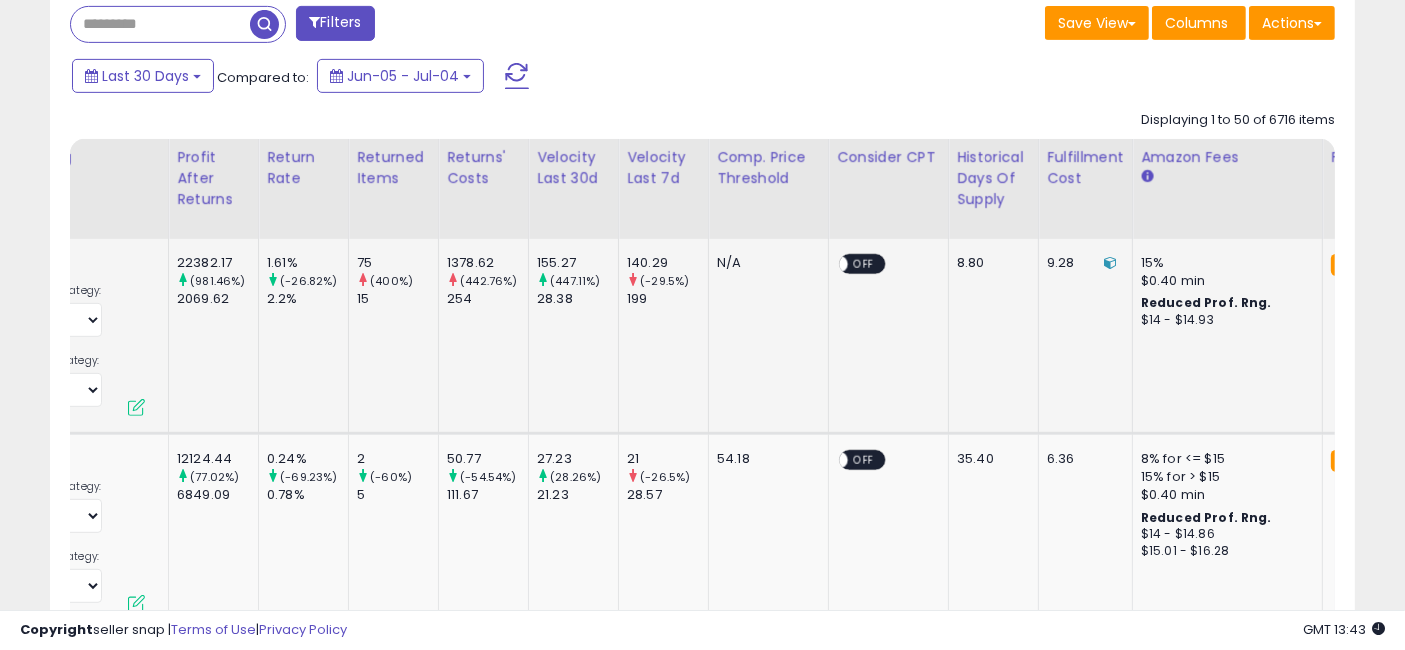 drag, startPoint x: 708, startPoint y: 353, endPoint x: 967, endPoint y: 347, distance: 259.0695 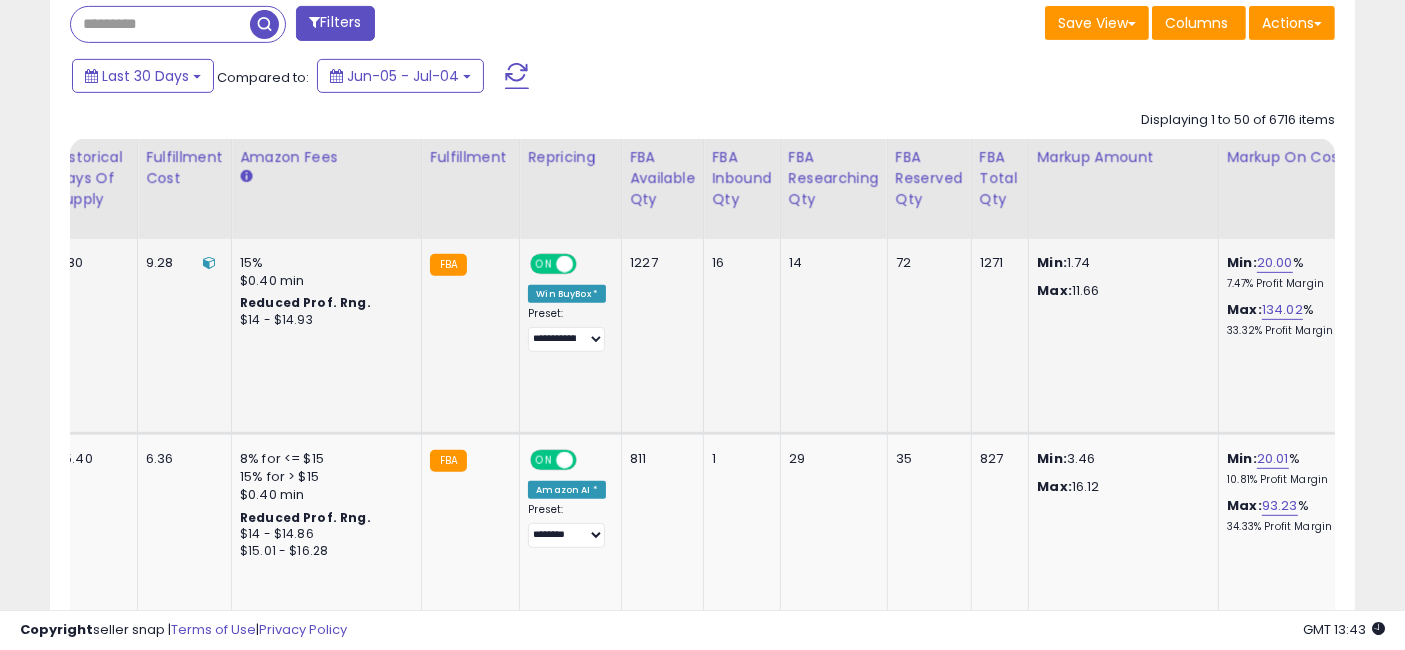 drag, startPoint x: 943, startPoint y: 351, endPoint x: 857, endPoint y: 365, distance: 87.13208 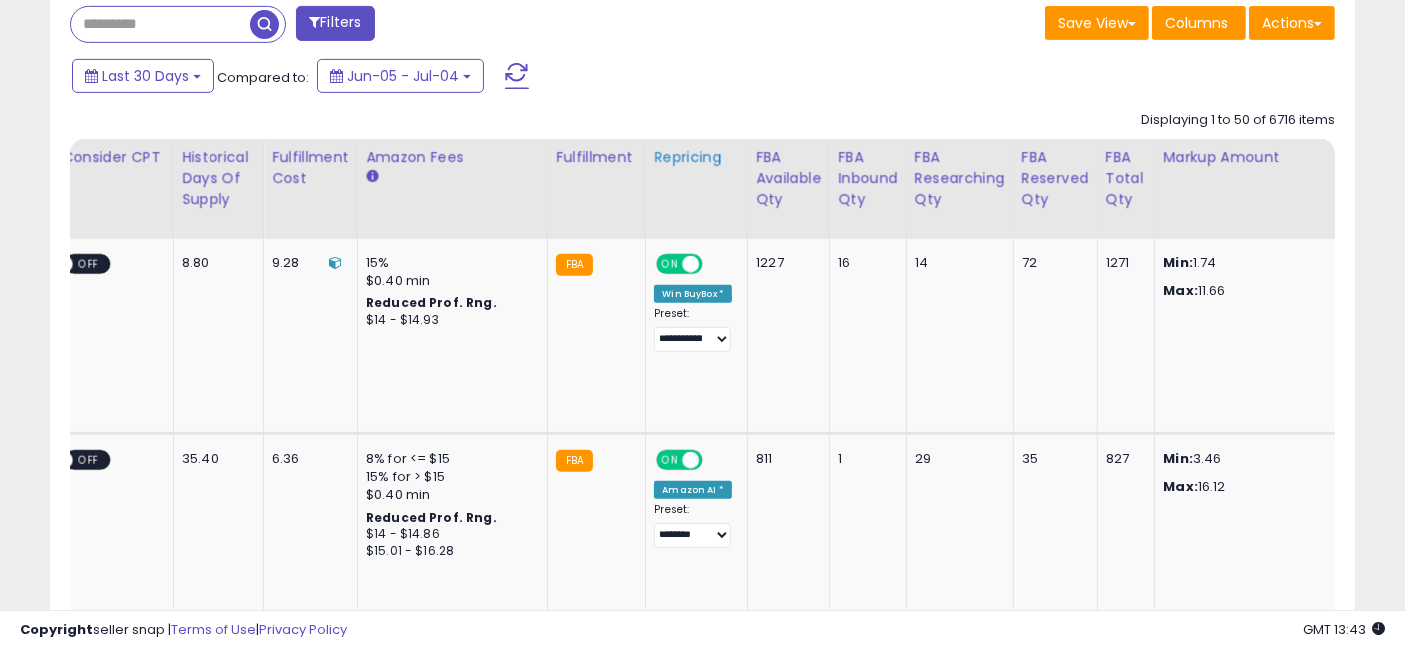 click on "Repricing" at bounding box center [696, 157] 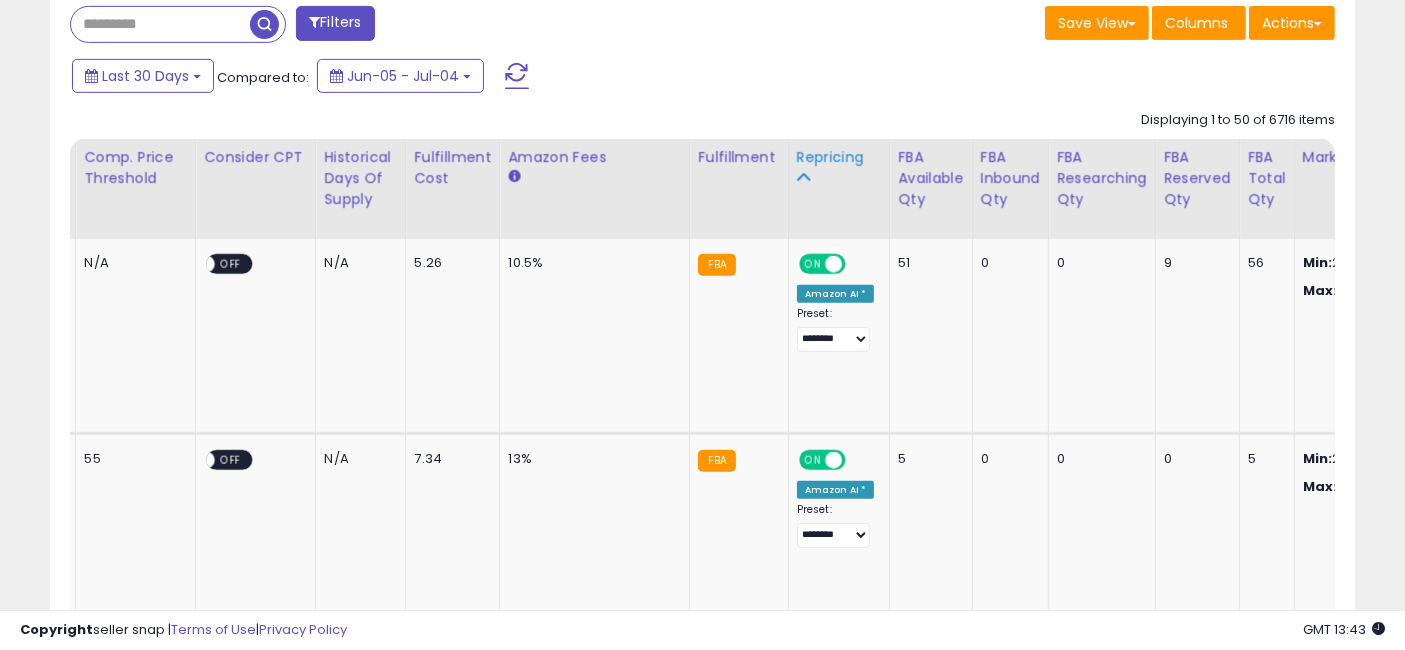 click on "Repricing" at bounding box center [839, 157] 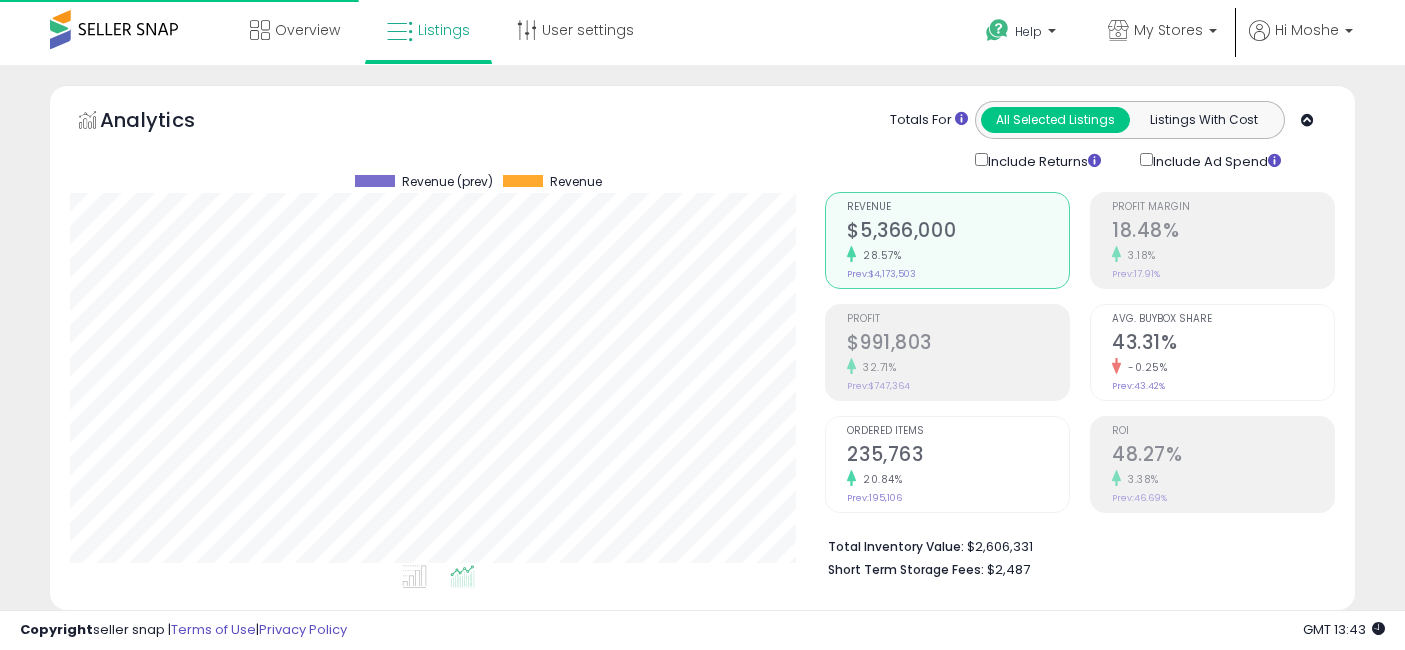 select on "**" 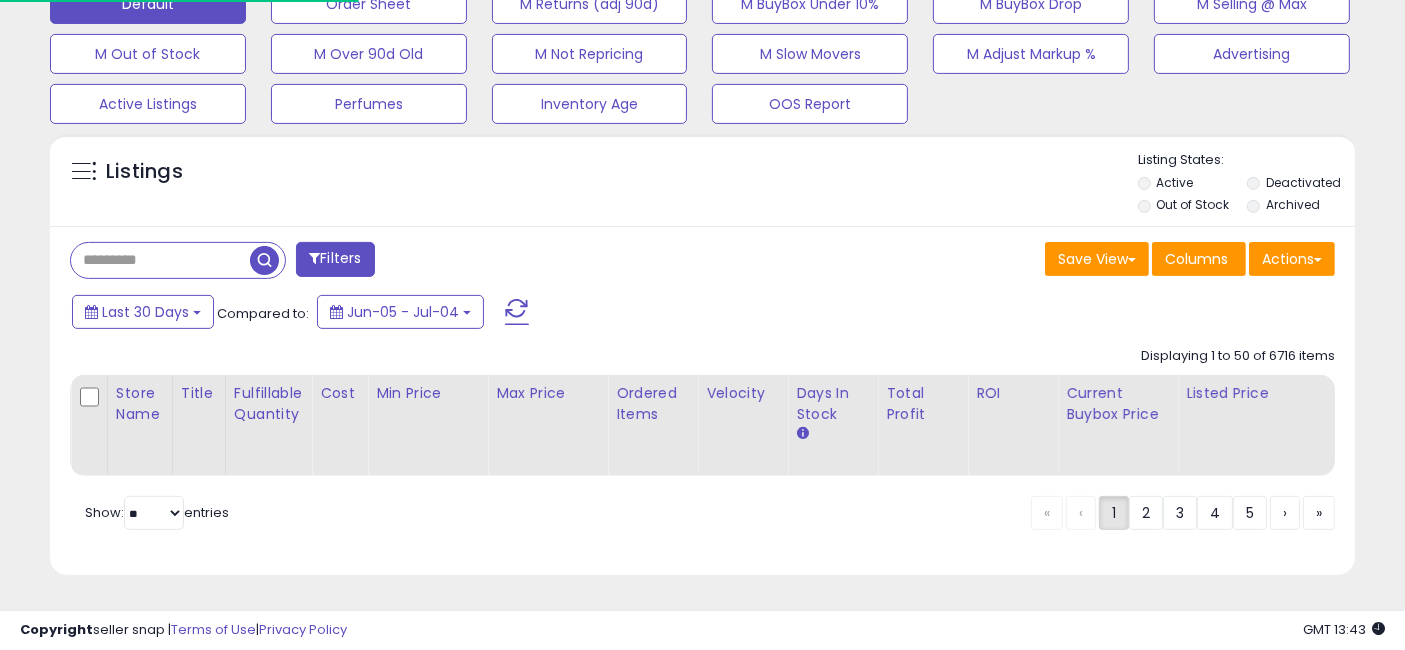 scroll, scrollTop: 999590, scrollLeft: 999244, axis: both 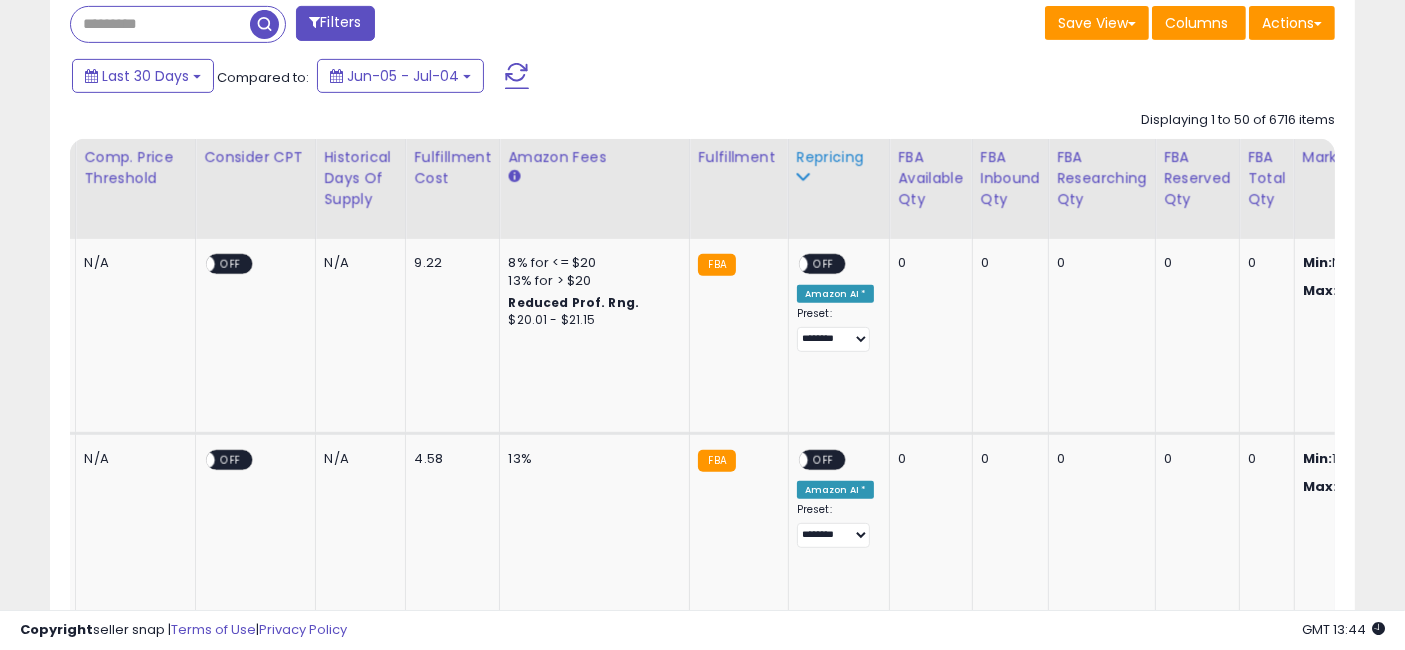 click on "Repricing" at bounding box center (839, 157) 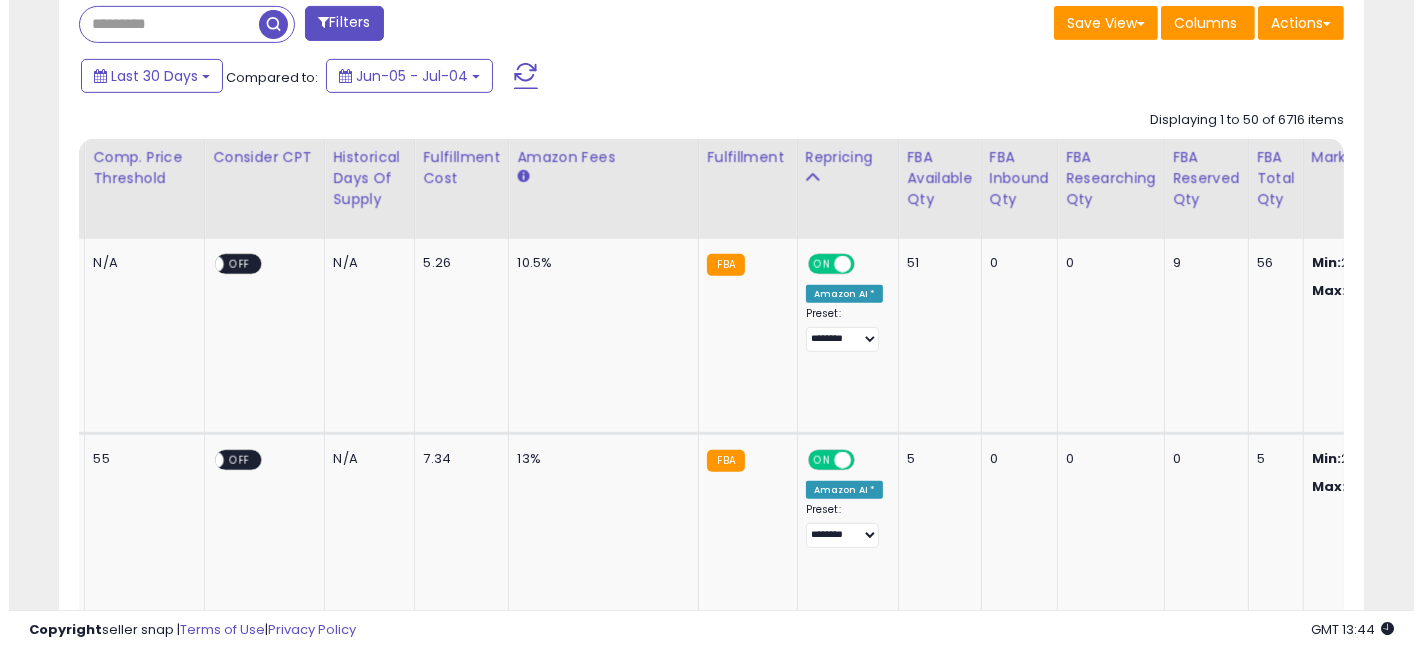 scroll, scrollTop: 660, scrollLeft: 0, axis: vertical 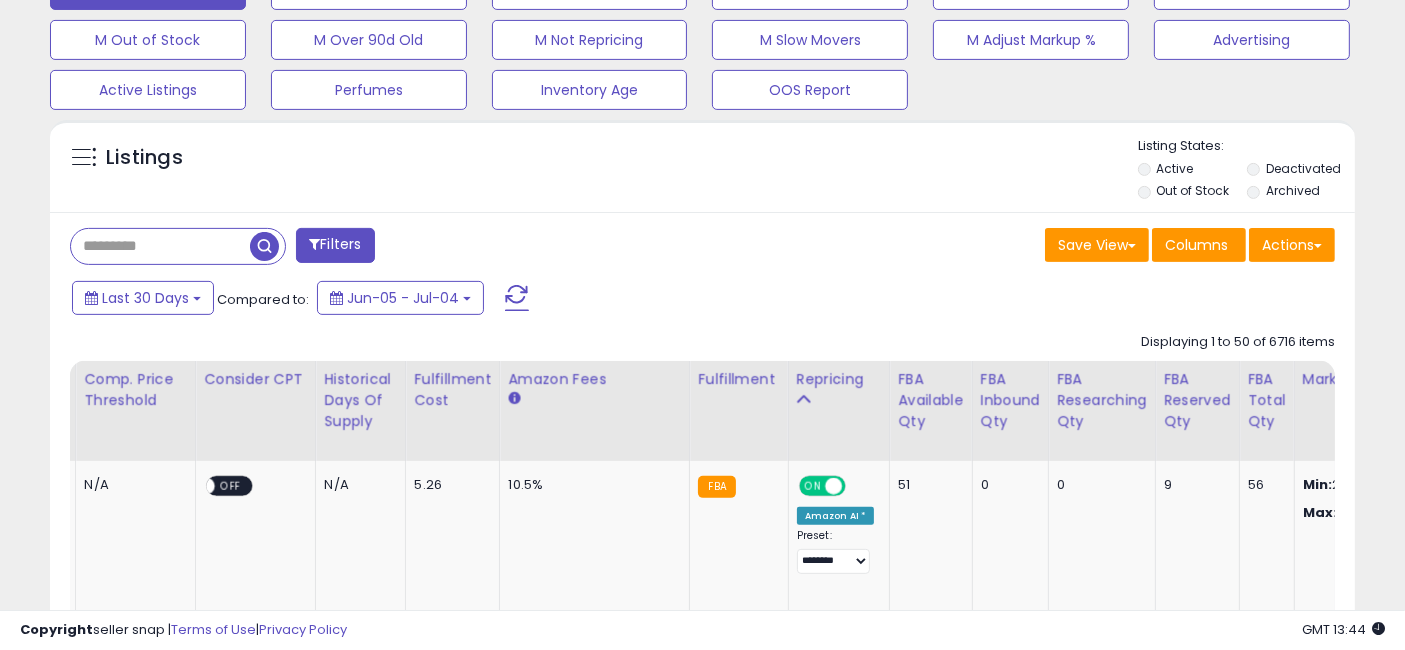 click on "Filters" at bounding box center (335, 245) 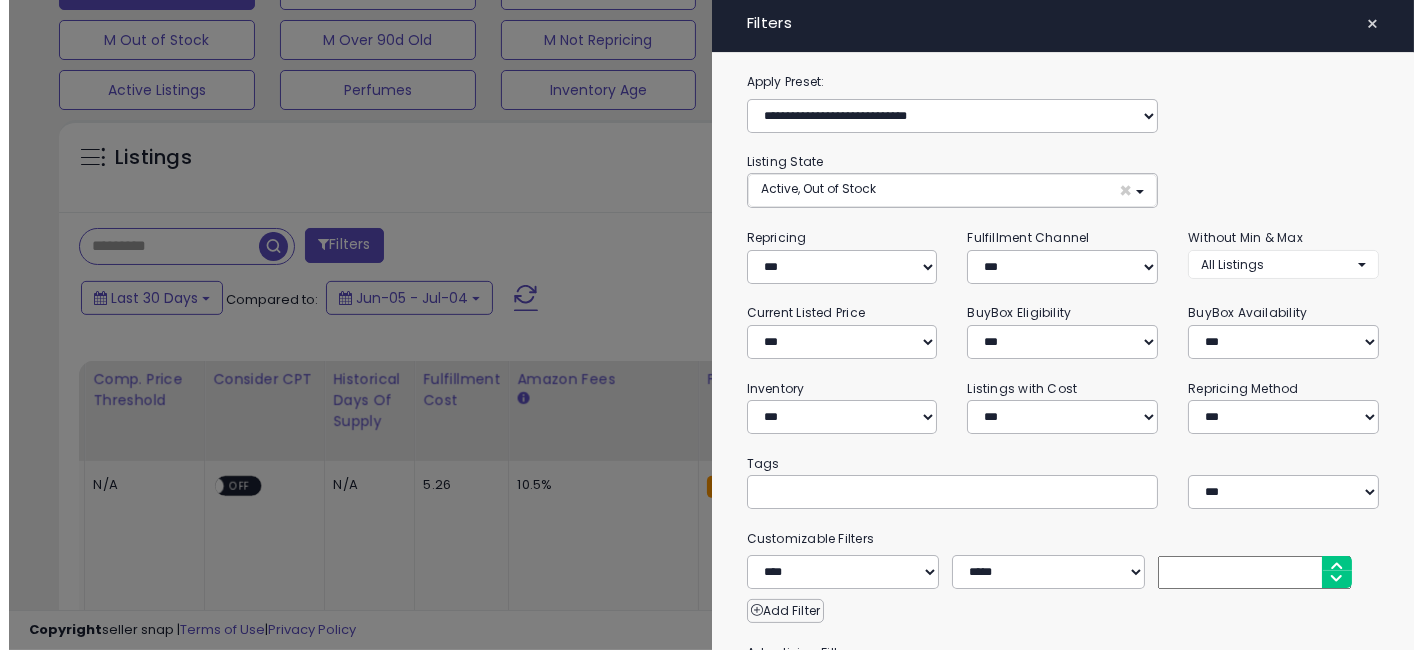 scroll, scrollTop: 999590, scrollLeft: 999234, axis: both 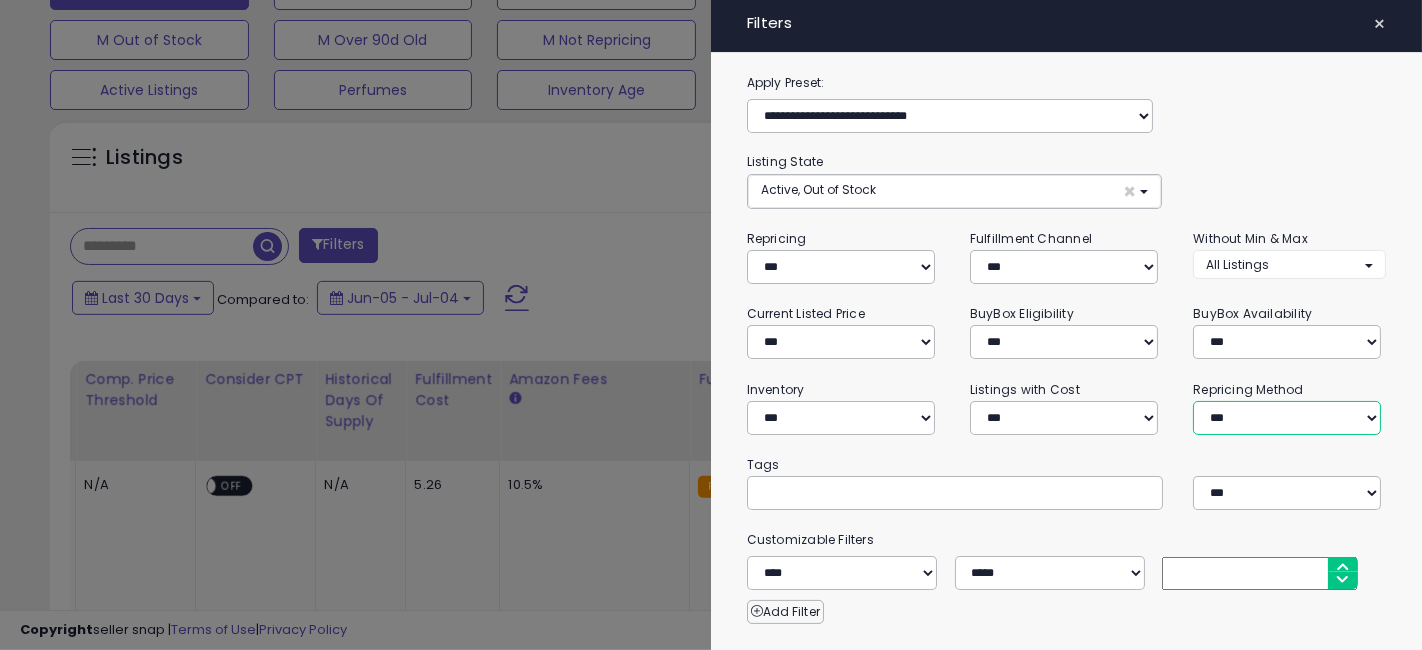 click on "**********" at bounding box center (1287, 418) 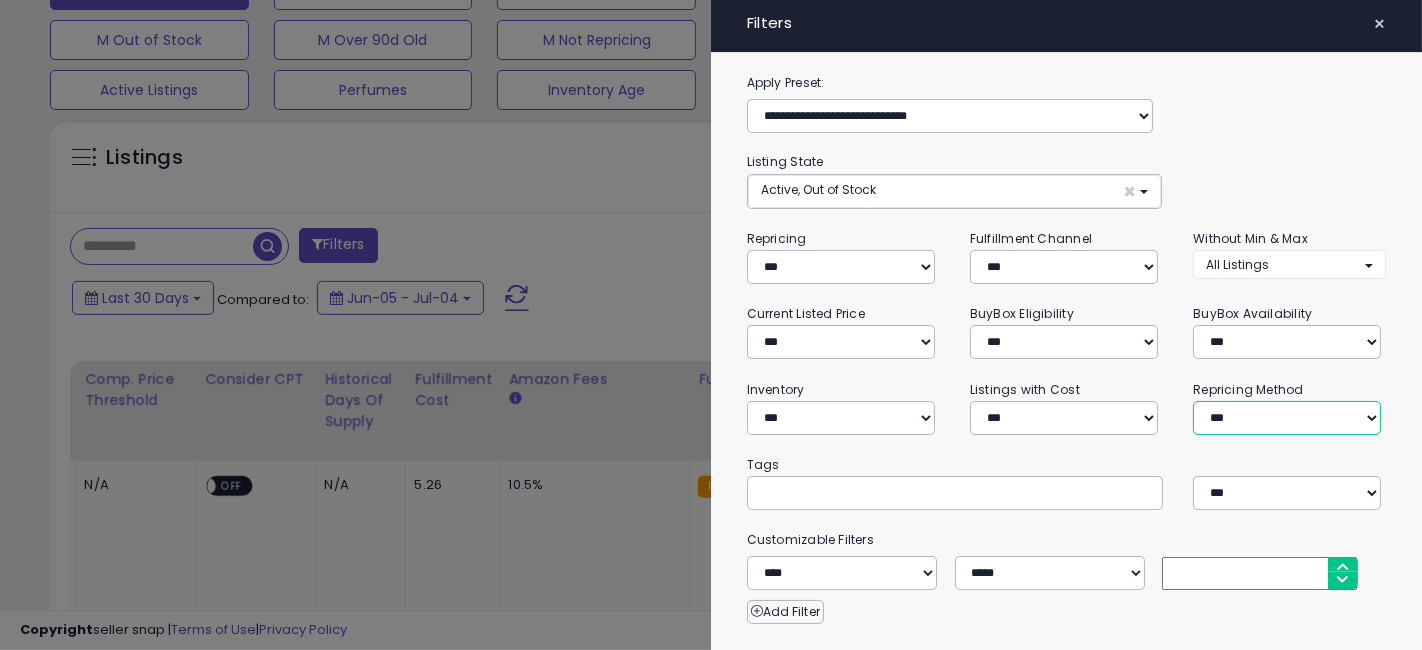 select on "*********" 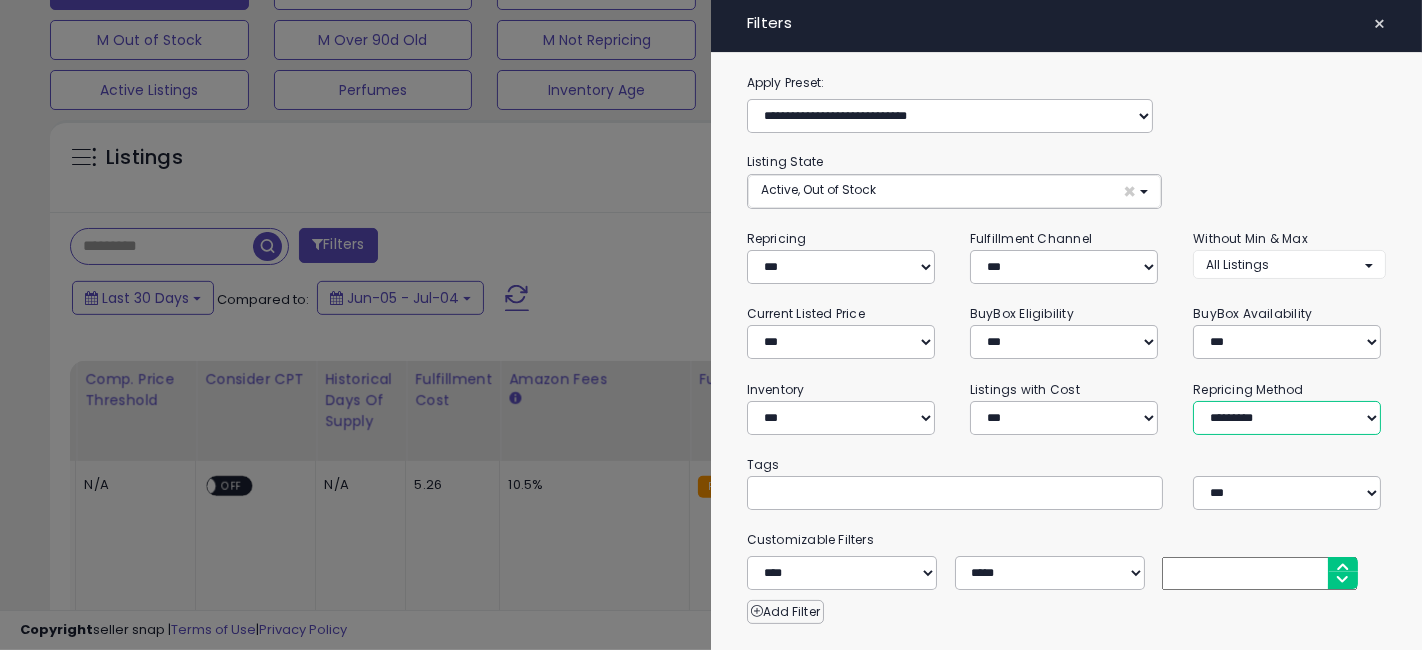 click on "**********" at bounding box center (1287, 418) 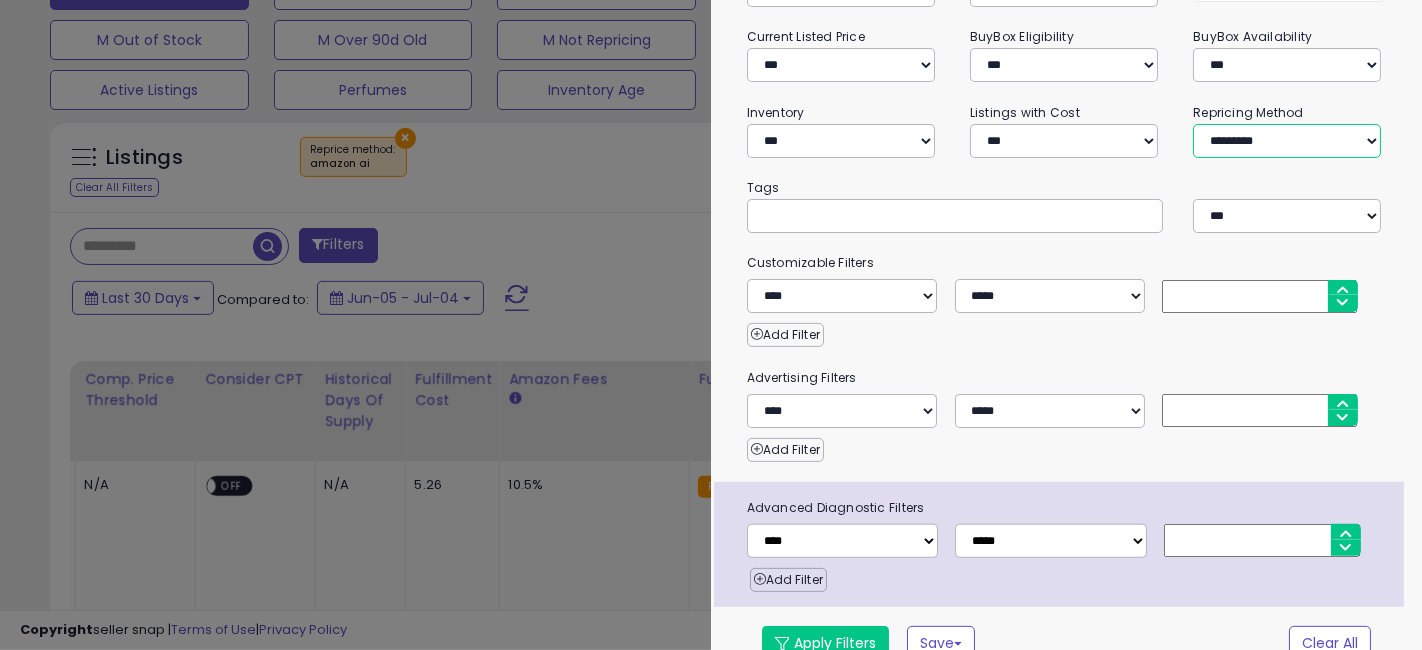 scroll, scrollTop: 298, scrollLeft: 0, axis: vertical 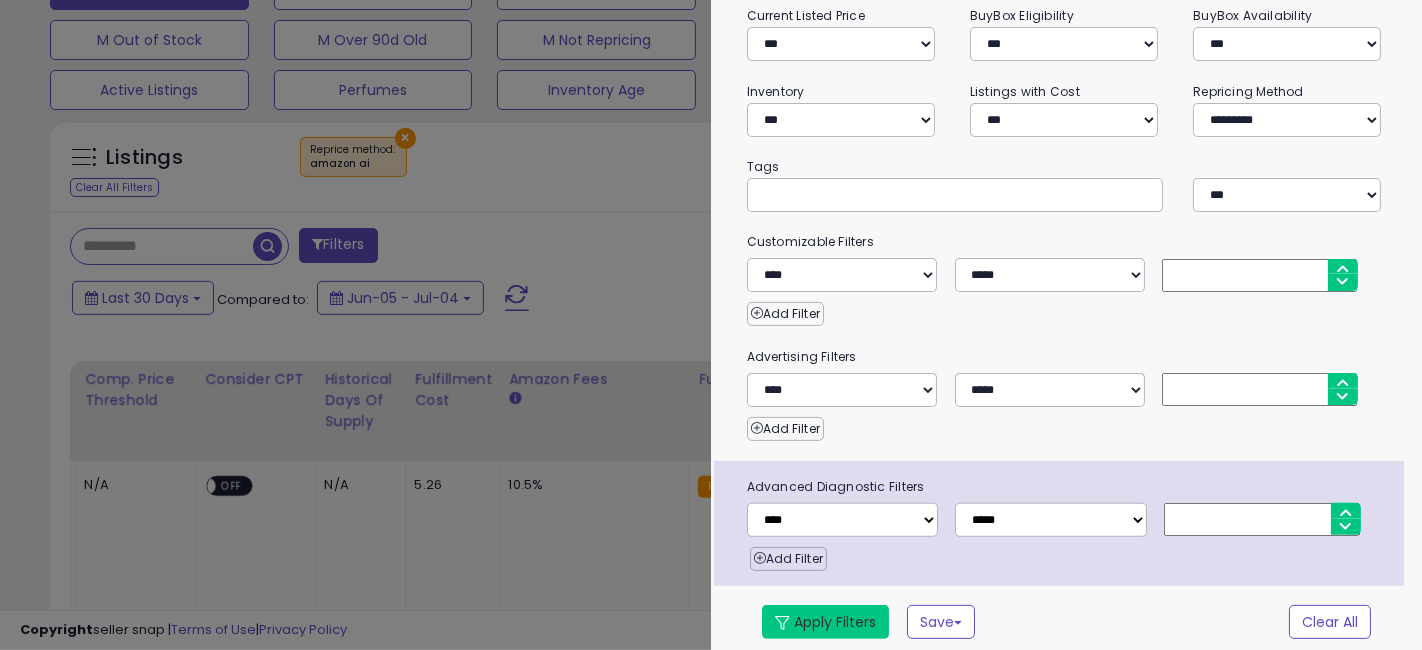 click on "Apply Filters" at bounding box center [825, 622] 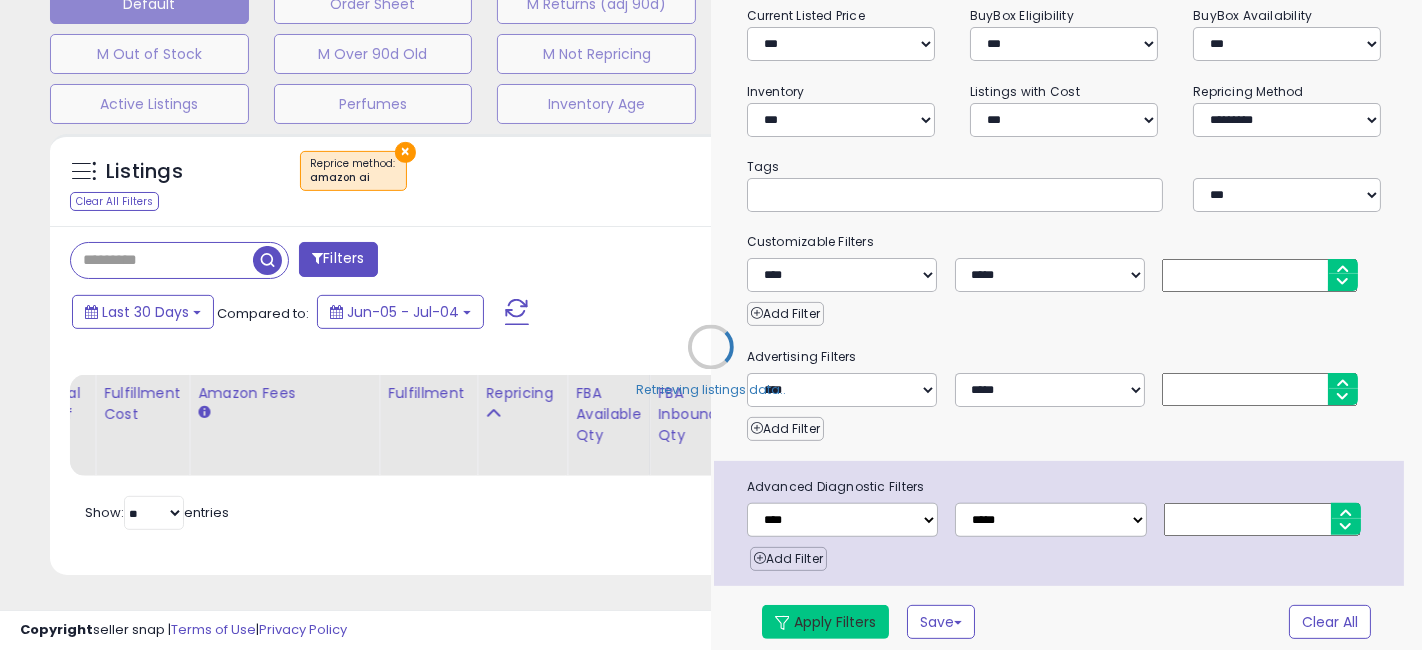 scroll, scrollTop: 0, scrollLeft: 3296, axis: horizontal 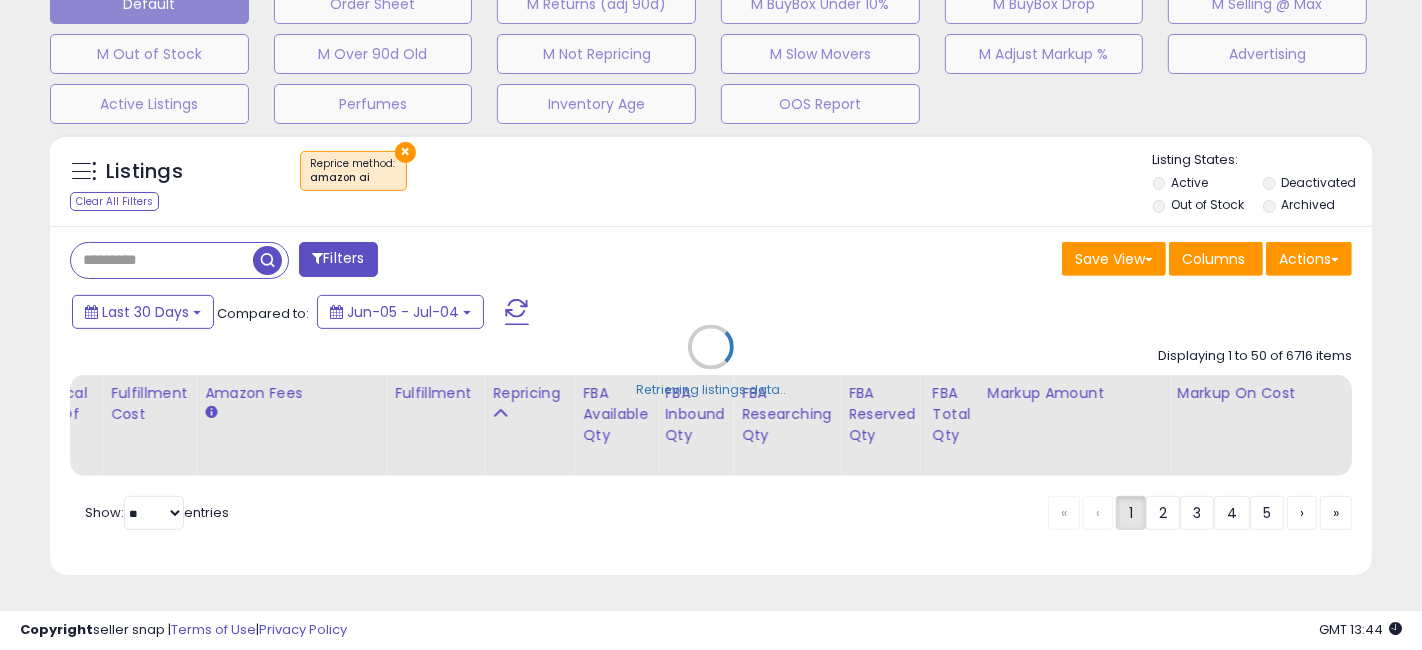 select on "*" 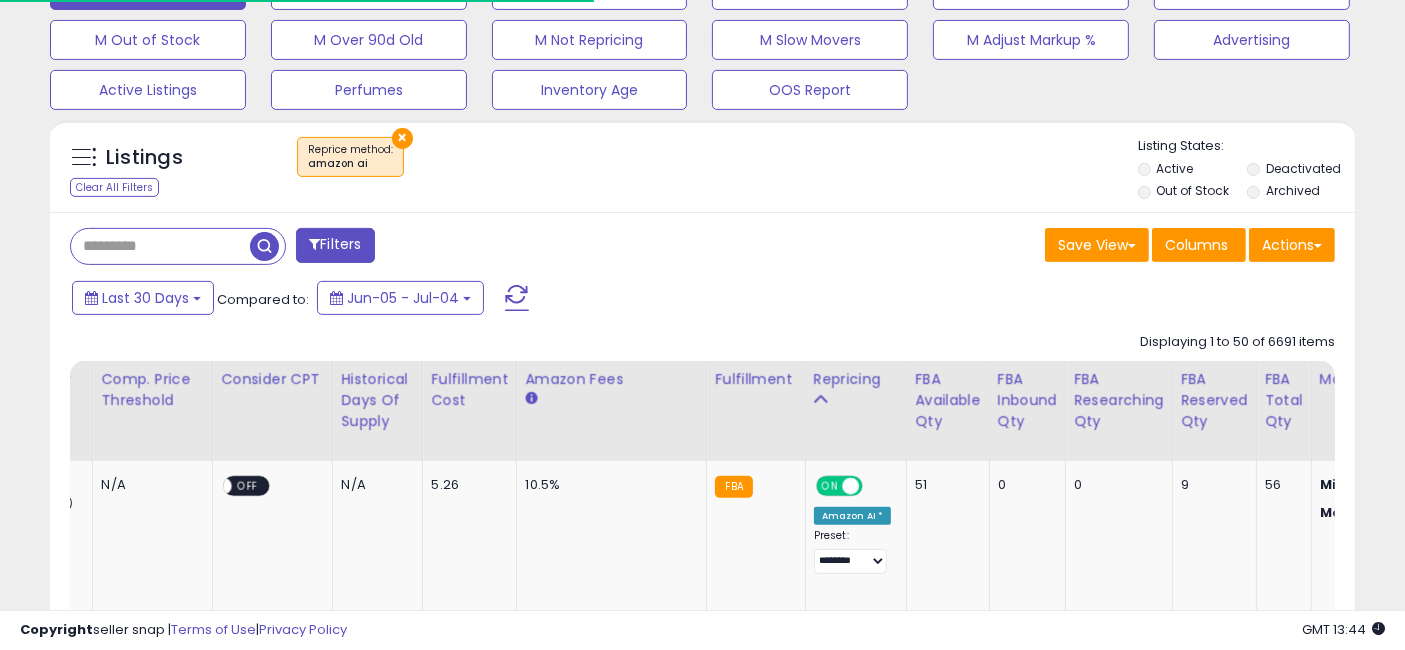 scroll, scrollTop: 1105, scrollLeft: 0, axis: vertical 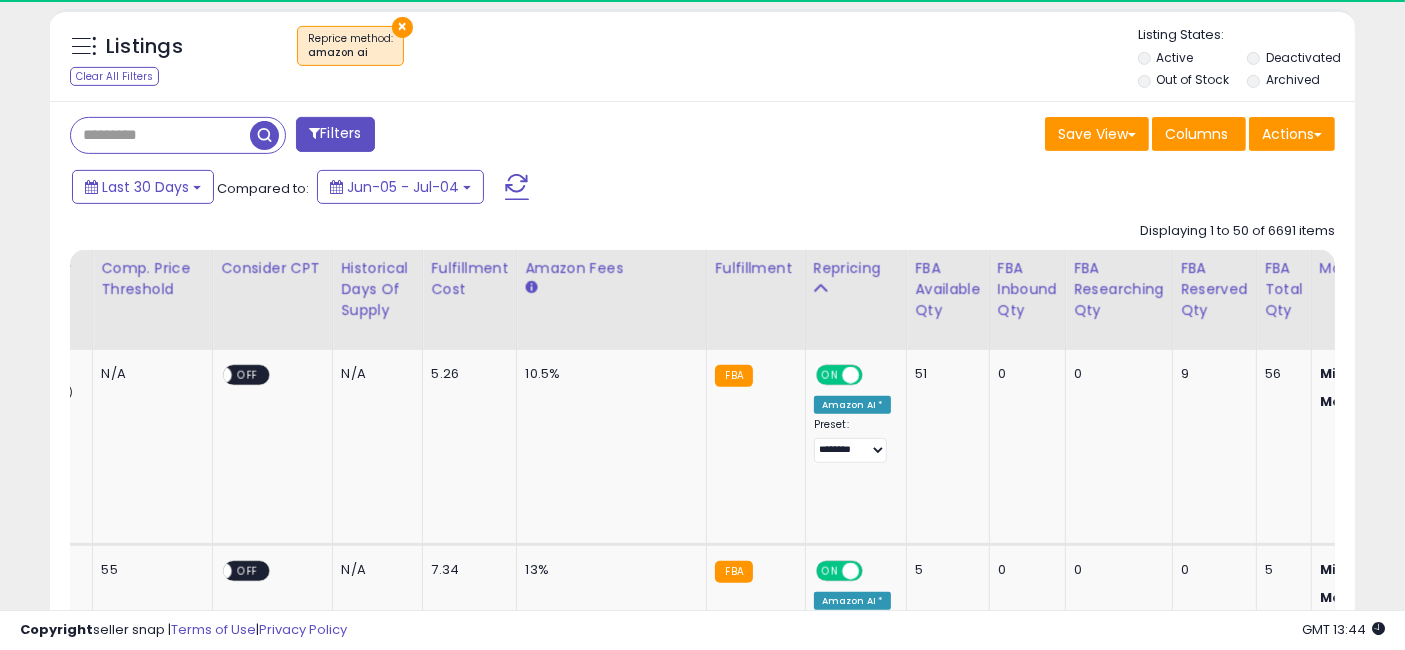 click on "Filters" at bounding box center (335, 134) 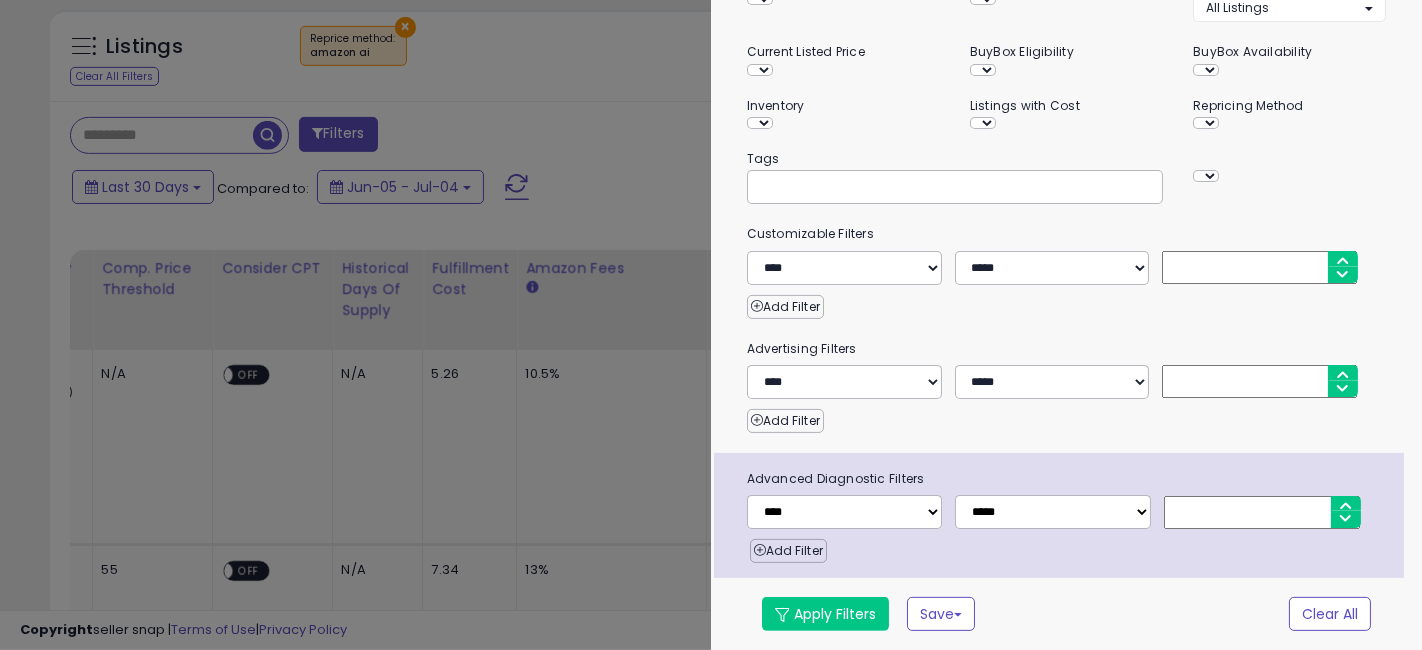scroll, scrollTop: 297, scrollLeft: 0, axis: vertical 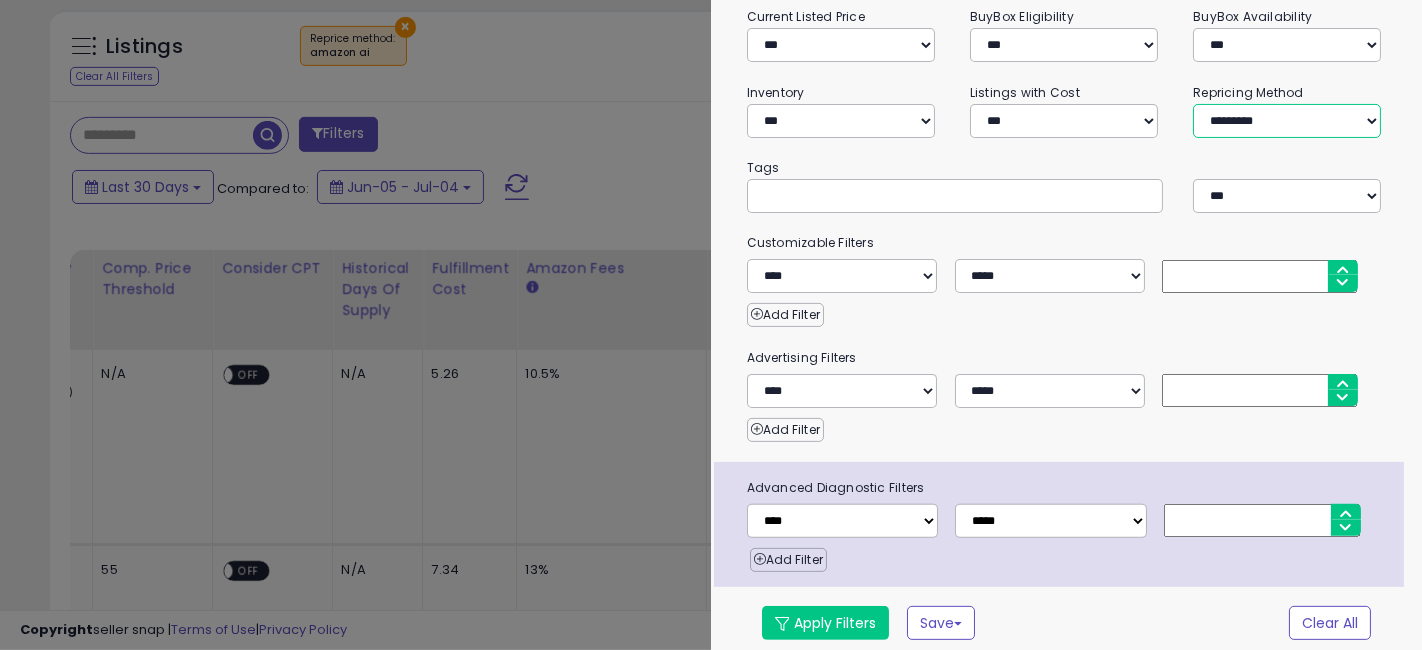 click on "**********" at bounding box center [1287, 121] 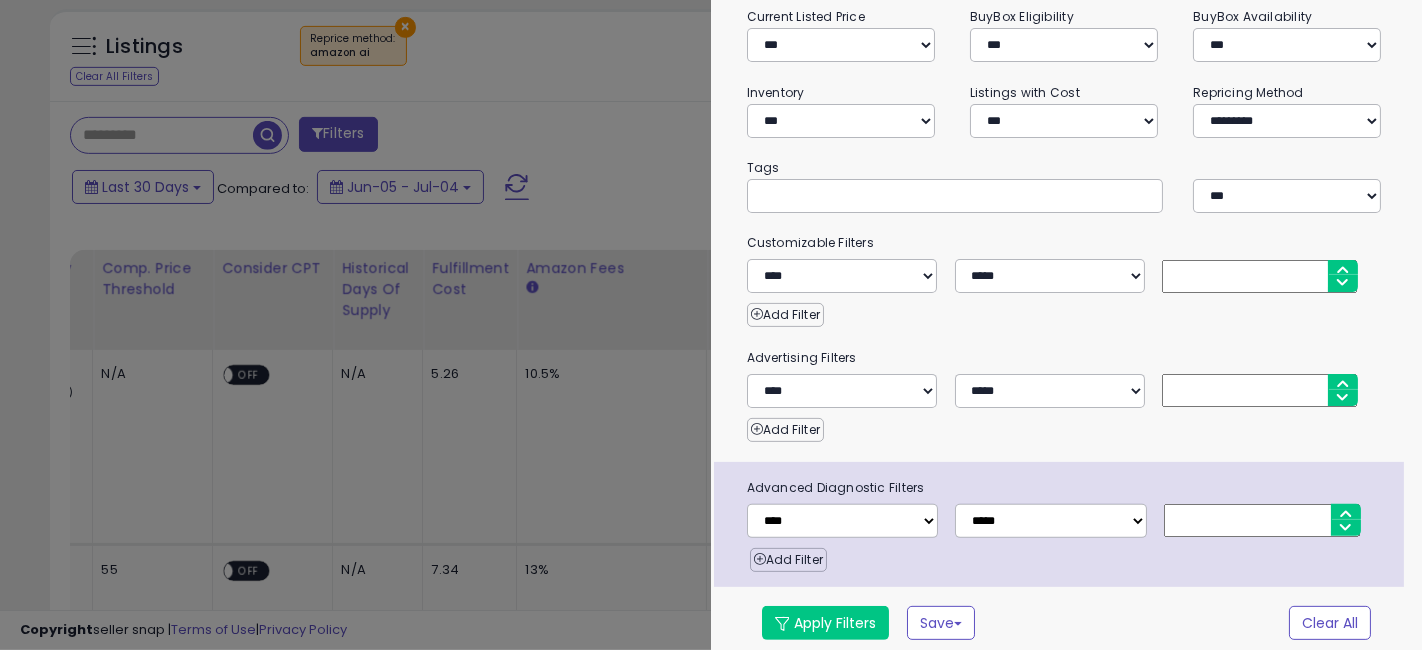 click on "Add Filter" at bounding box center (1067, 425) 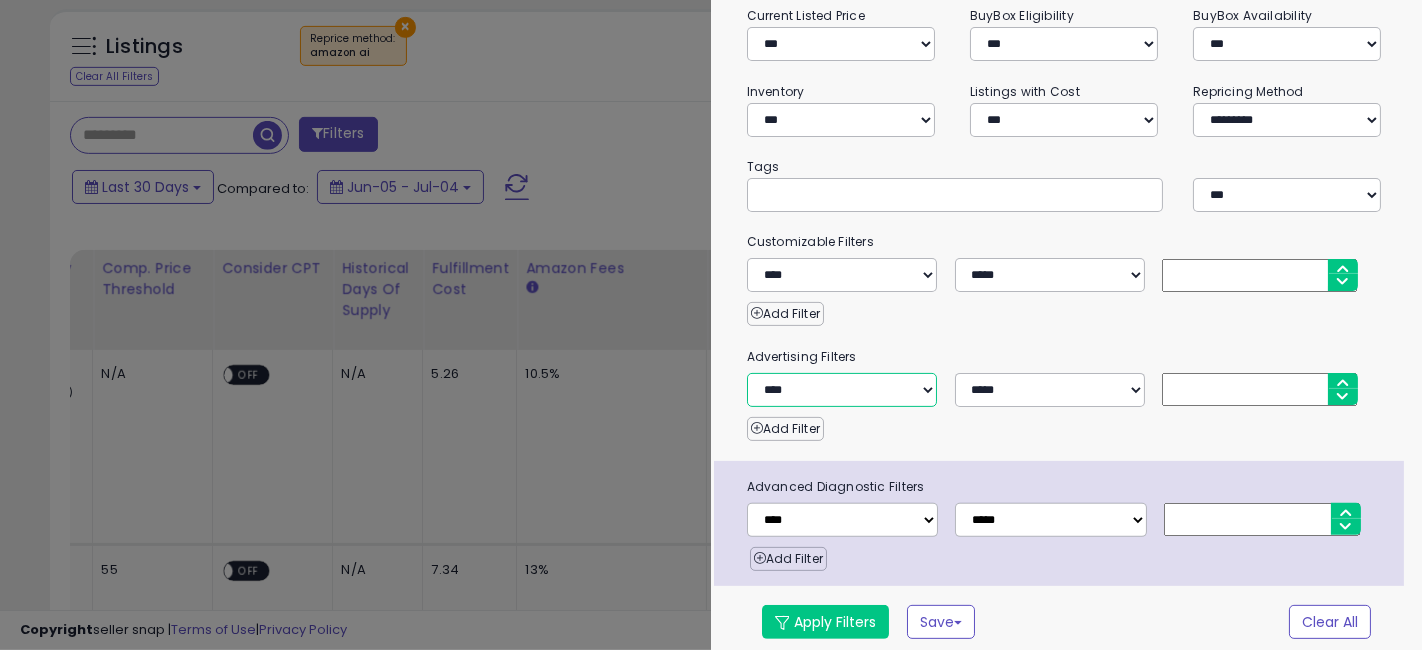 click on "**********" at bounding box center (842, 390) 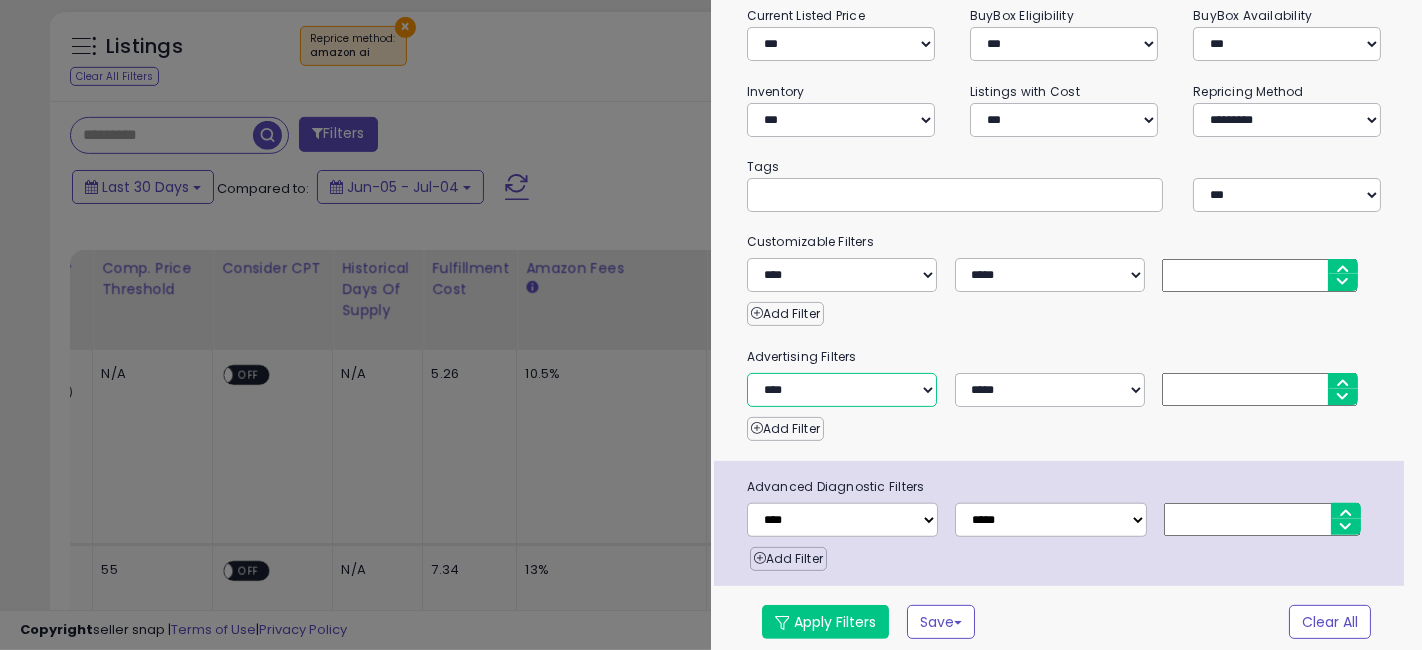 click on "**********" at bounding box center [842, 390] 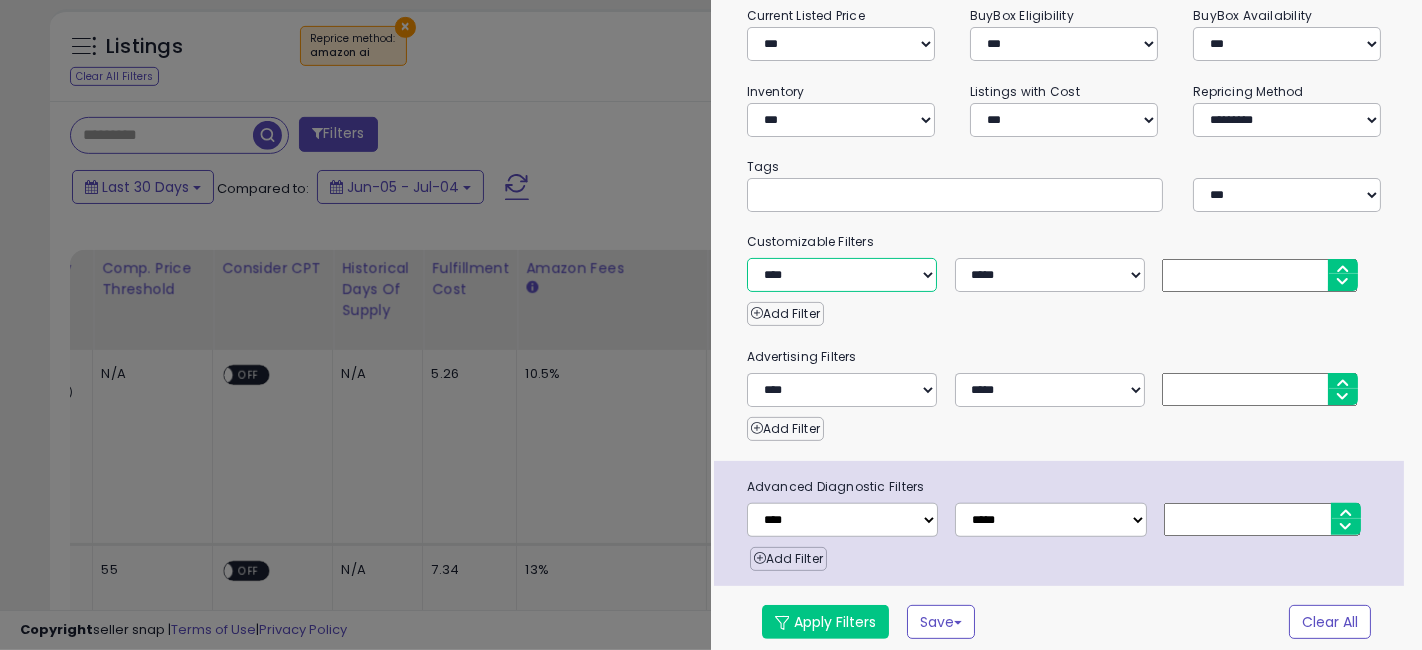 click on "**********" at bounding box center [842, 275] 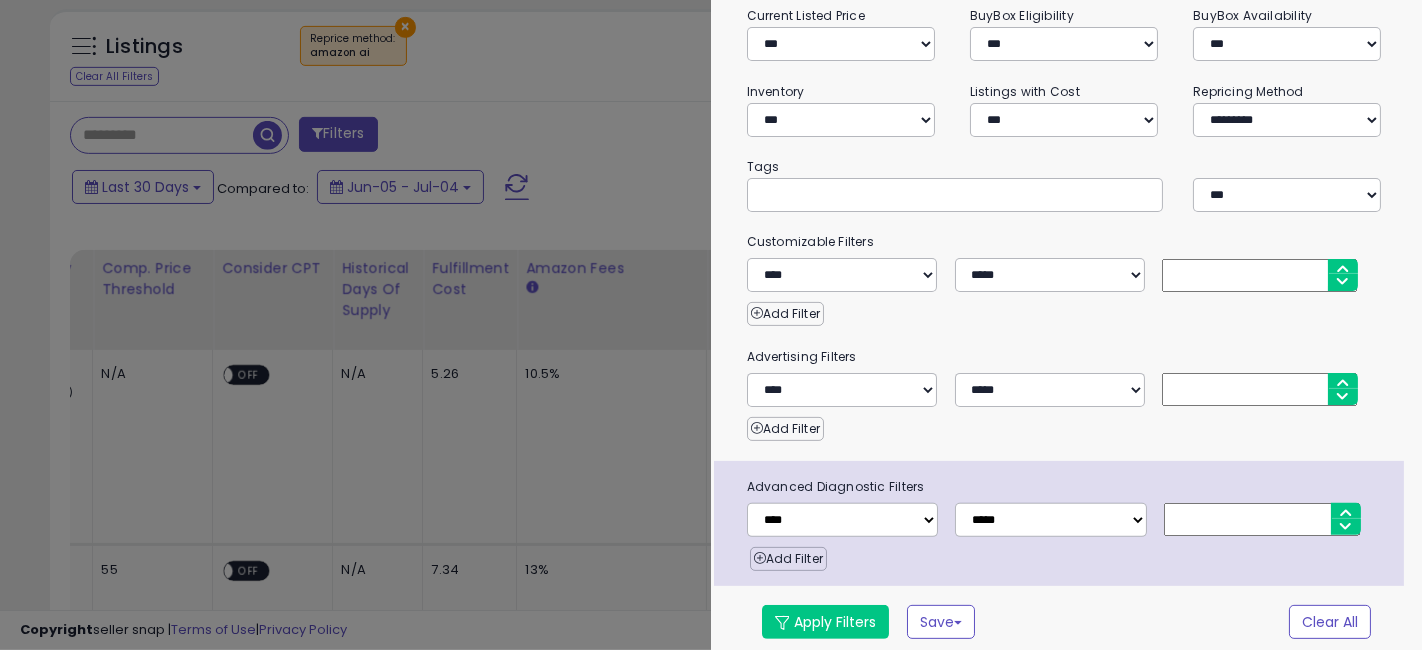 click on "**********" at bounding box center [1066, 216] 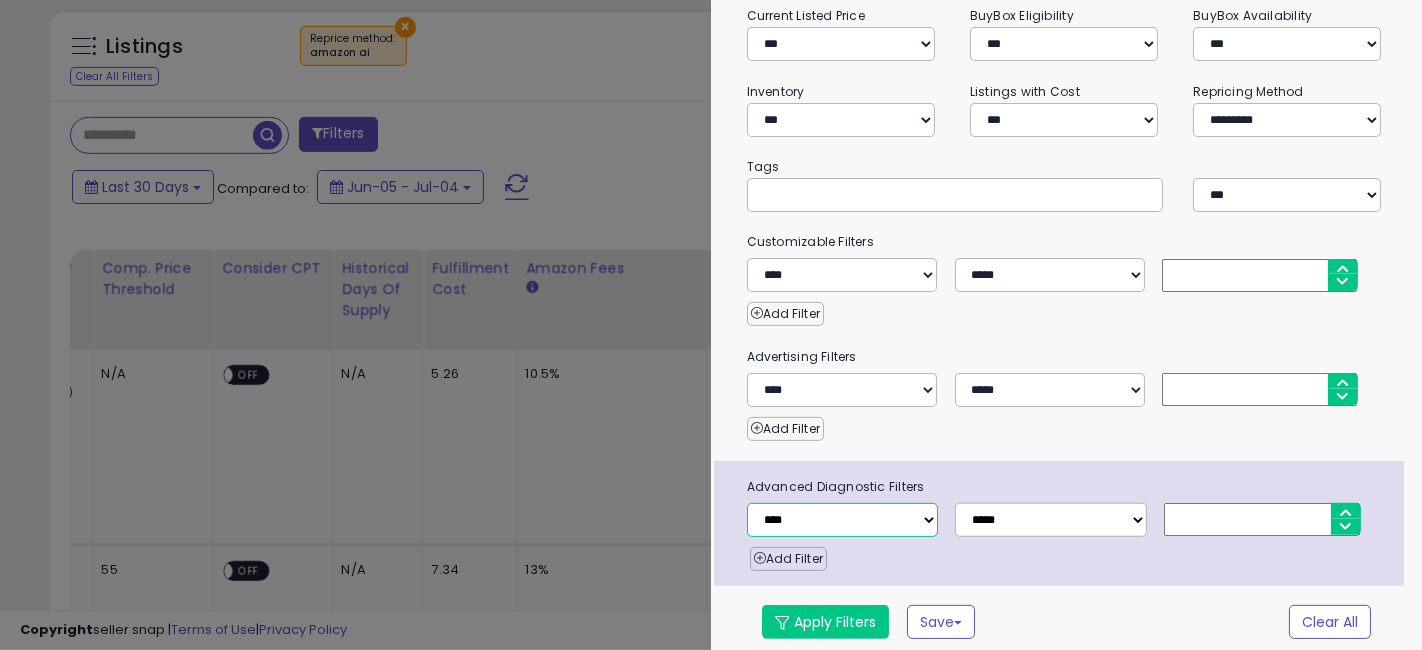 click on "**********" at bounding box center [842, 520] 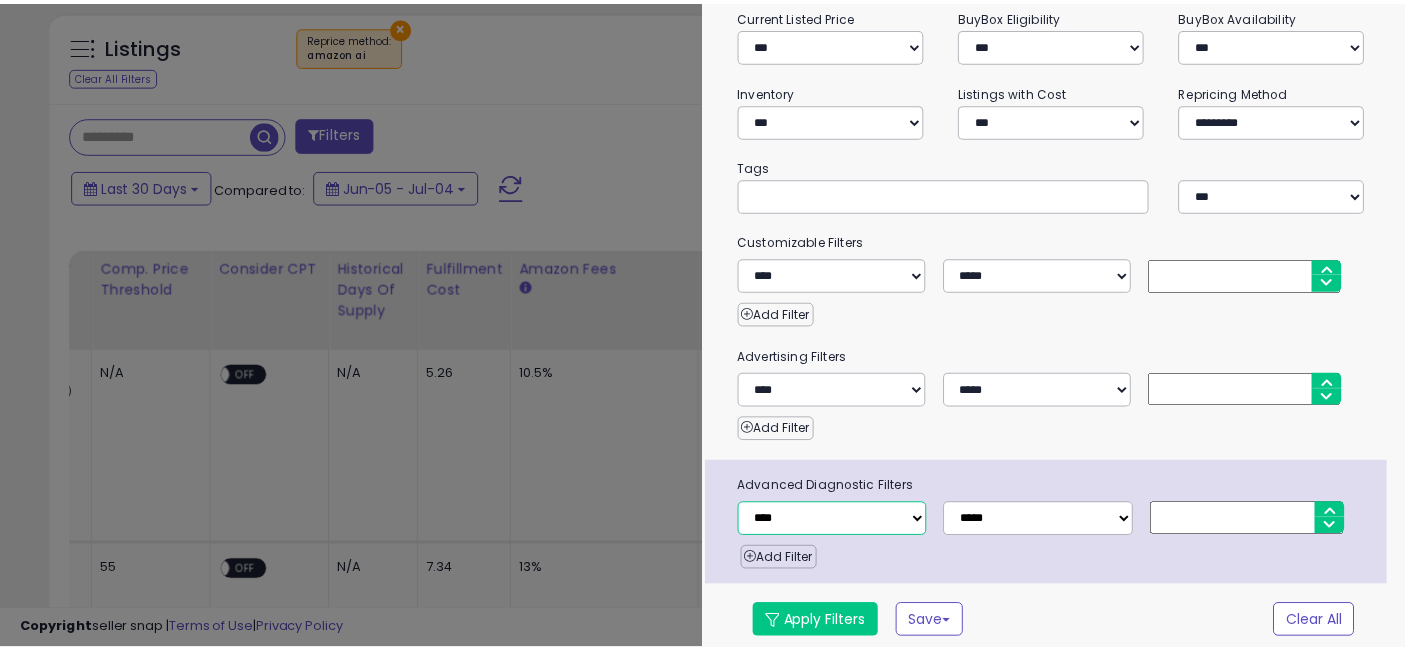 scroll, scrollTop: 0, scrollLeft: 0, axis: both 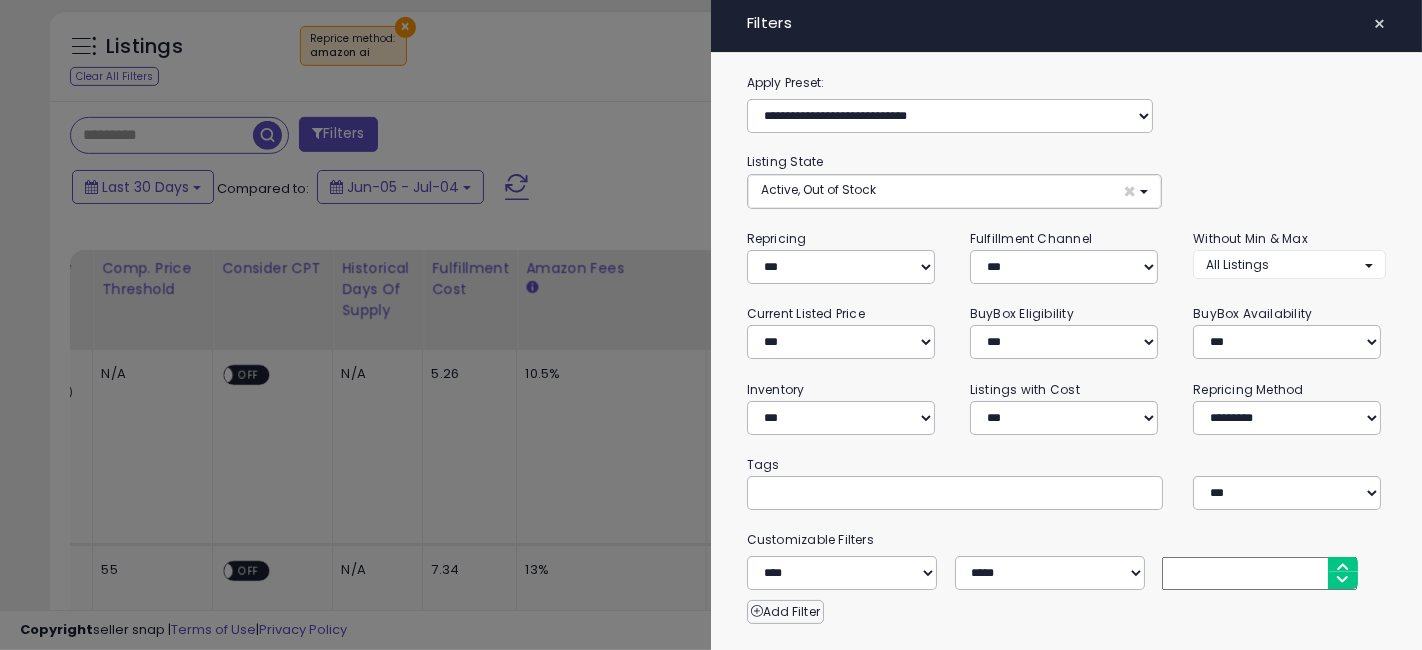click on "×" at bounding box center (1379, 24) 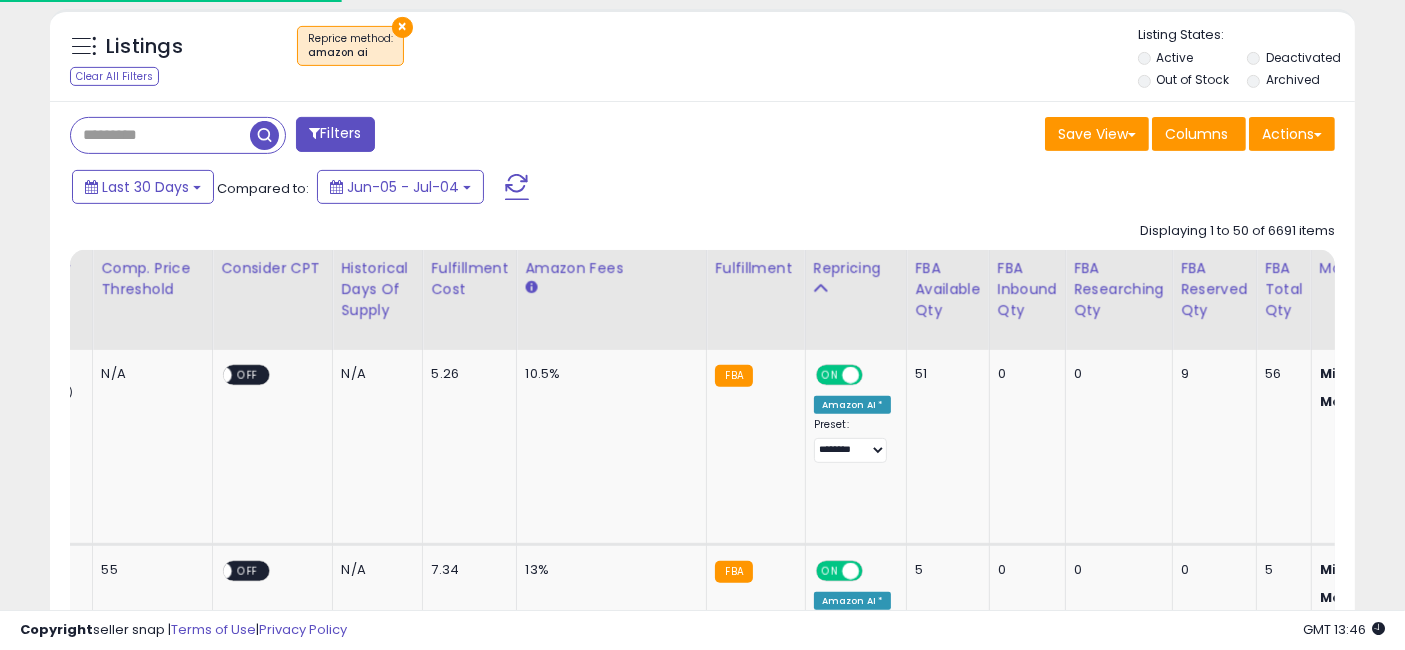 scroll, scrollTop: 410, scrollLeft: 755, axis: both 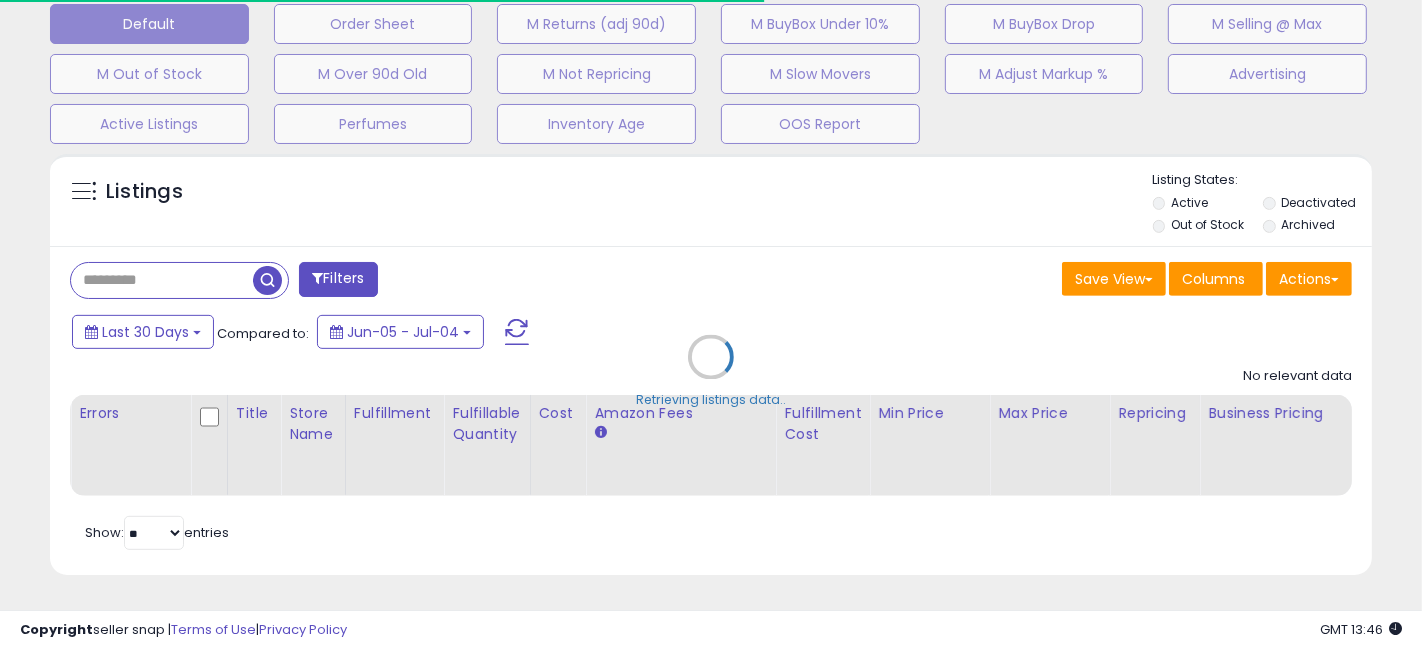 select on "**" 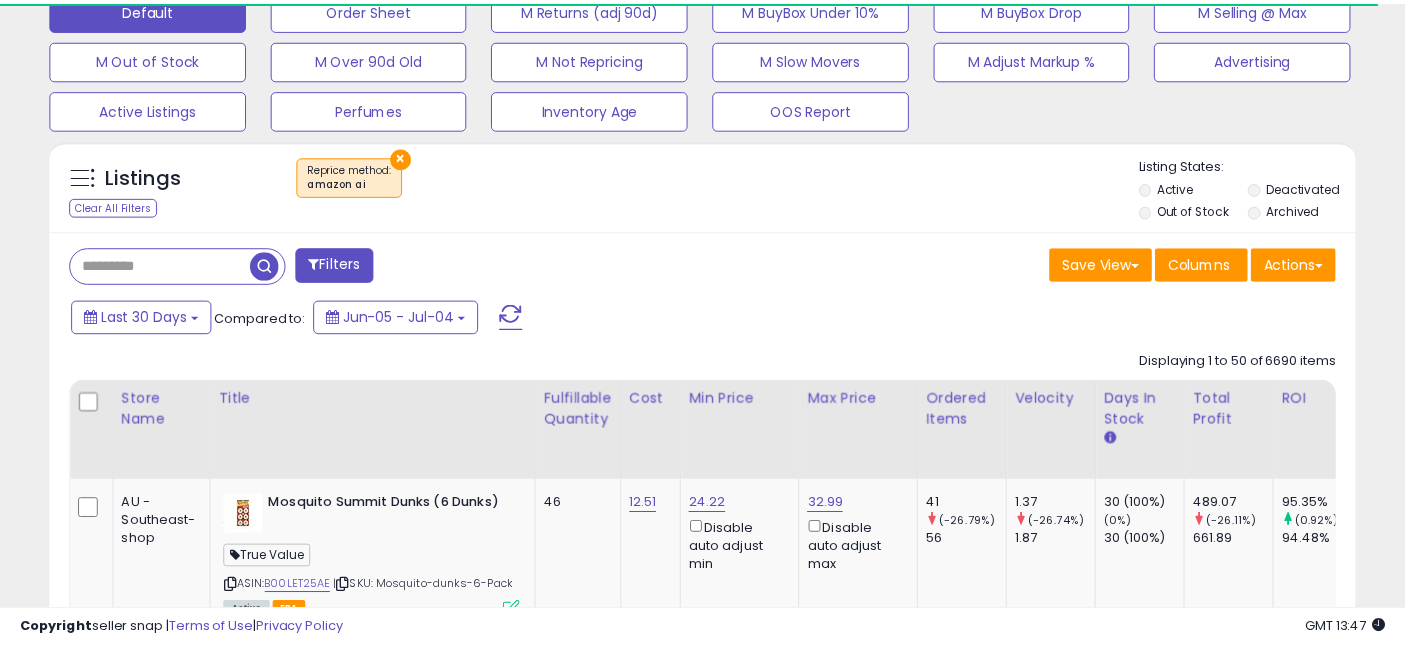 scroll, scrollTop: 0, scrollLeft: 0, axis: both 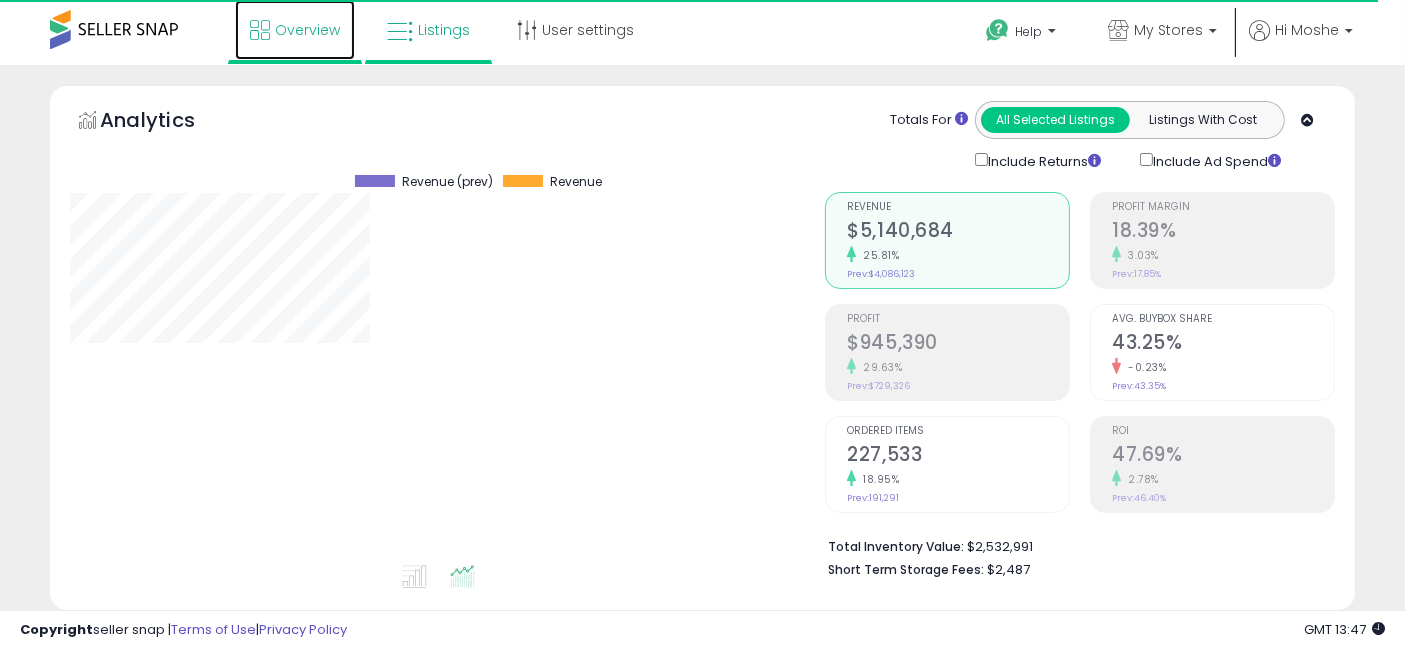 click on "Overview" at bounding box center [295, 30] 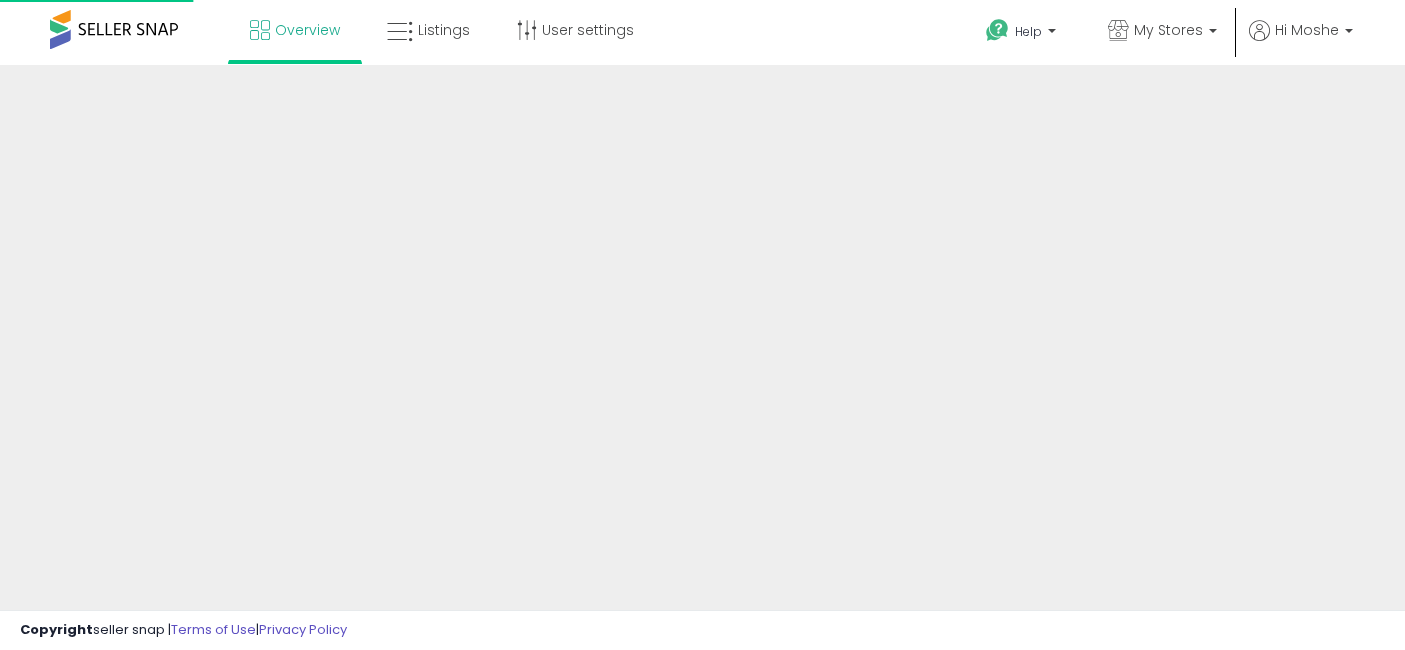 scroll, scrollTop: 0, scrollLeft: 0, axis: both 